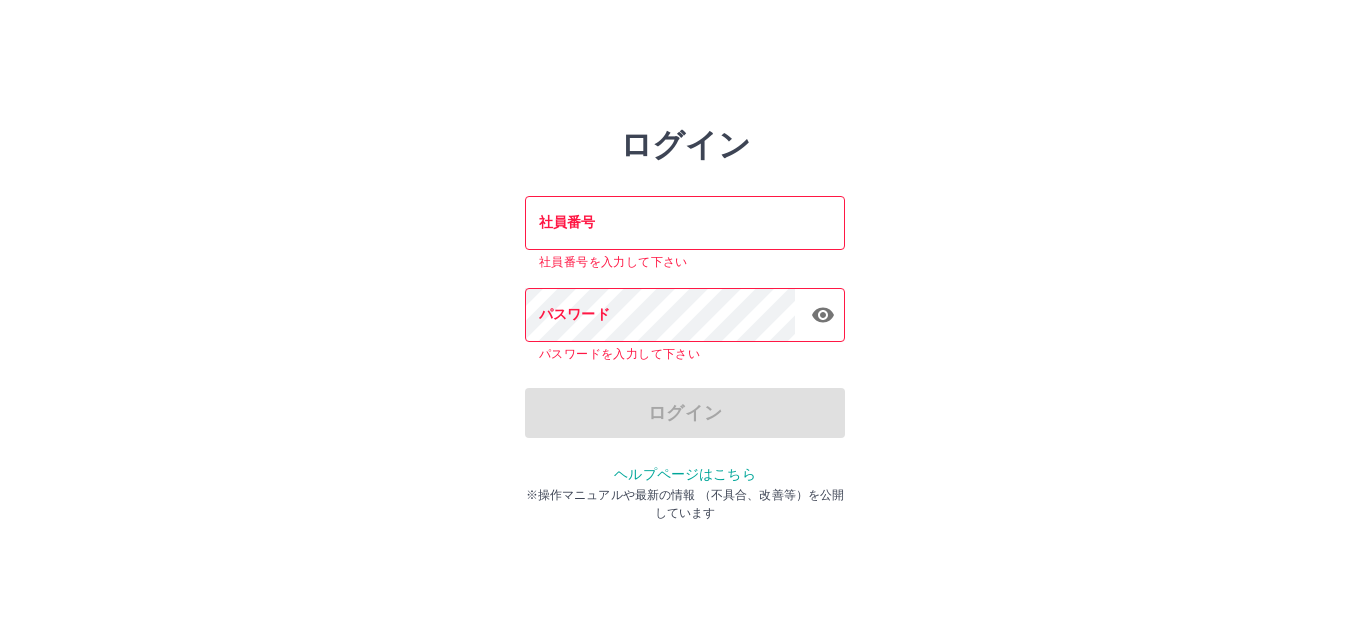 scroll, scrollTop: 0, scrollLeft: 0, axis: both 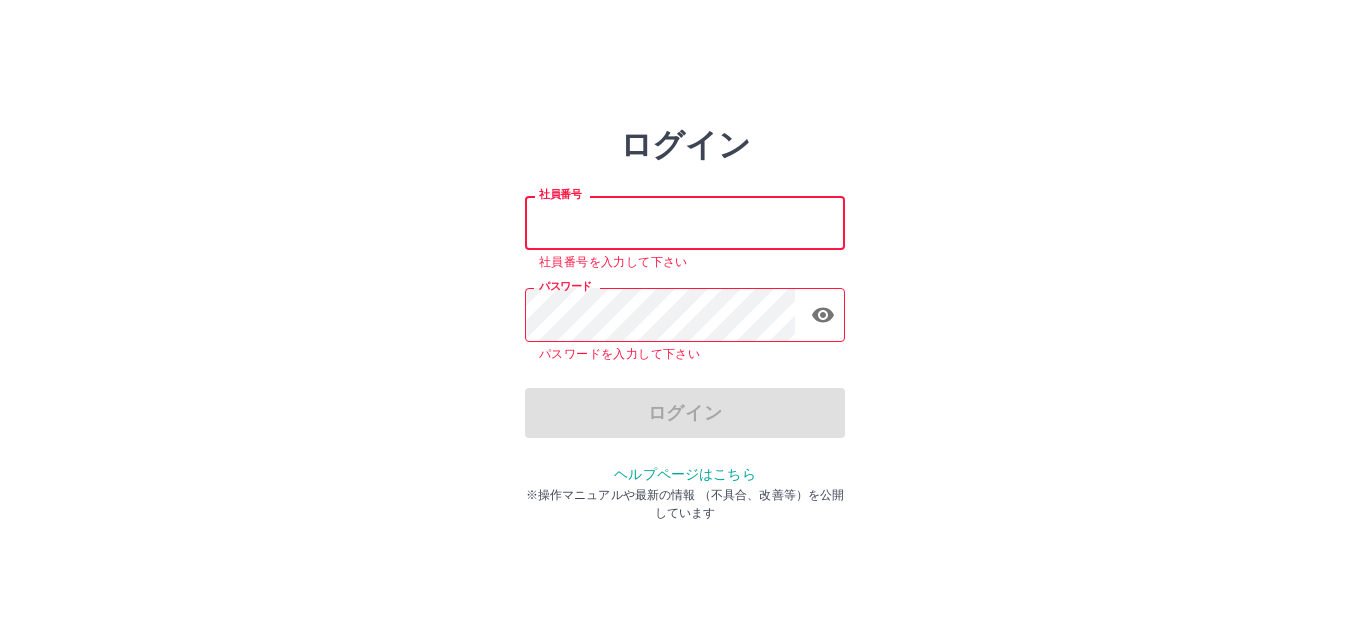 type on "*******" 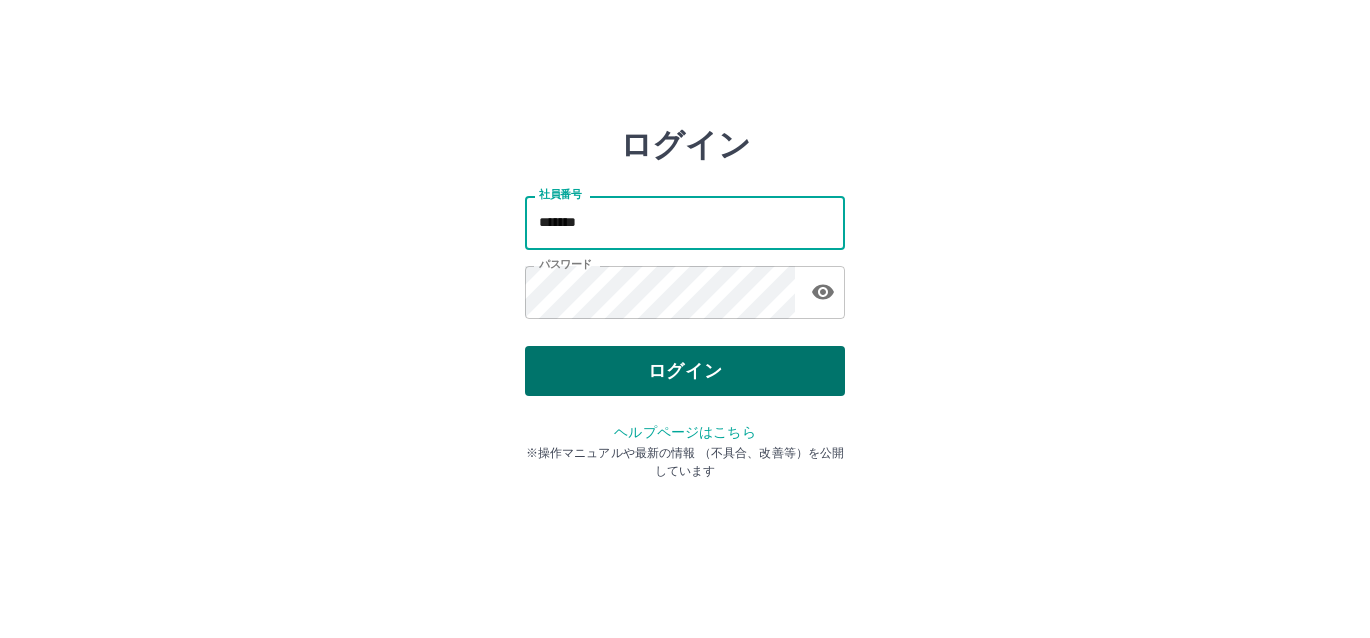 click on "ログイン" at bounding box center (685, 371) 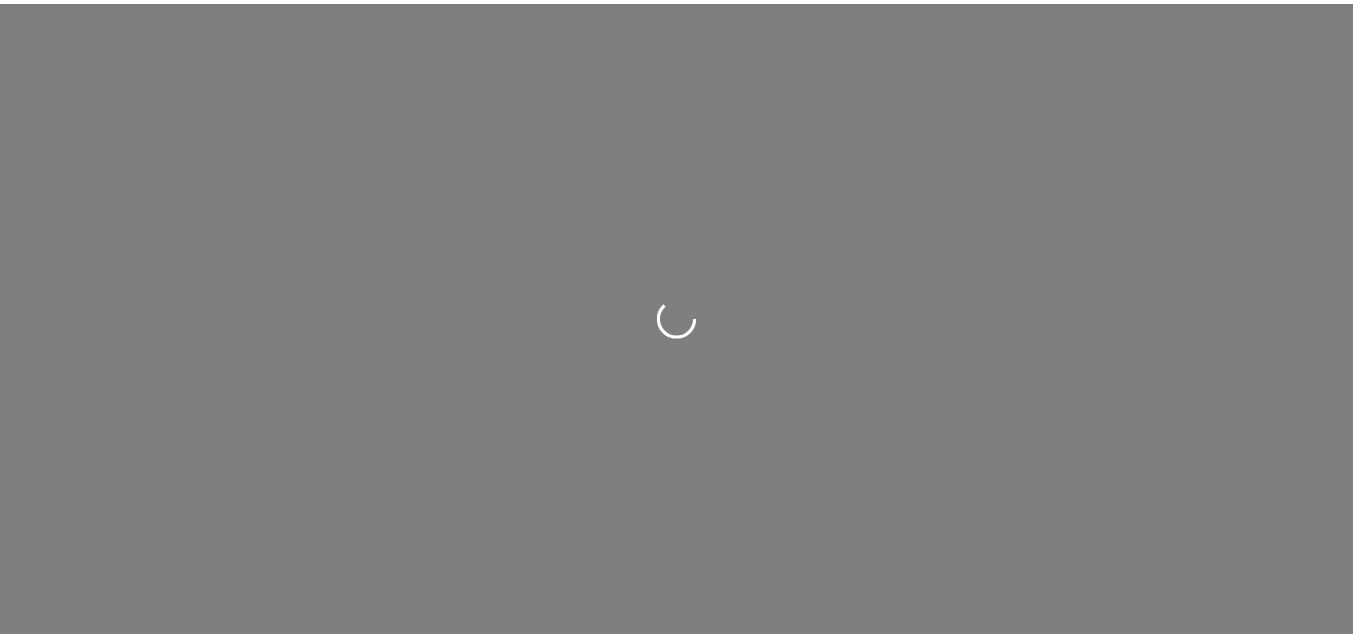 scroll, scrollTop: 0, scrollLeft: 0, axis: both 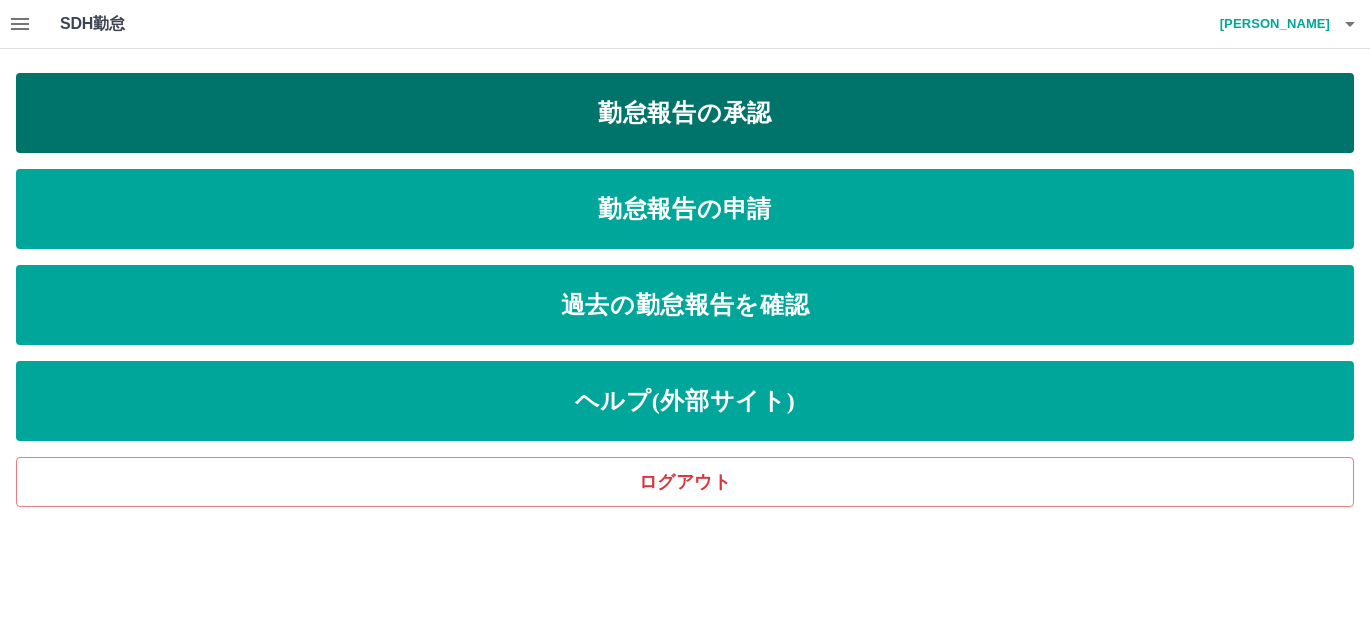 click on "勤怠報告の承認" at bounding box center [685, 113] 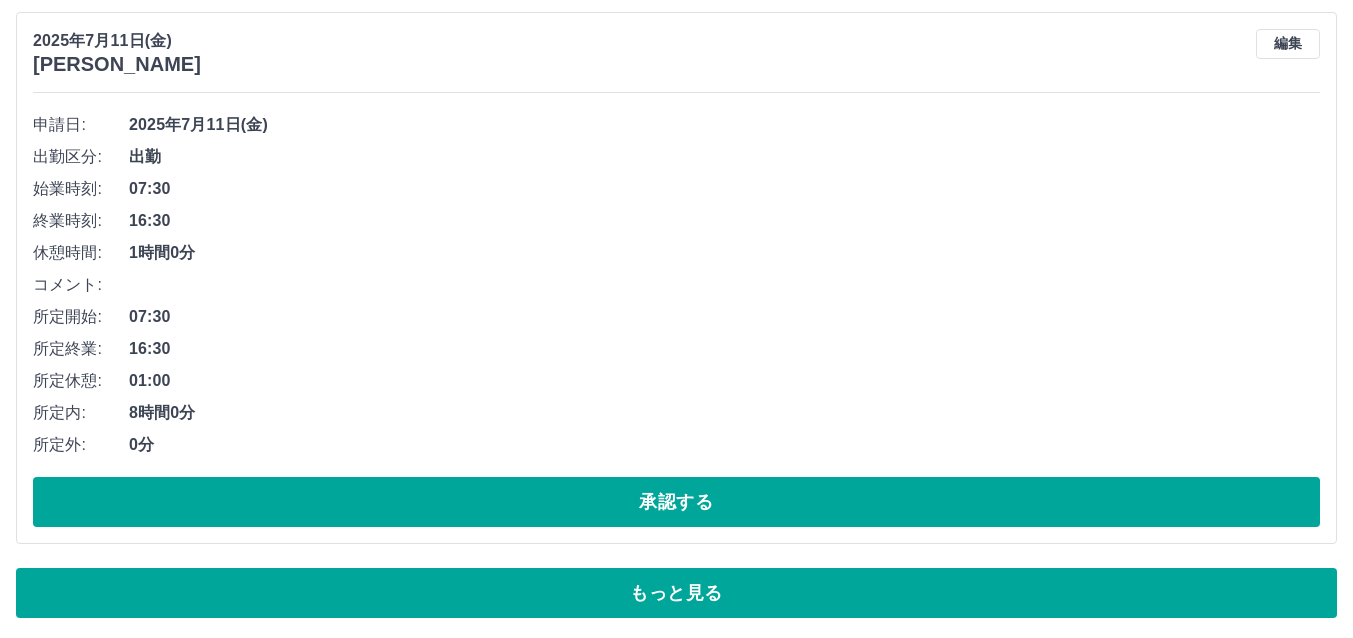 scroll, scrollTop: 7246, scrollLeft: 0, axis: vertical 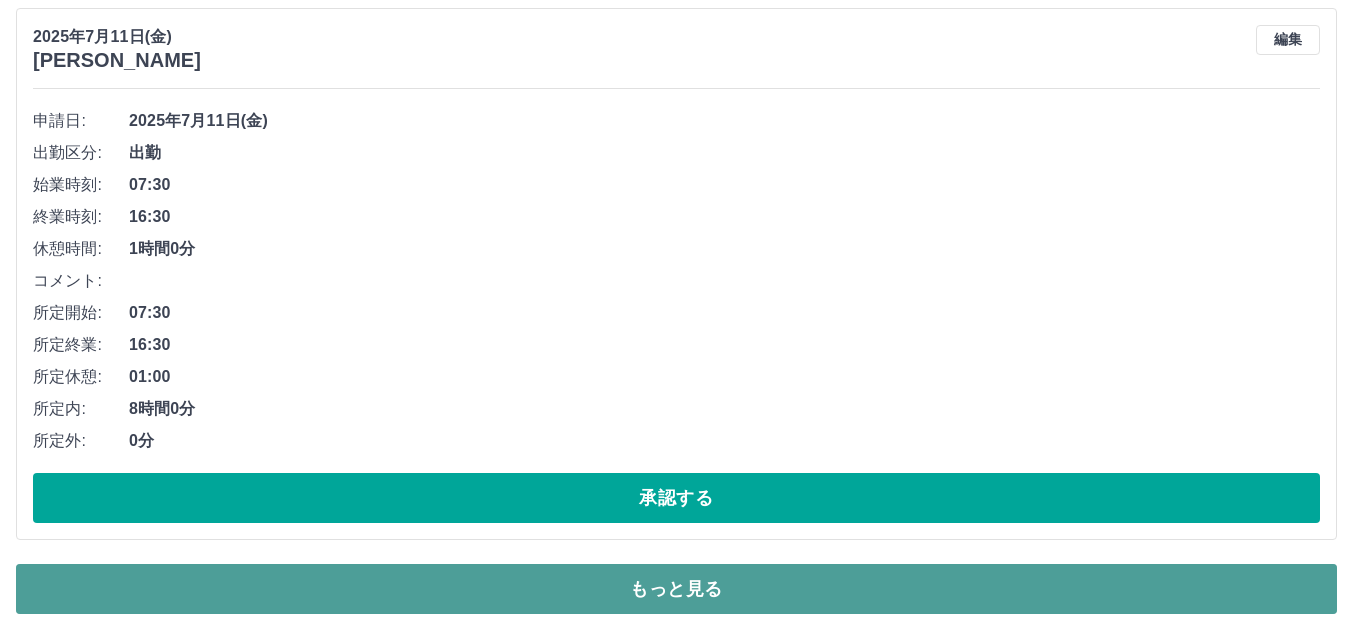 click on "もっと見る" at bounding box center (676, 589) 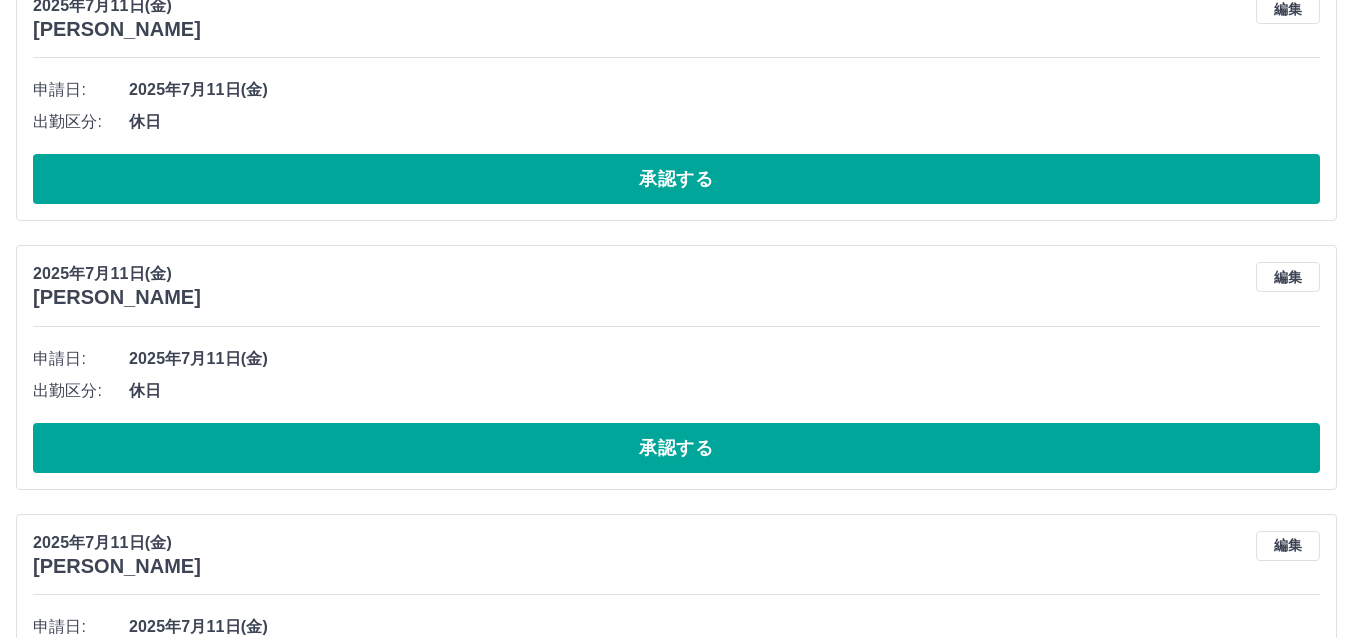 scroll, scrollTop: 16226, scrollLeft: 0, axis: vertical 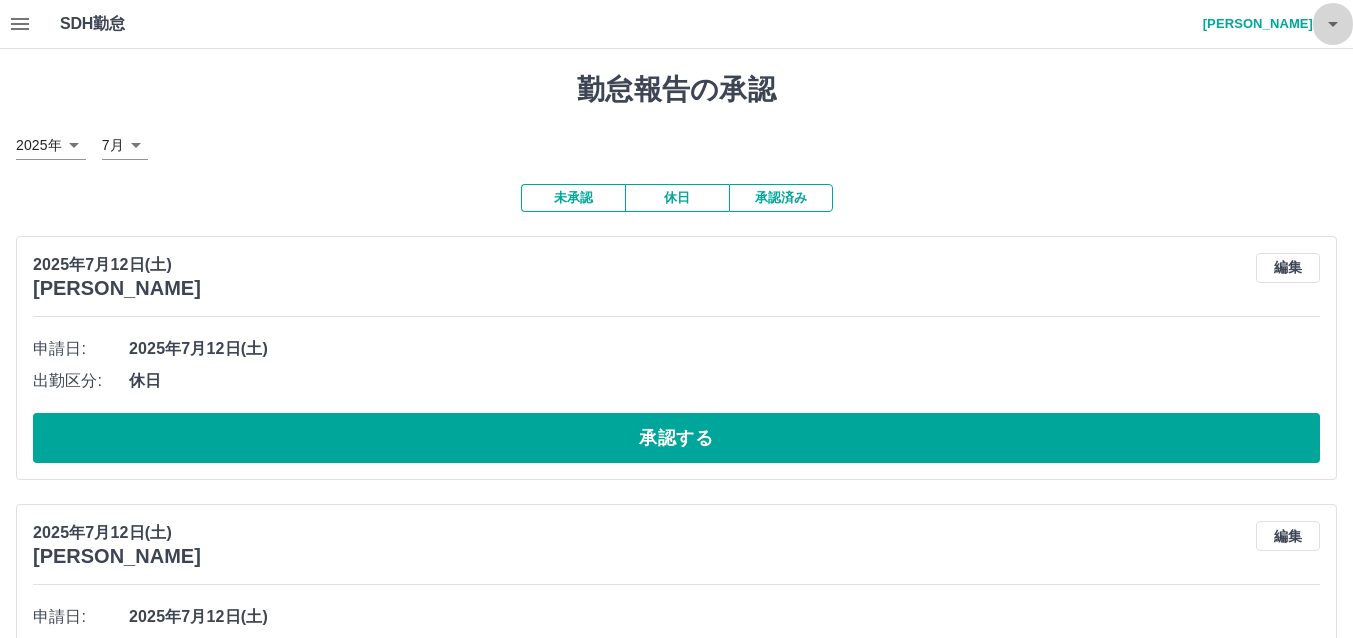 click 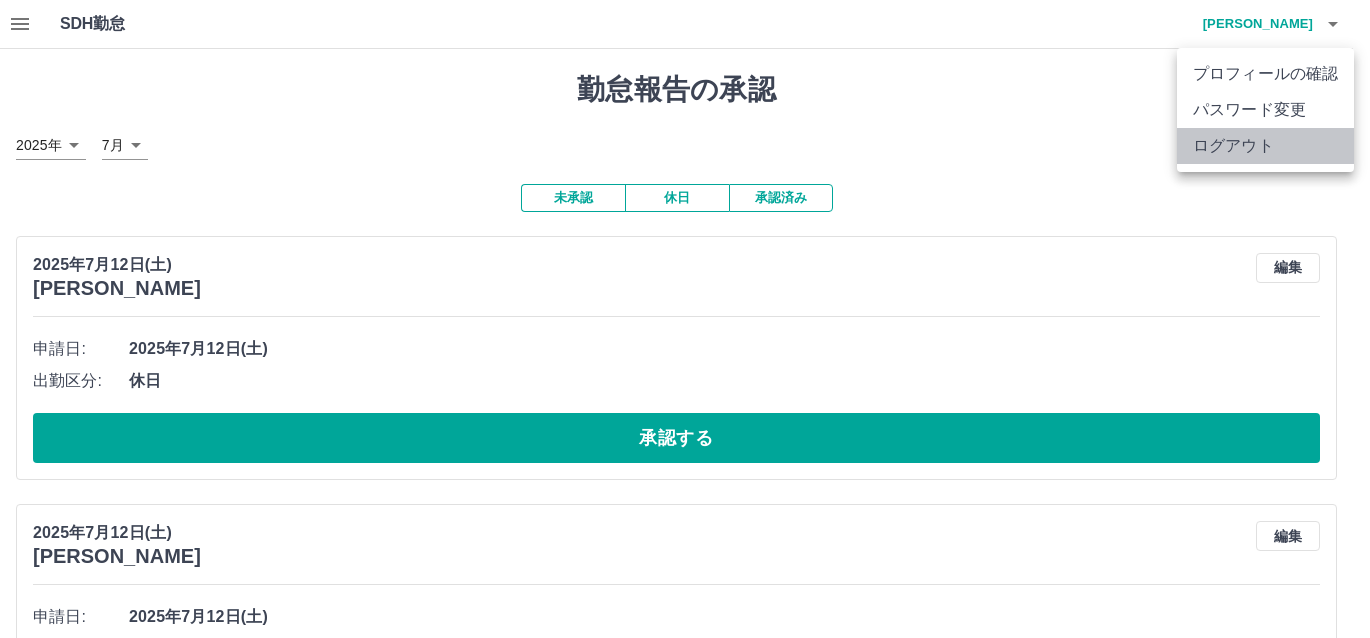 click on "ログアウト" at bounding box center [1265, 146] 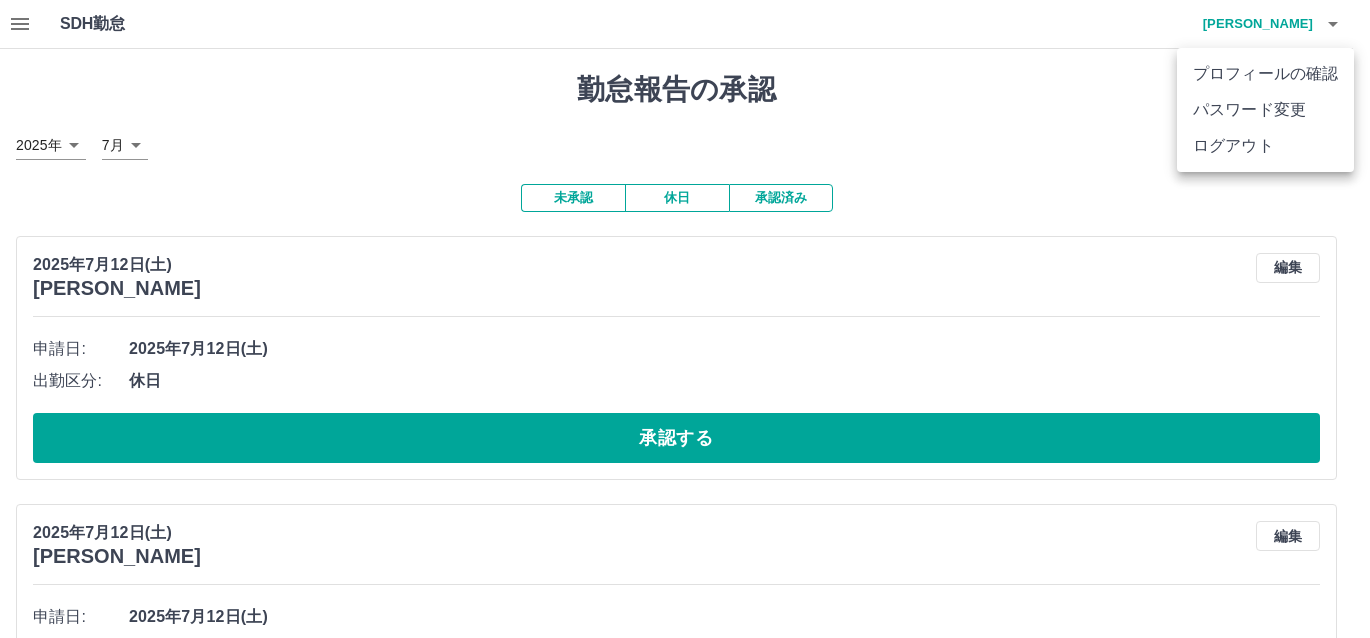 click on "ログアウト" at bounding box center [1265, 146] 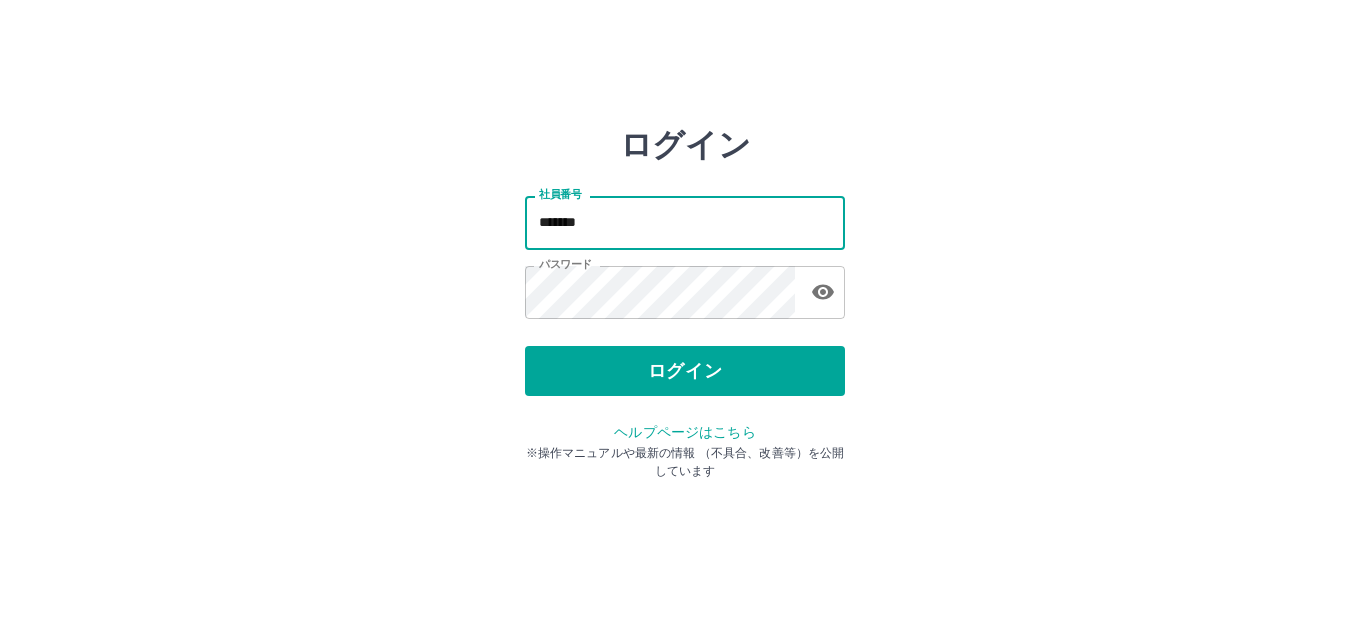 scroll, scrollTop: 0, scrollLeft: 0, axis: both 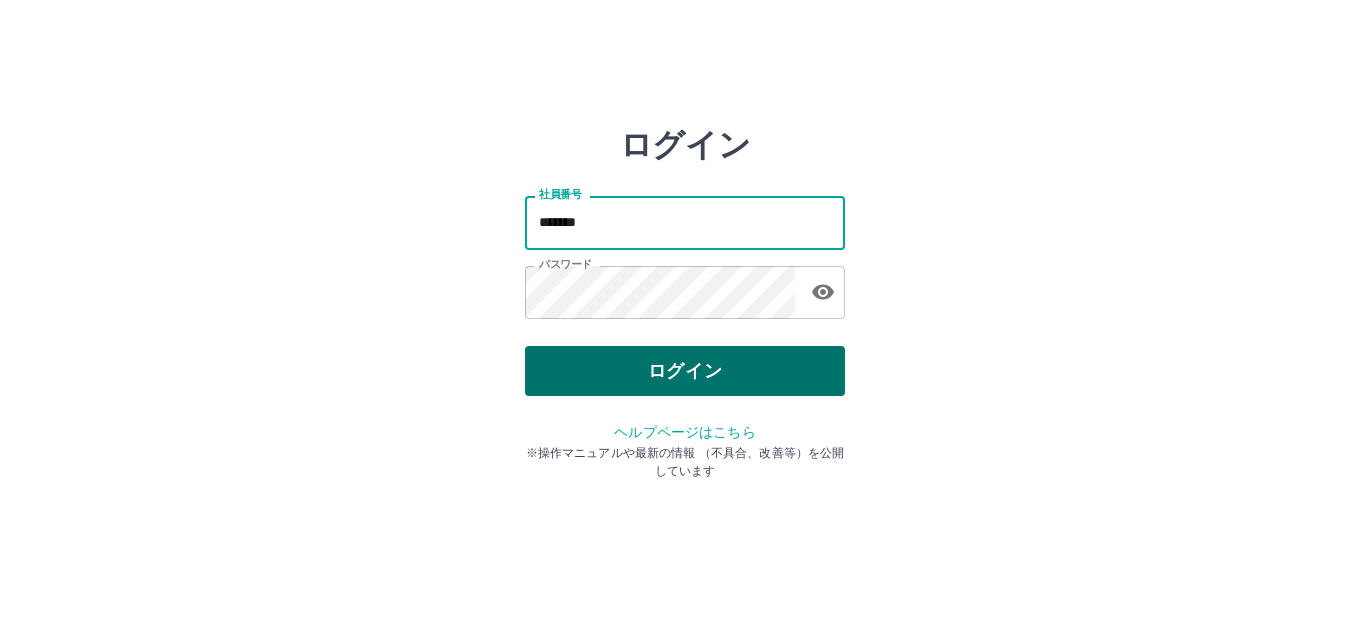 click on "ログイン" at bounding box center (685, 371) 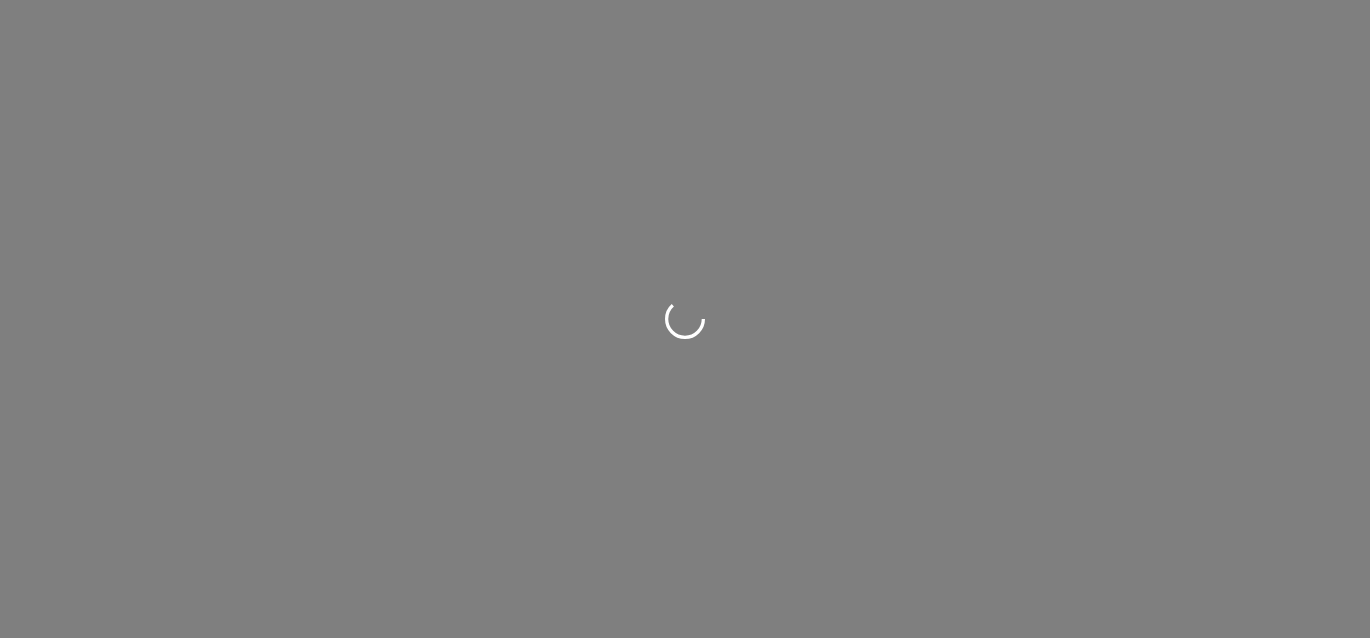 scroll, scrollTop: 0, scrollLeft: 0, axis: both 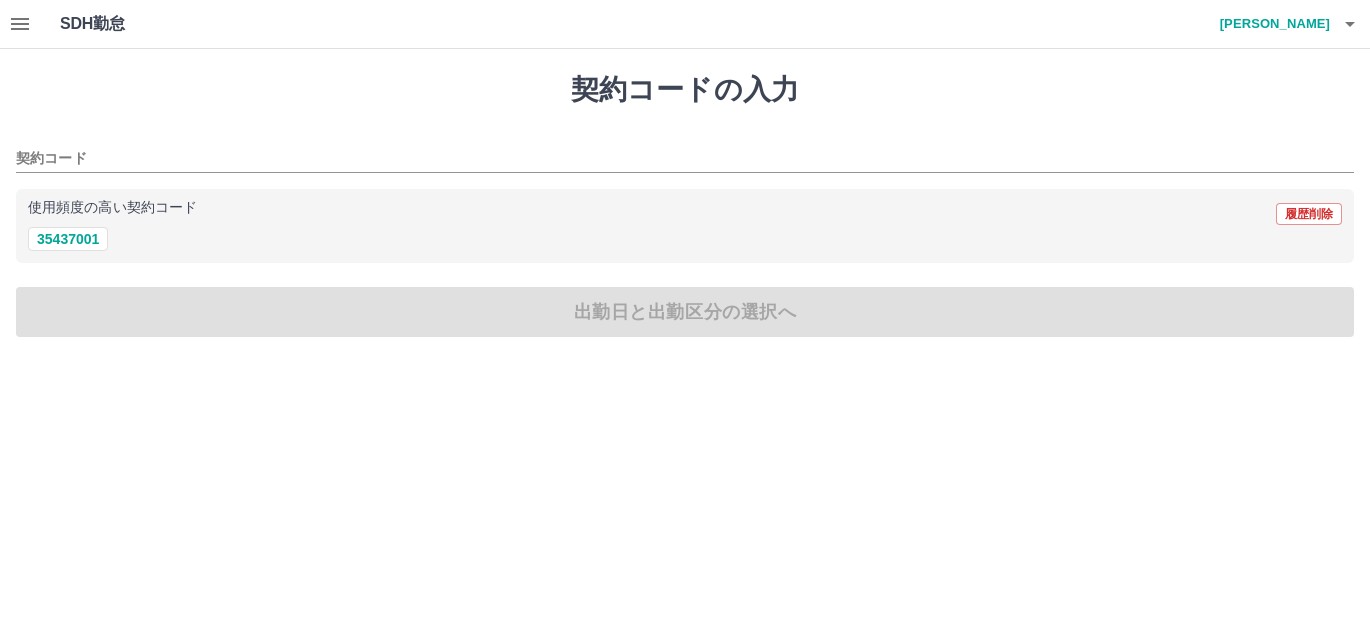 drag, startPoint x: 79, startPoint y: 232, endPoint x: 79, endPoint y: 252, distance: 20 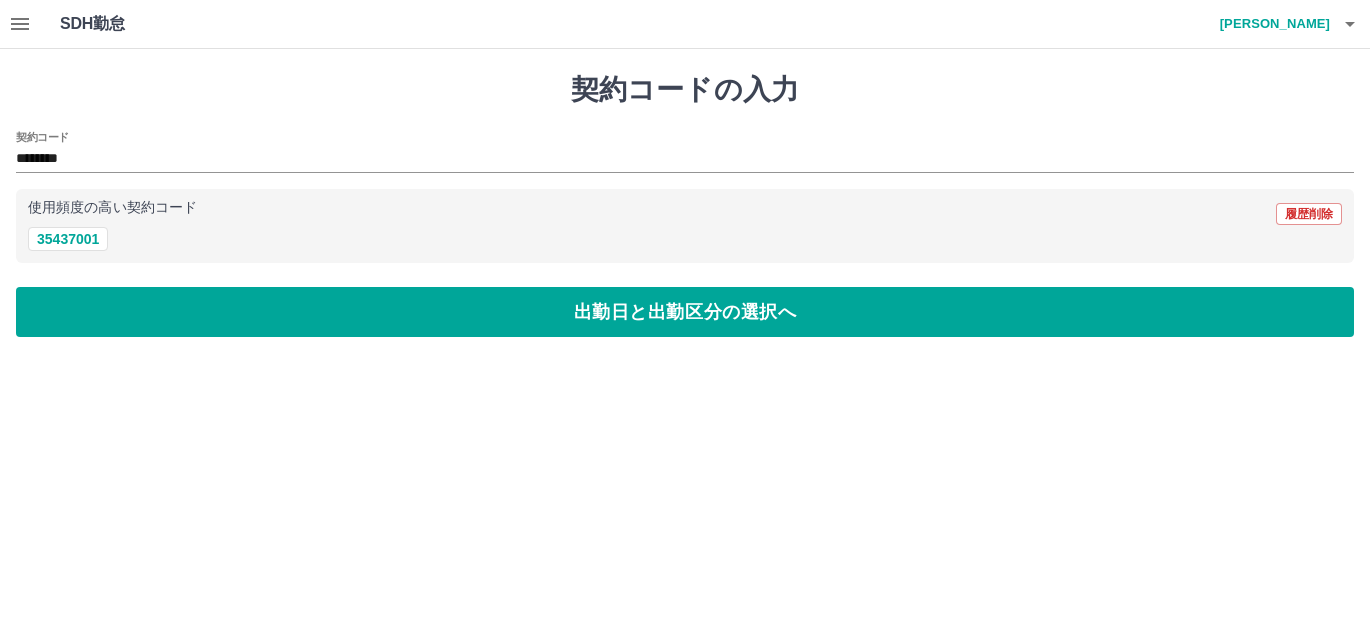 click on "契約コードの入力 契約コード ******** 使用頻度の高い契約コード 履歴削除 35437001 出勤日と出勤区分の選択へ" at bounding box center [685, 205] 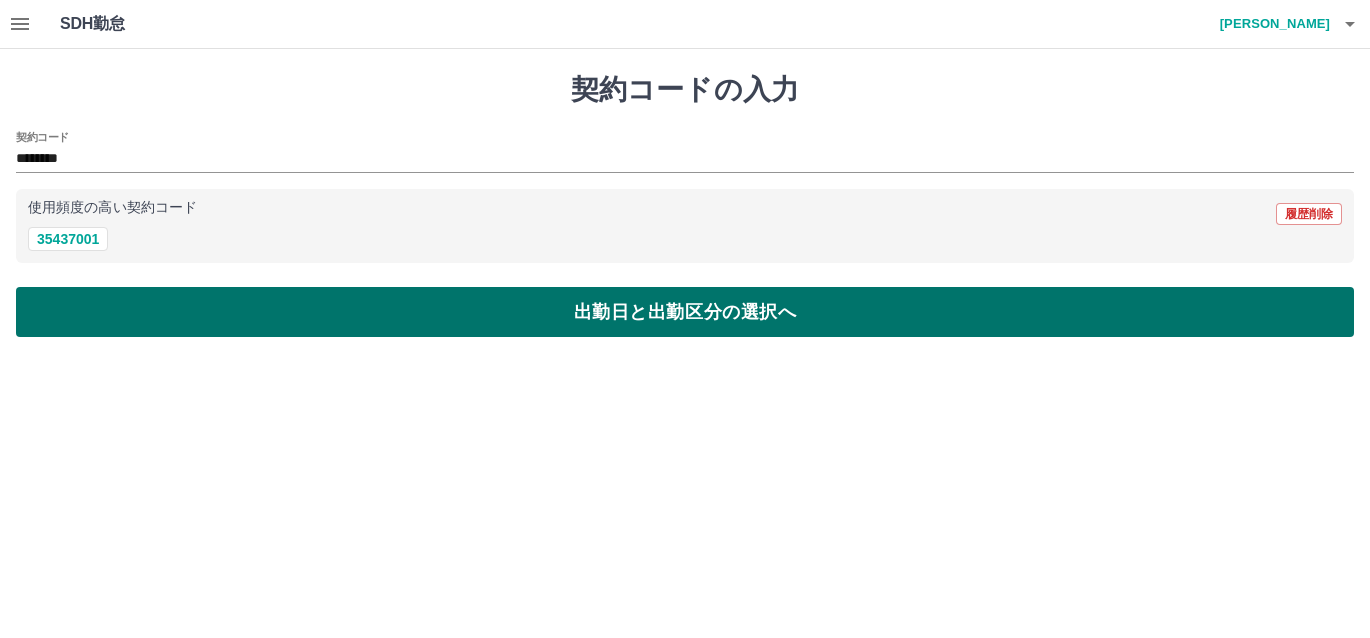 drag, startPoint x: 84, startPoint y: 317, endPoint x: 89, endPoint y: 304, distance: 13.928389 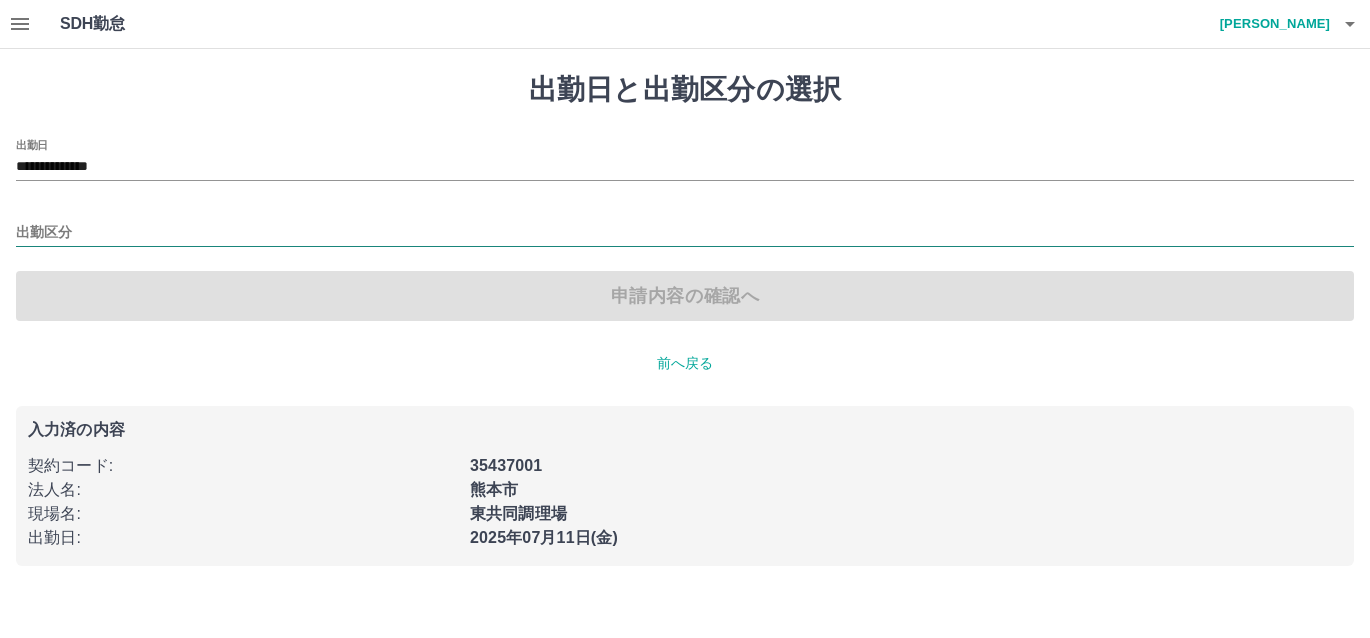 click on "出勤区分" at bounding box center (685, 233) 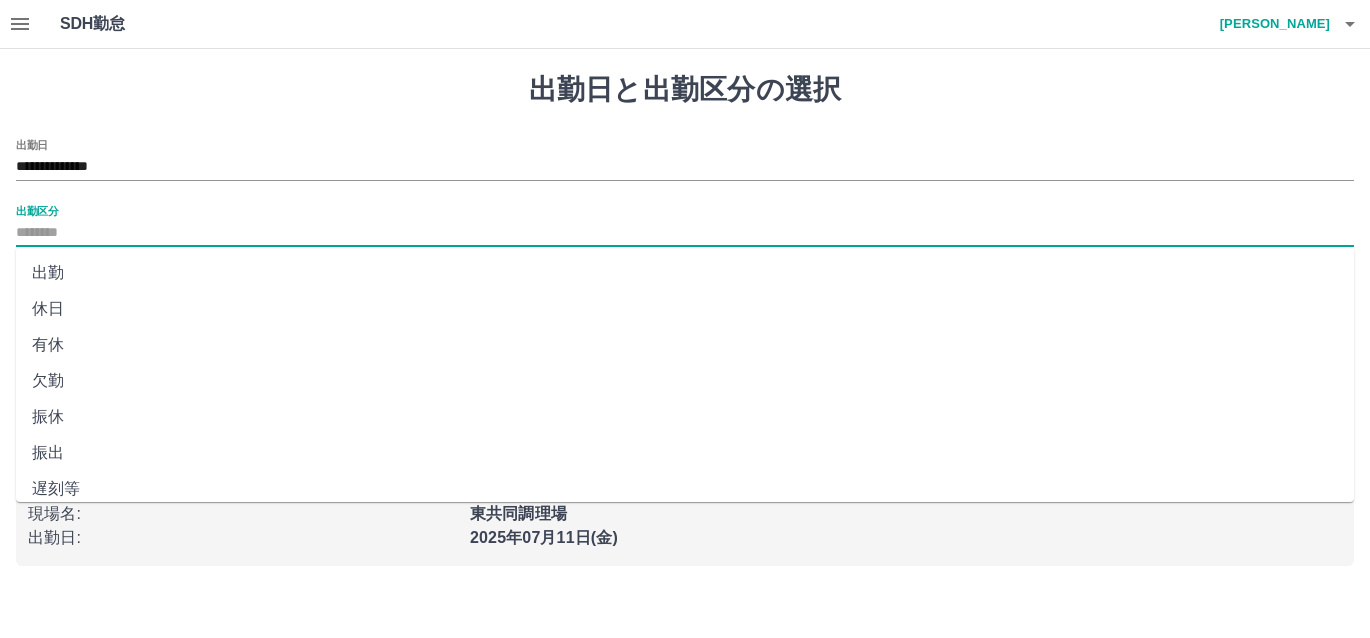 click on "休日" at bounding box center [685, 309] 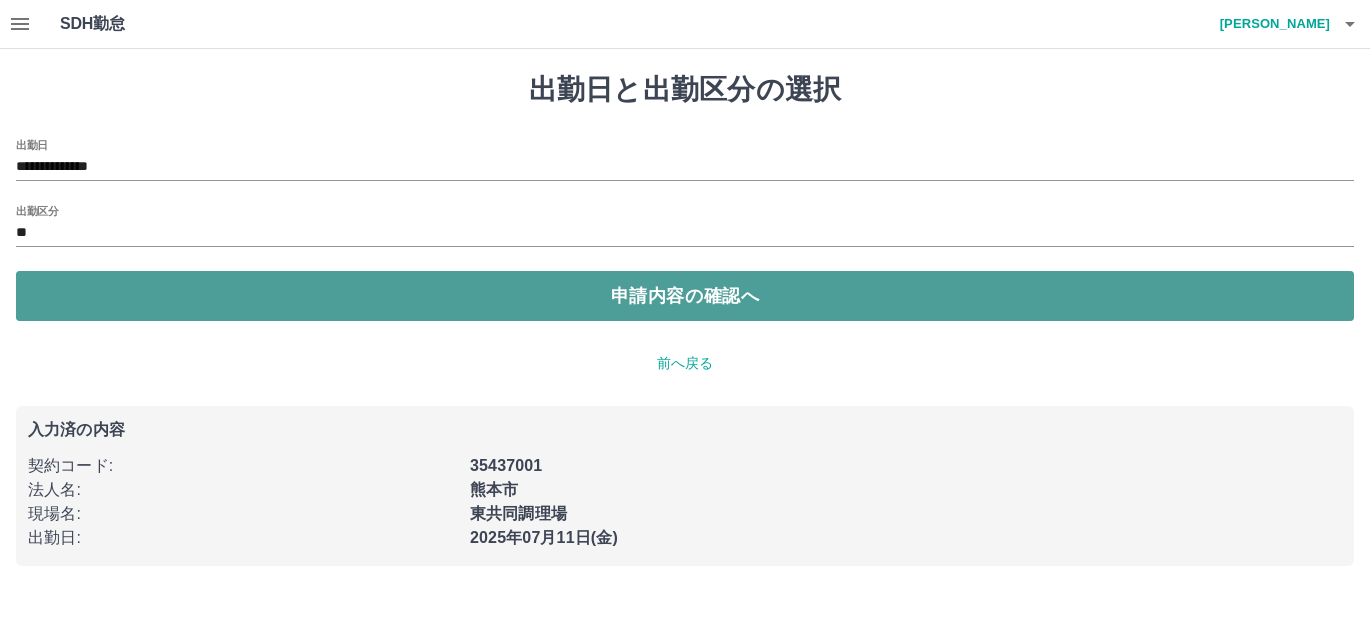 click on "申請内容の確認へ" at bounding box center (685, 296) 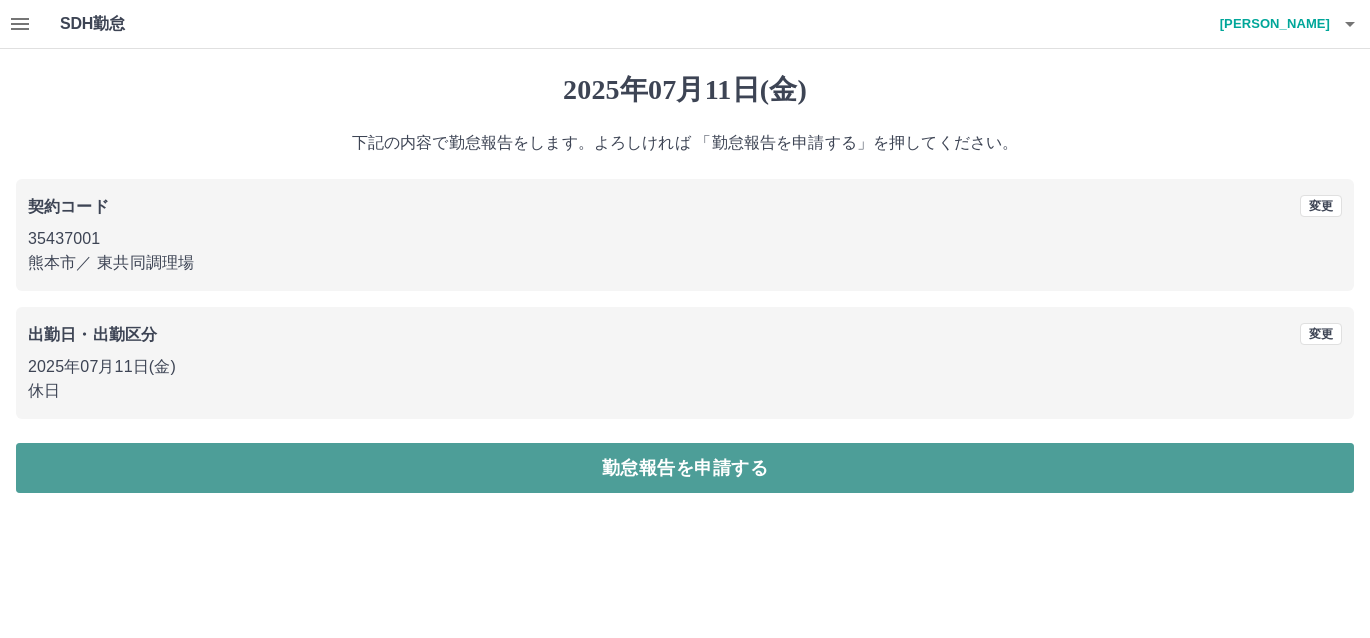 click on "勤怠報告を申請する" at bounding box center (685, 468) 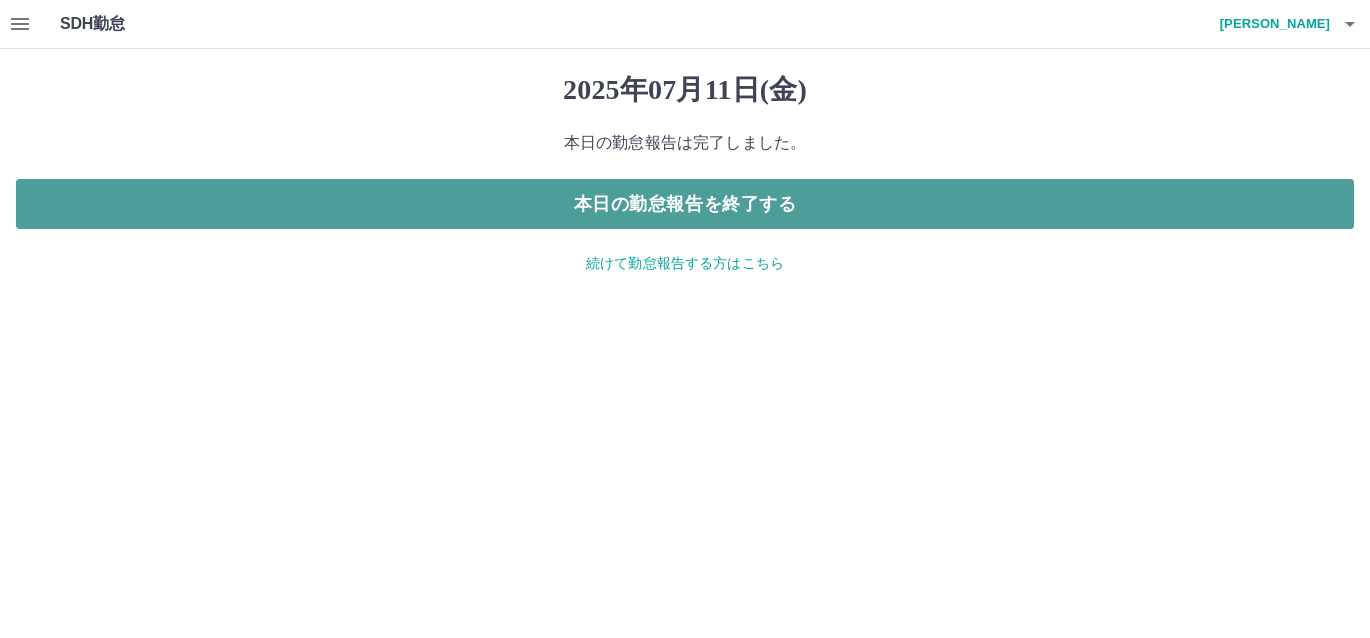 click on "本日の勤怠報告を終了する" at bounding box center [685, 204] 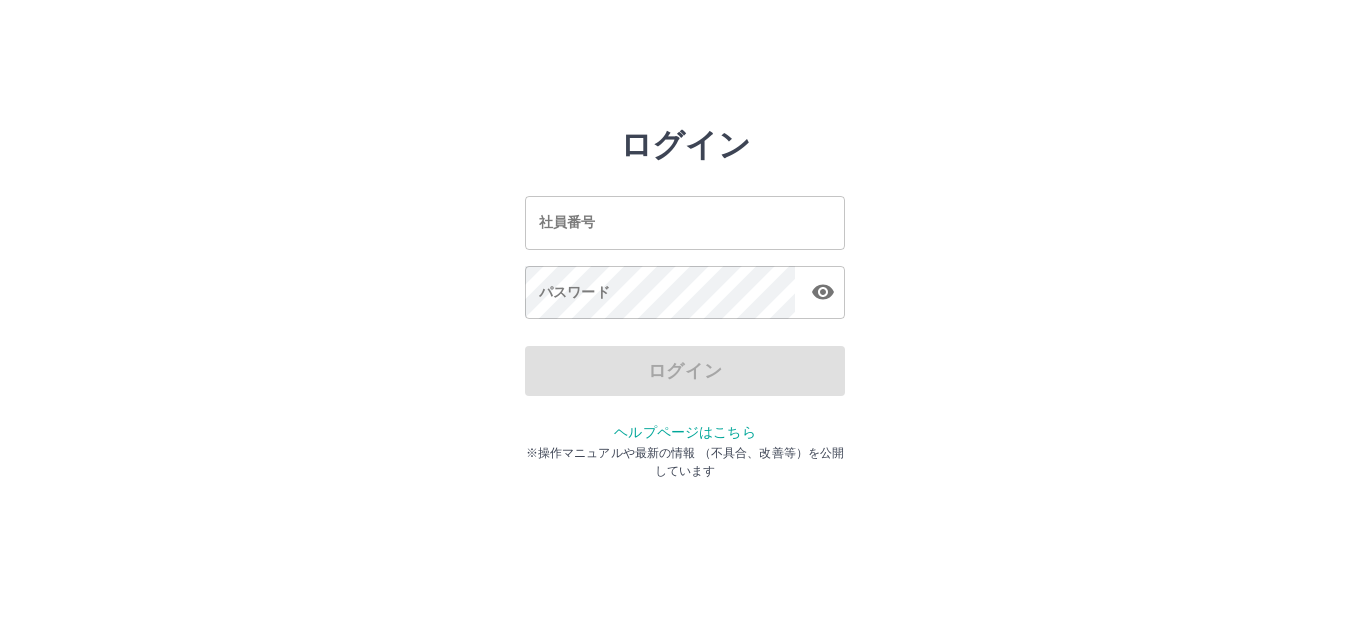 scroll, scrollTop: 0, scrollLeft: 0, axis: both 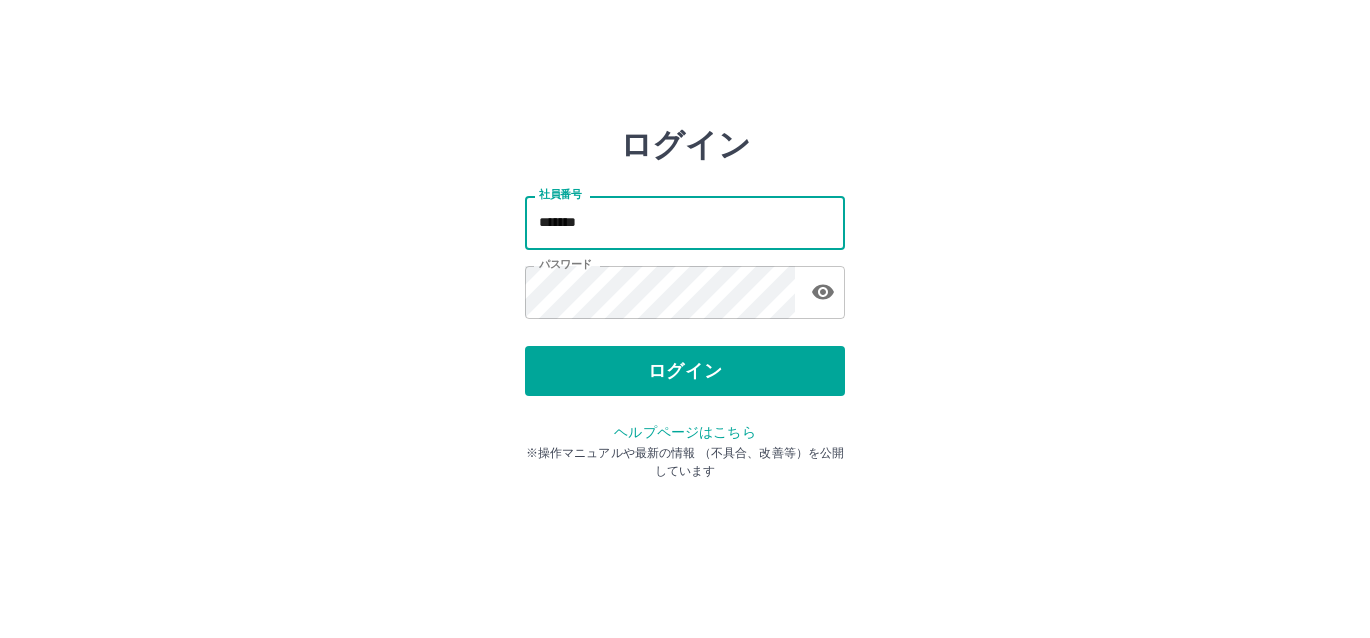 drag, startPoint x: 731, startPoint y: 238, endPoint x: 777, endPoint y: 254, distance: 48.703182 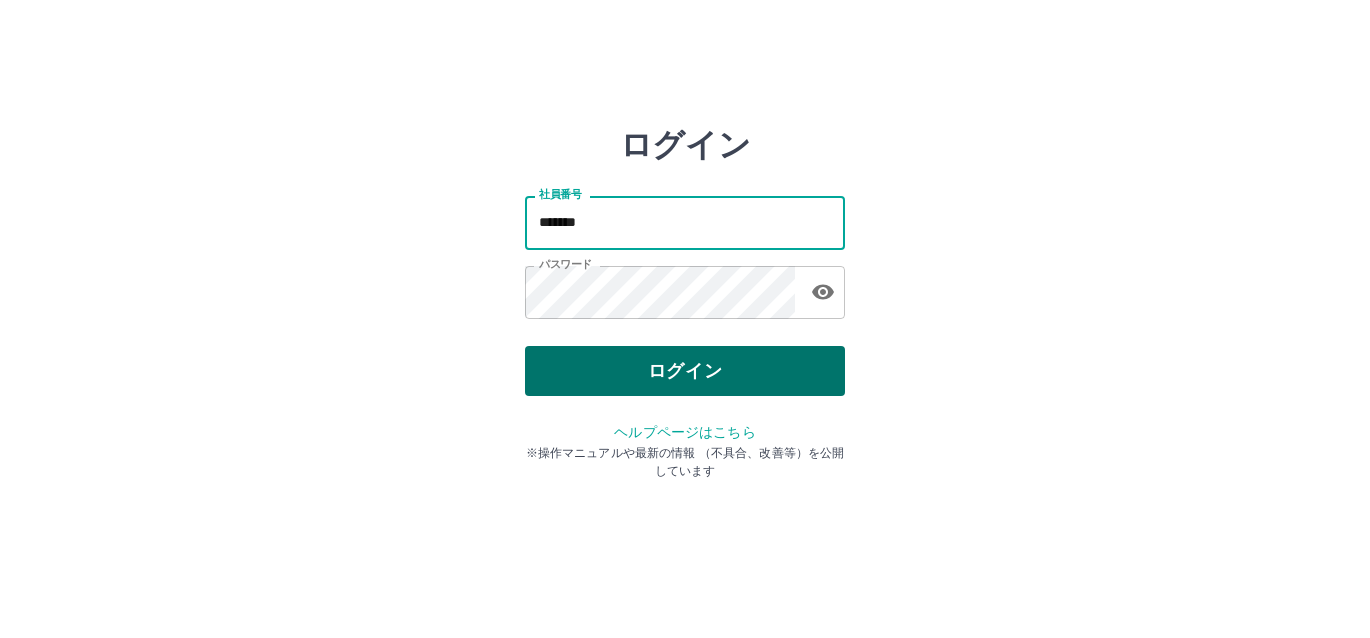 click on "ログイン" at bounding box center [685, 371] 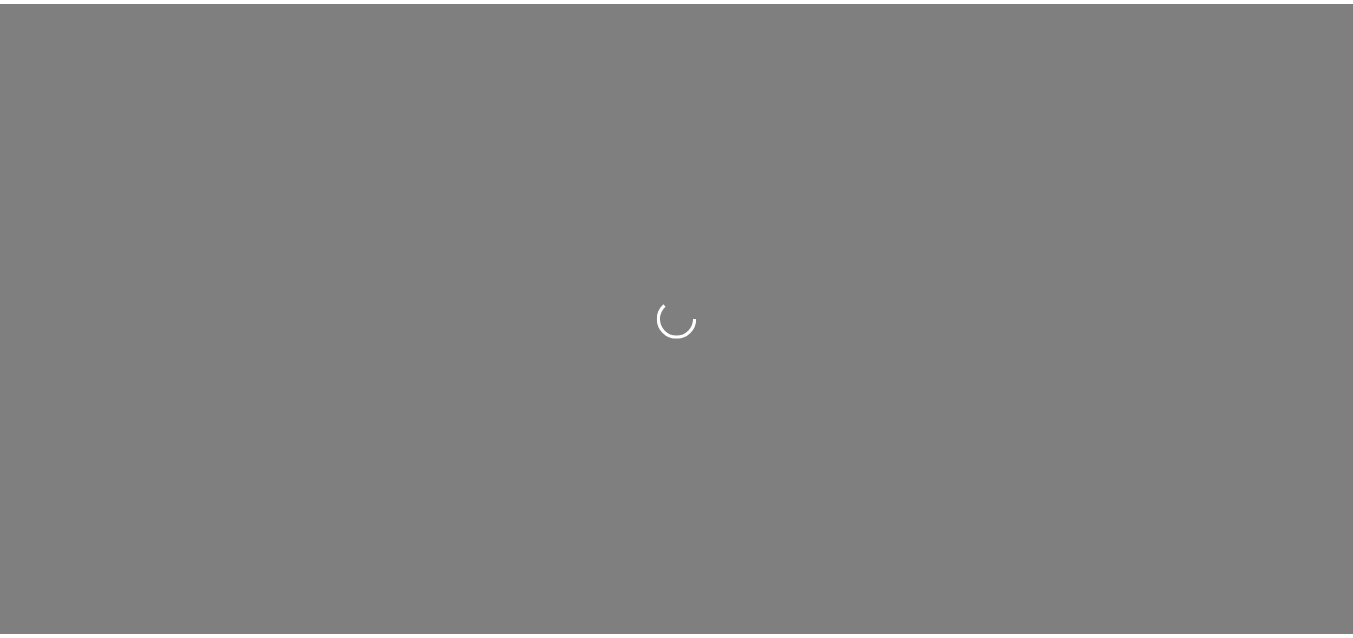 scroll, scrollTop: 0, scrollLeft: 0, axis: both 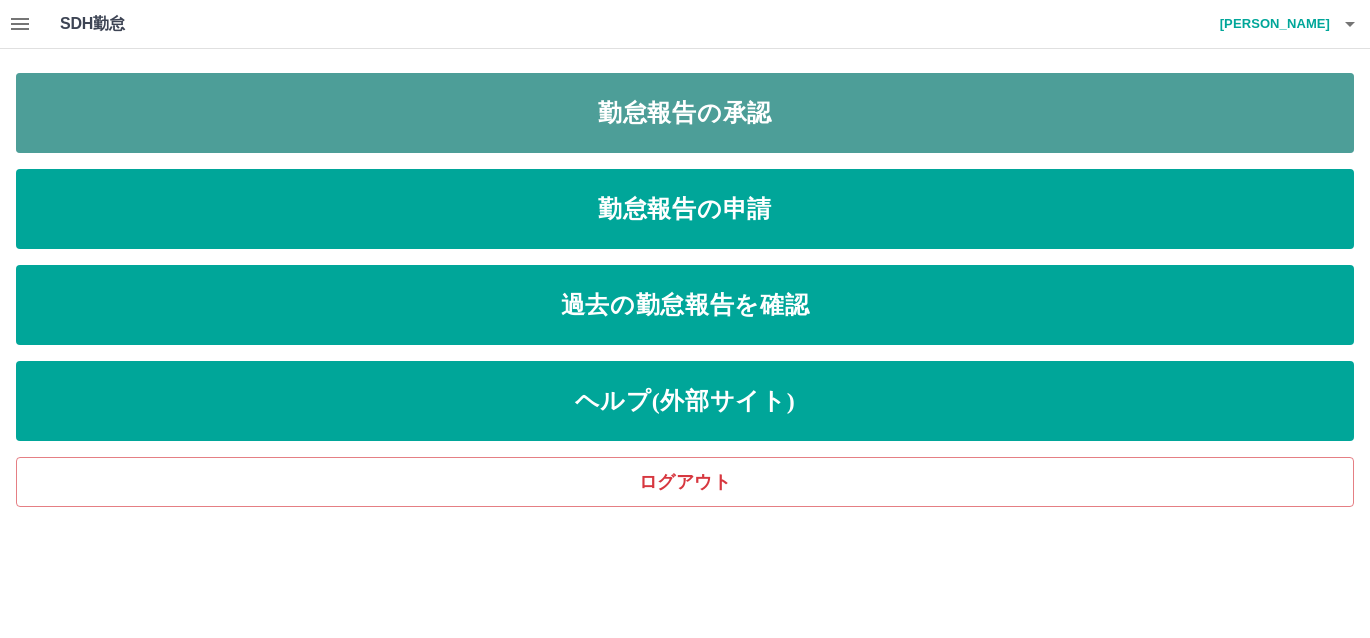 click on "勤怠報告の承認" at bounding box center [685, 113] 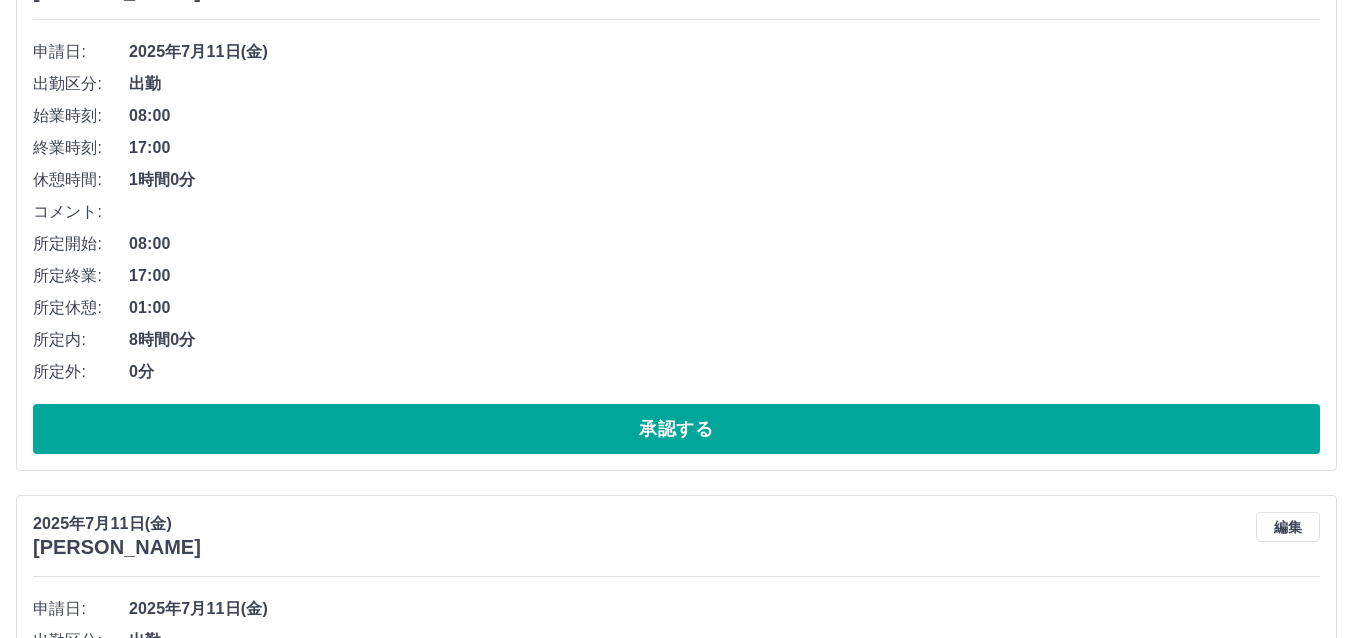 scroll, scrollTop: 6300, scrollLeft: 0, axis: vertical 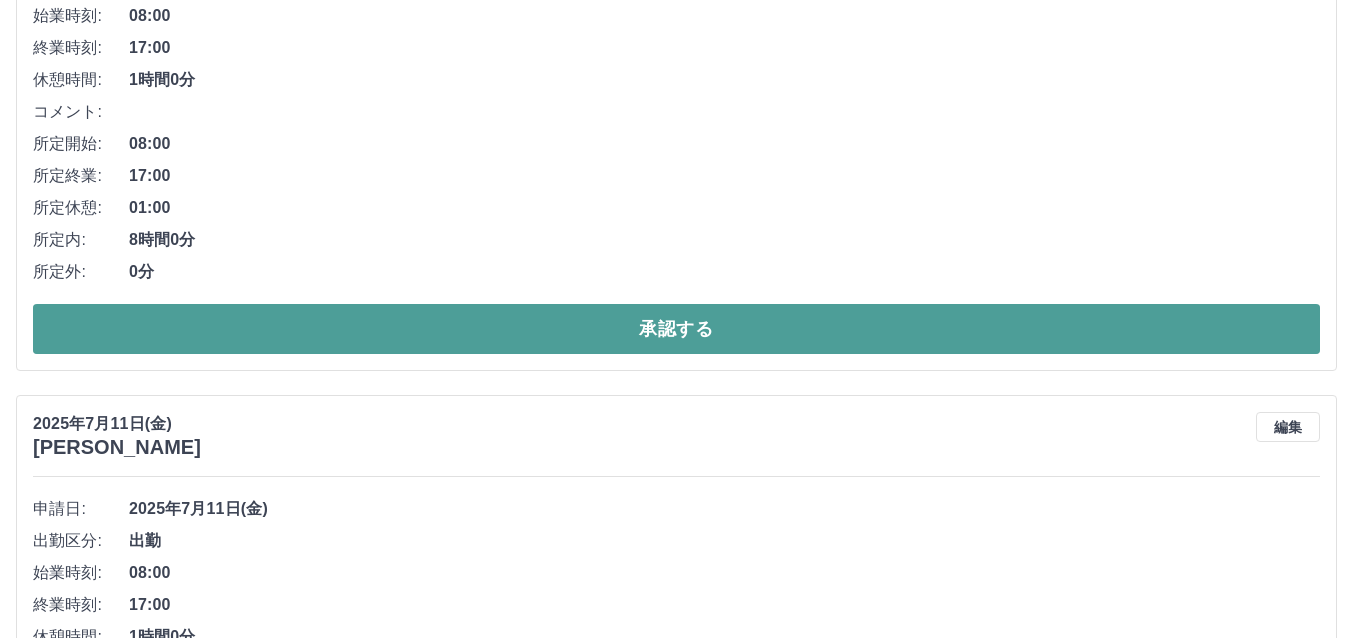 click on "承認する" at bounding box center (676, 329) 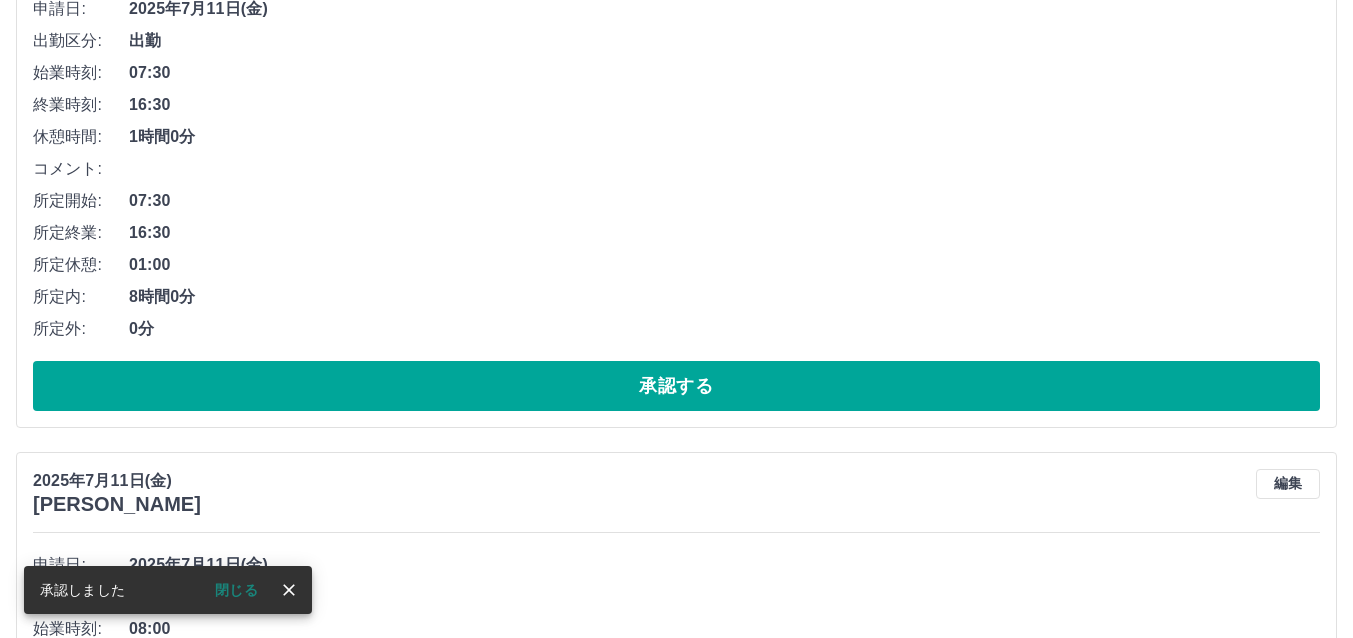 scroll, scrollTop: 6243, scrollLeft: 0, axis: vertical 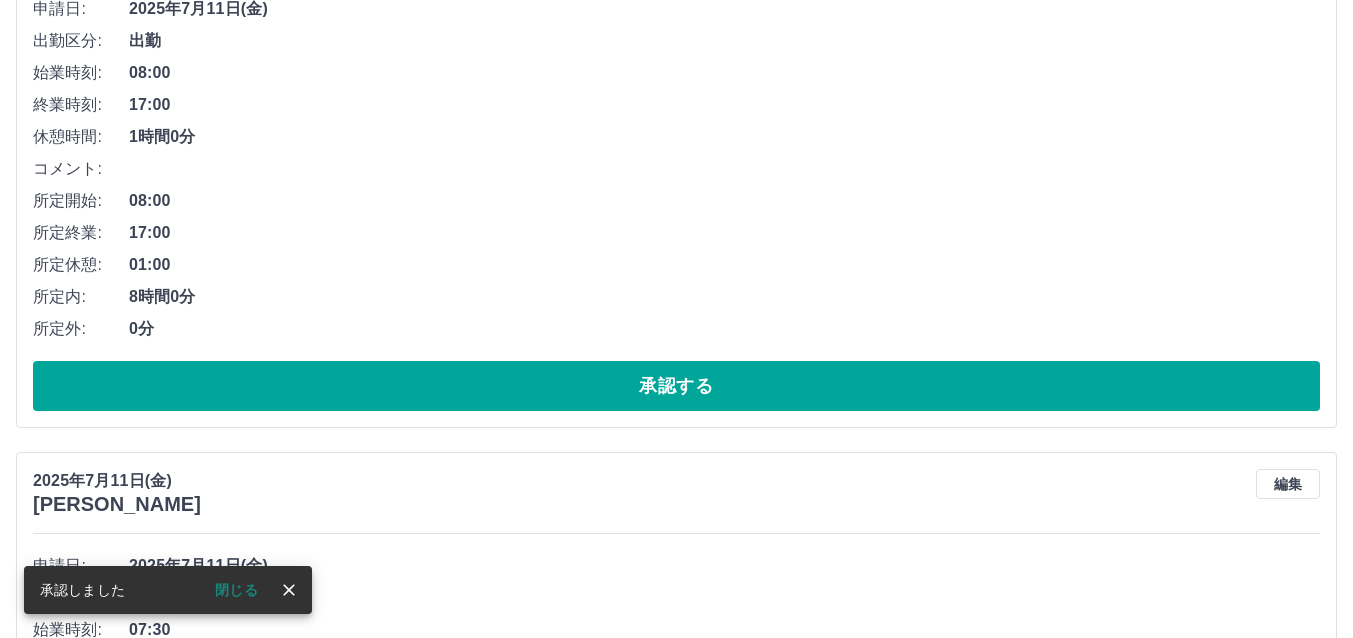 click on "承認する" at bounding box center [676, 386] 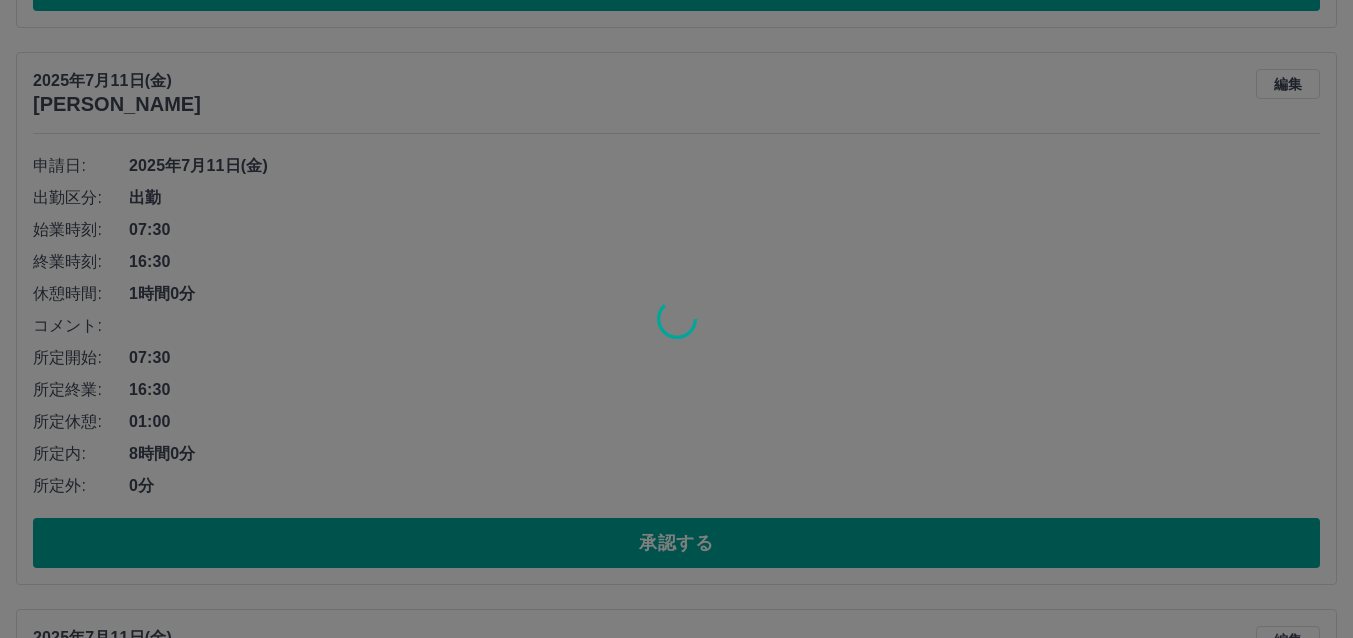 scroll, scrollTop: 6743, scrollLeft: 0, axis: vertical 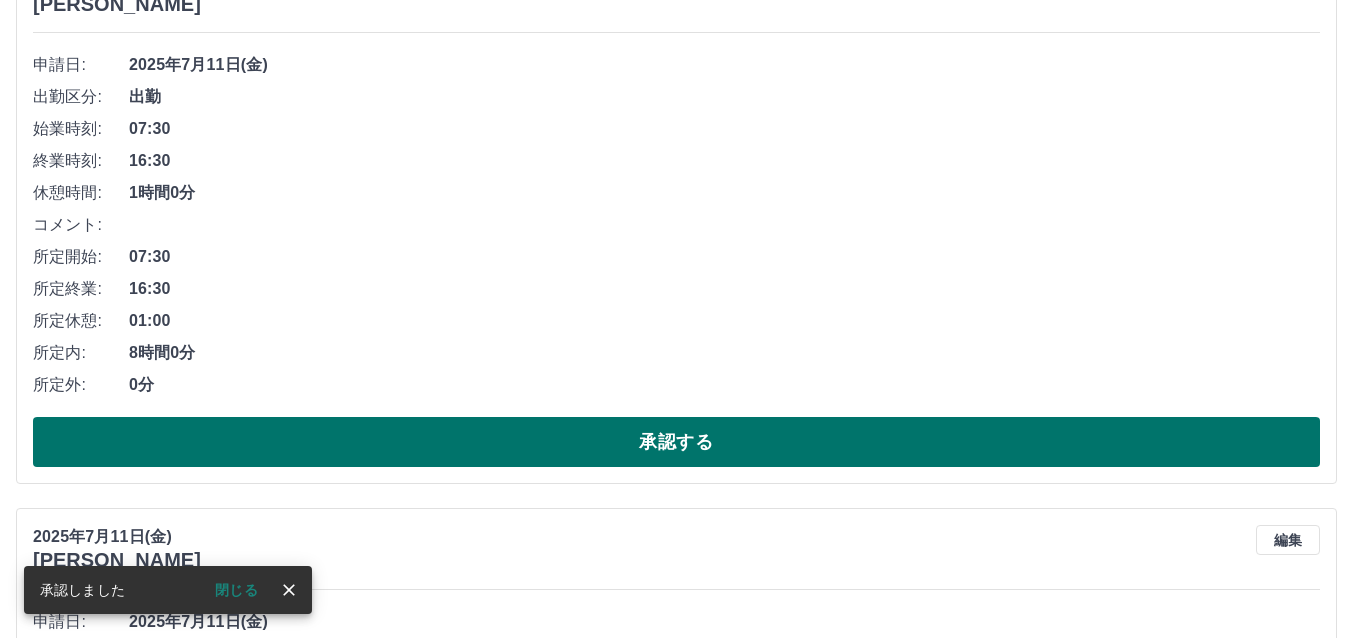 click on "承認する" at bounding box center (676, 442) 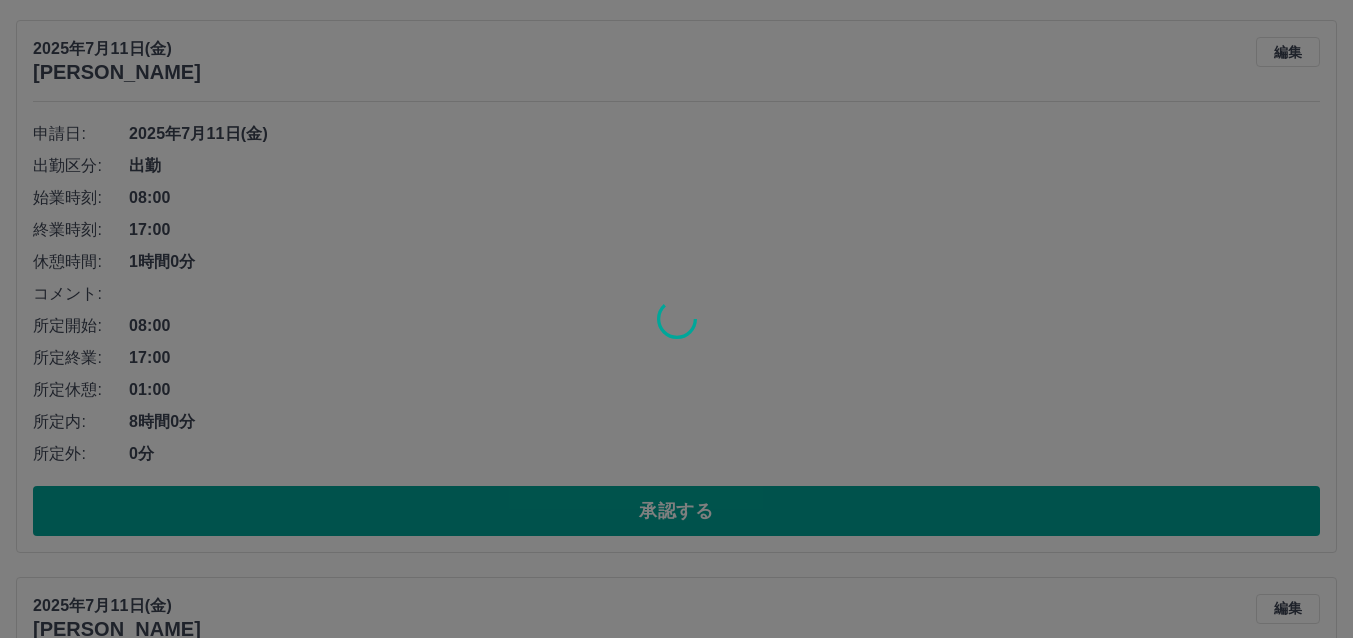 scroll, scrollTop: 6687, scrollLeft: 0, axis: vertical 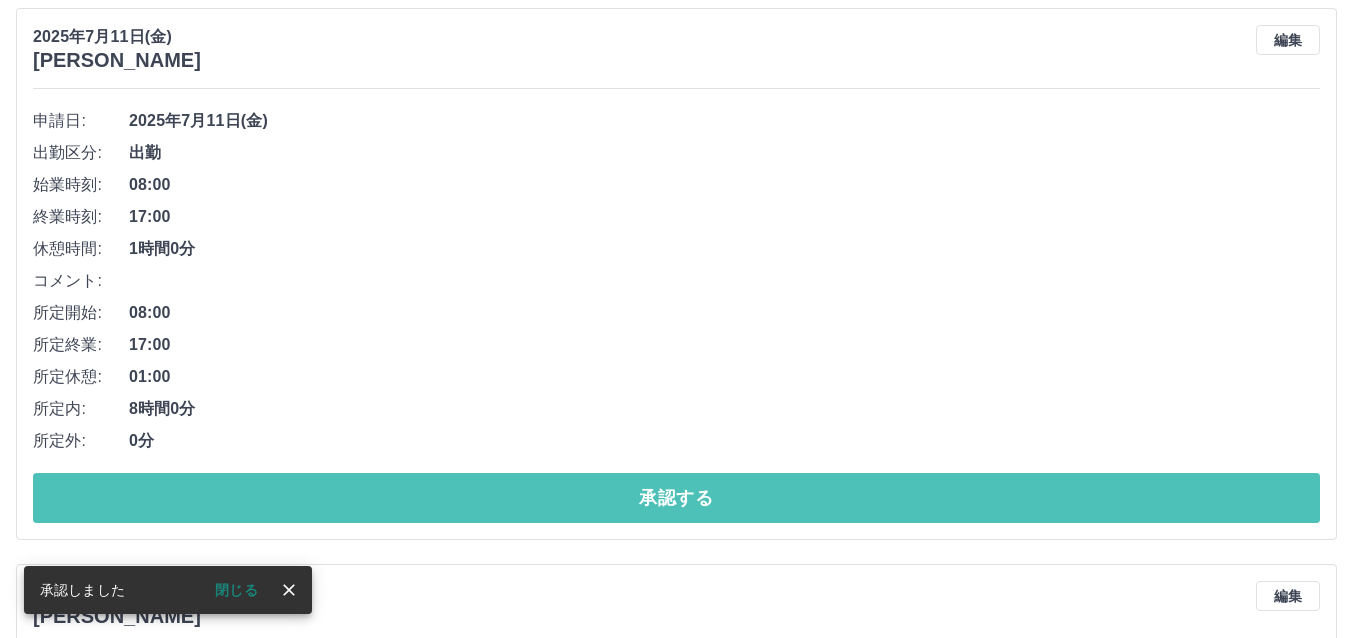 click on "承認する" at bounding box center [676, 498] 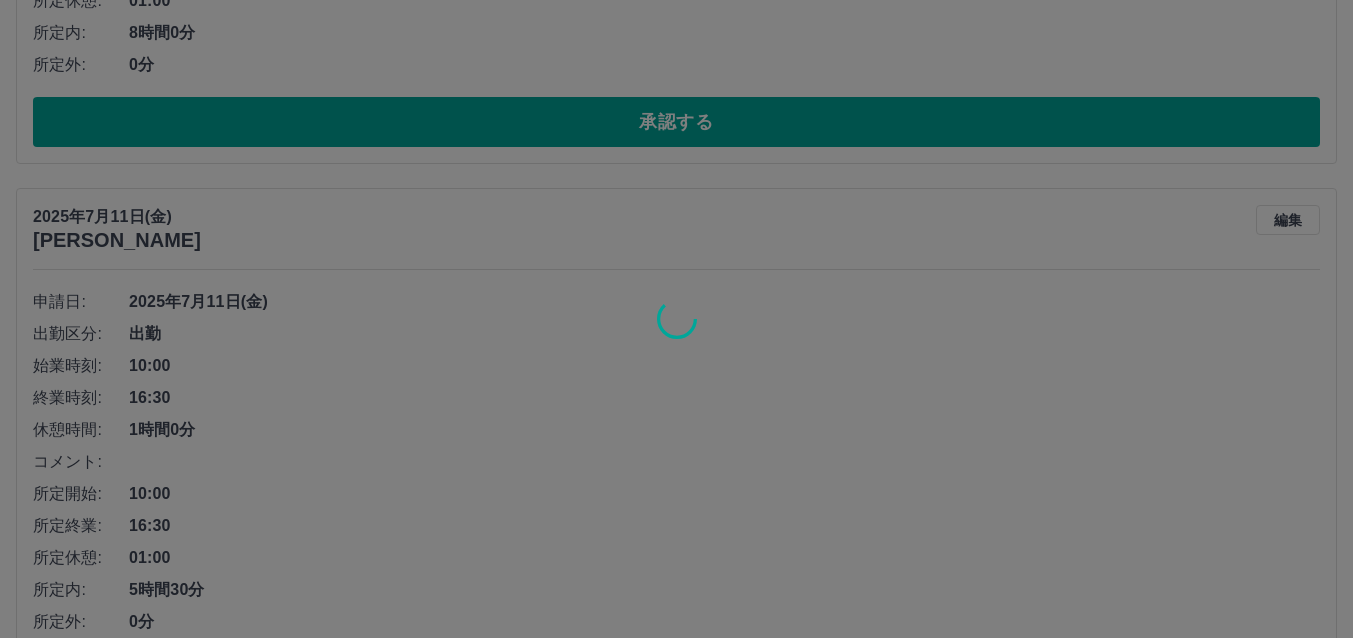 scroll, scrollTop: 6631, scrollLeft: 0, axis: vertical 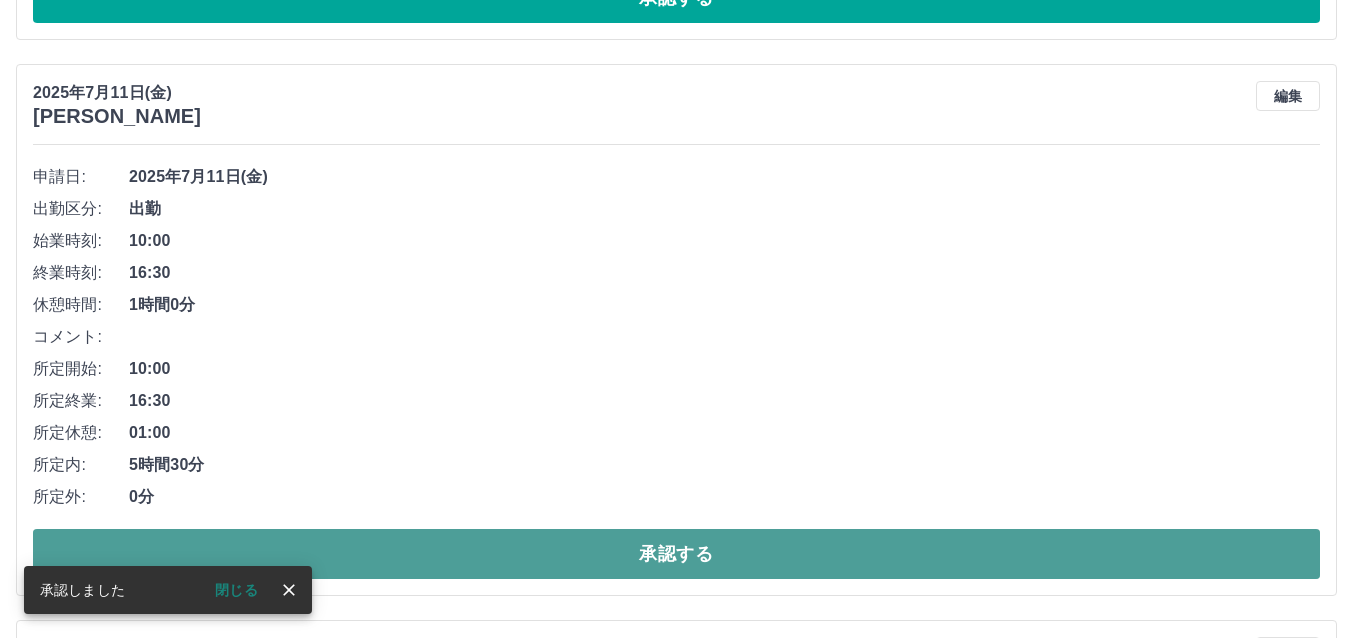 click on "承認する" at bounding box center (676, 554) 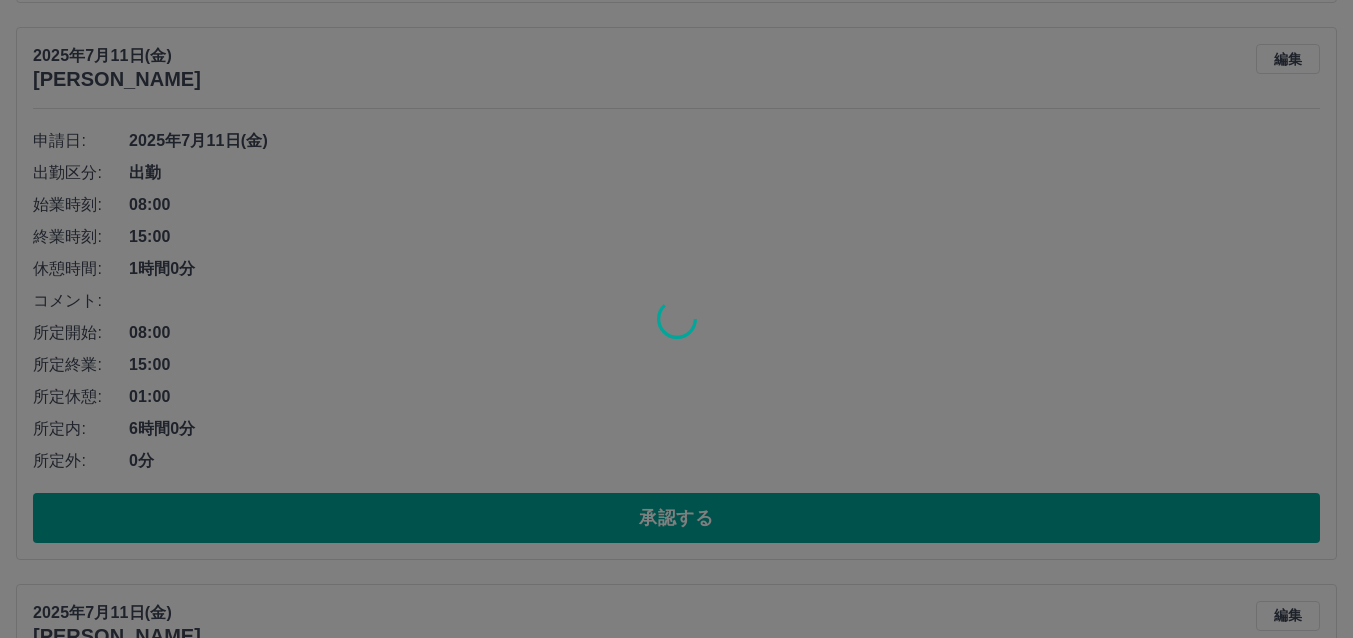 scroll, scrollTop: 6675, scrollLeft: 0, axis: vertical 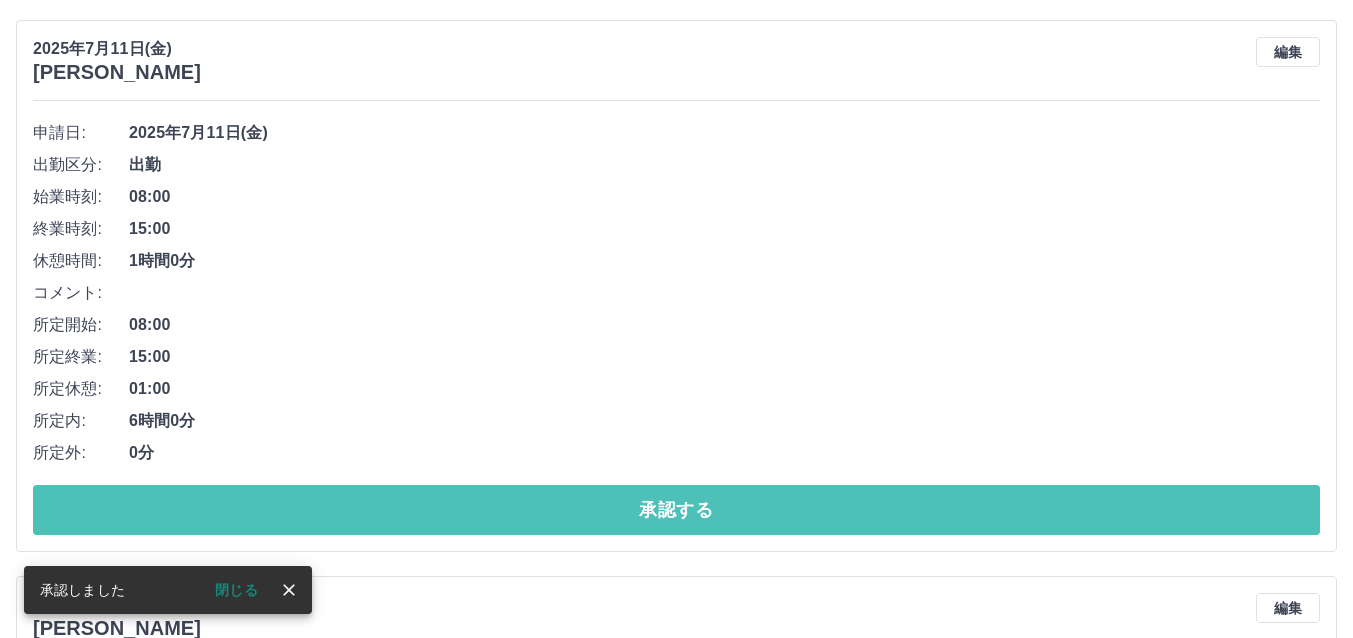 click on "承認する" at bounding box center [676, 510] 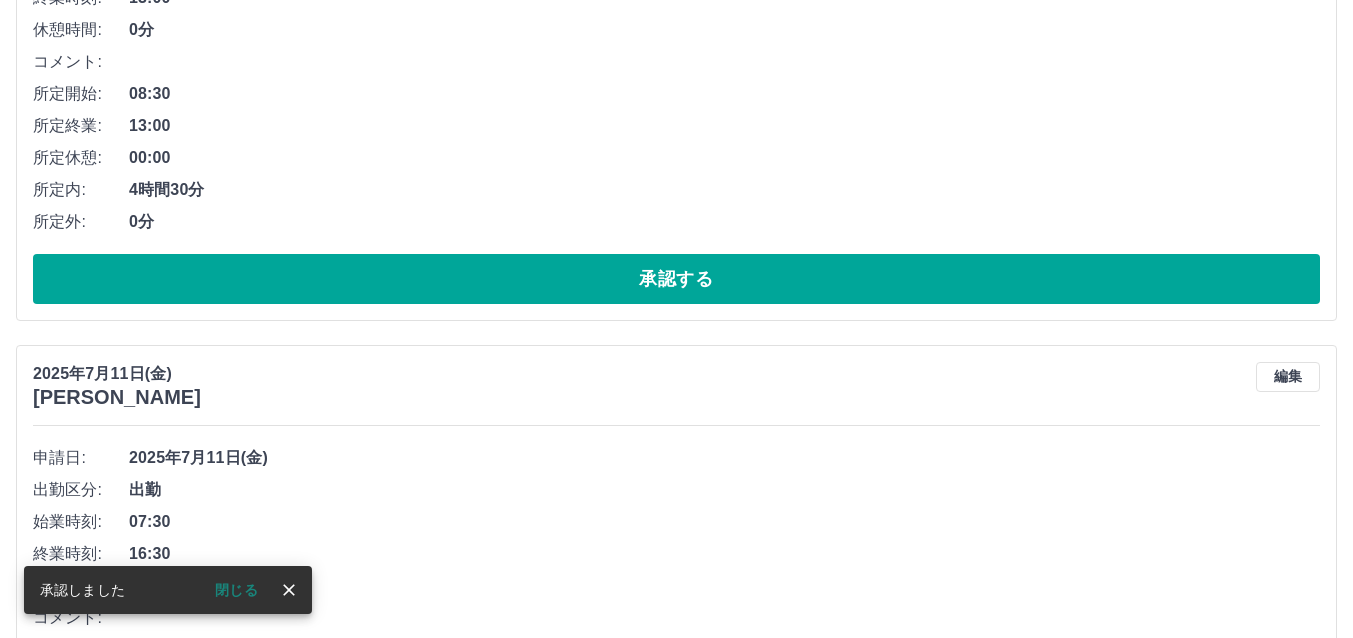 scroll, scrollTop: 6063, scrollLeft: 0, axis: vertical 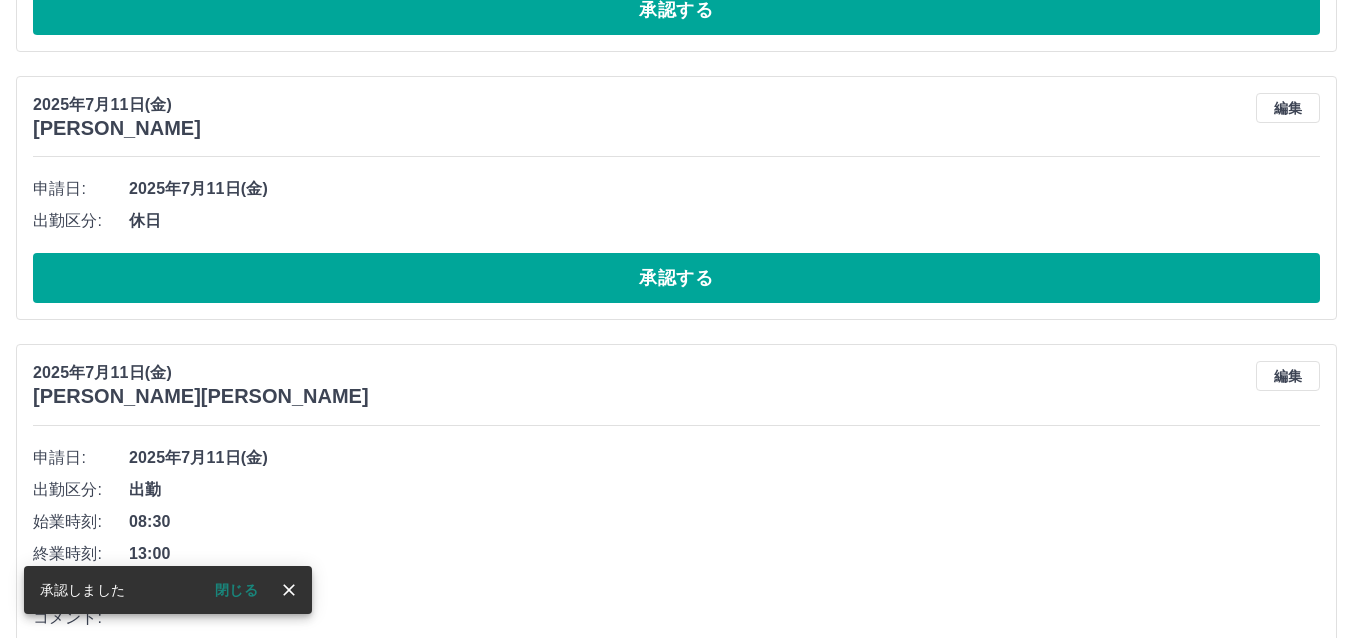 click on "承認する" at bounding box center [676, 278] 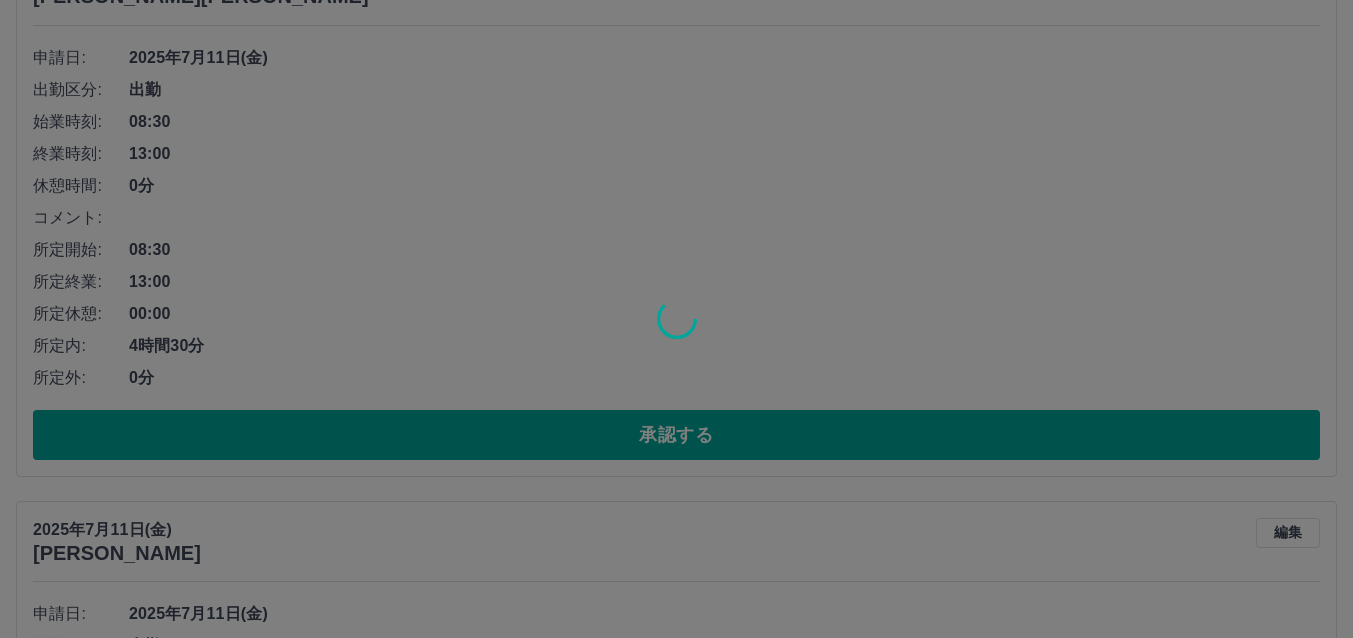 scroll, scrollTop: 6195, scrollLeft: 0, axis: vertical 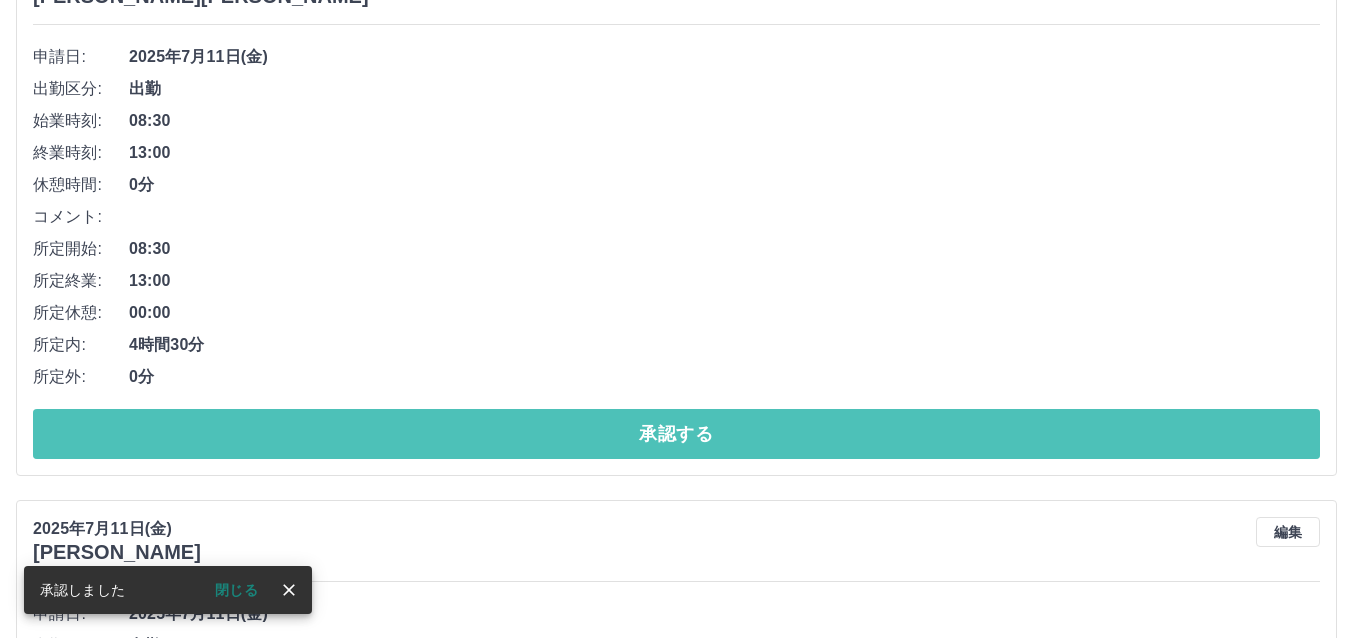 click on "承認する" at bounding box center (676, 434) 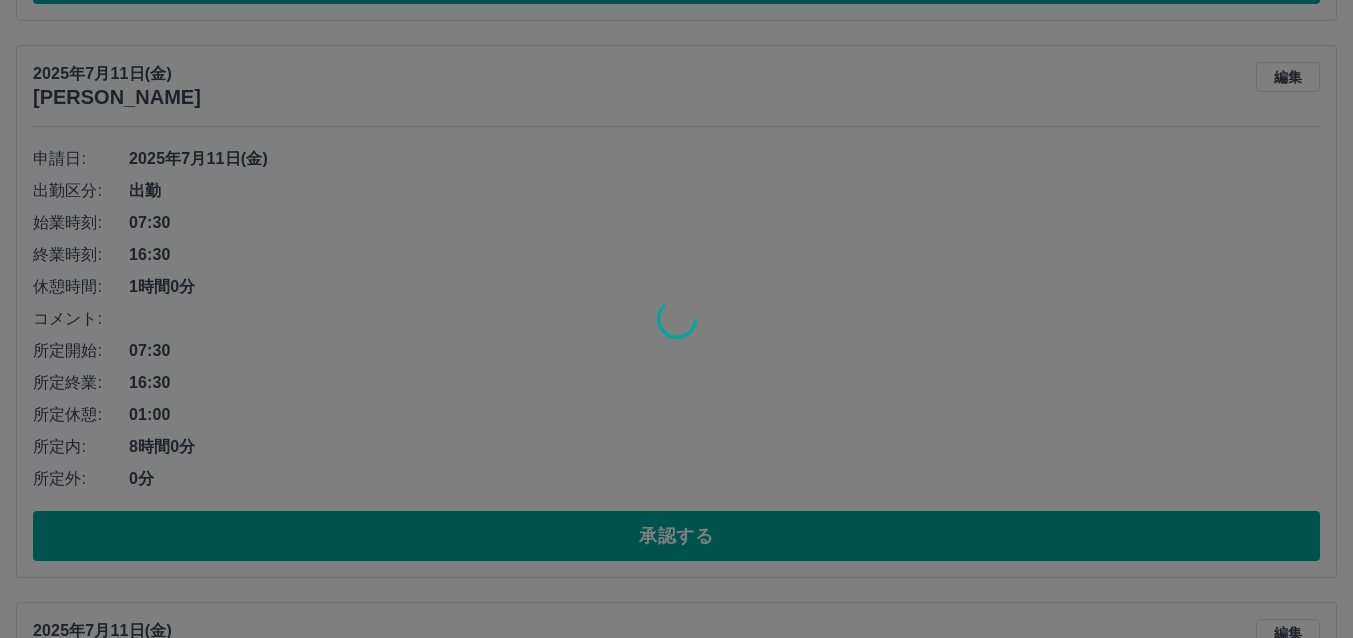 scroll, scrollTop: 6695, scrollLeft: 0, axis: vertical 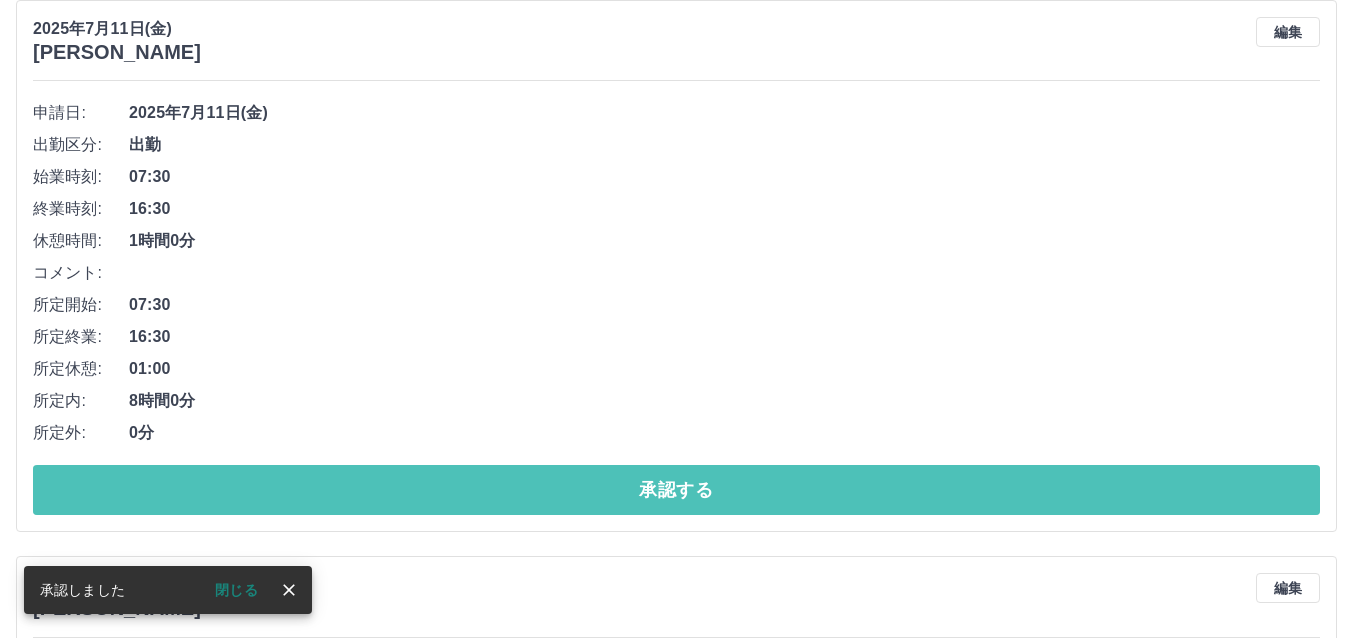 click on "承認する" at bounding box center (676, 490) 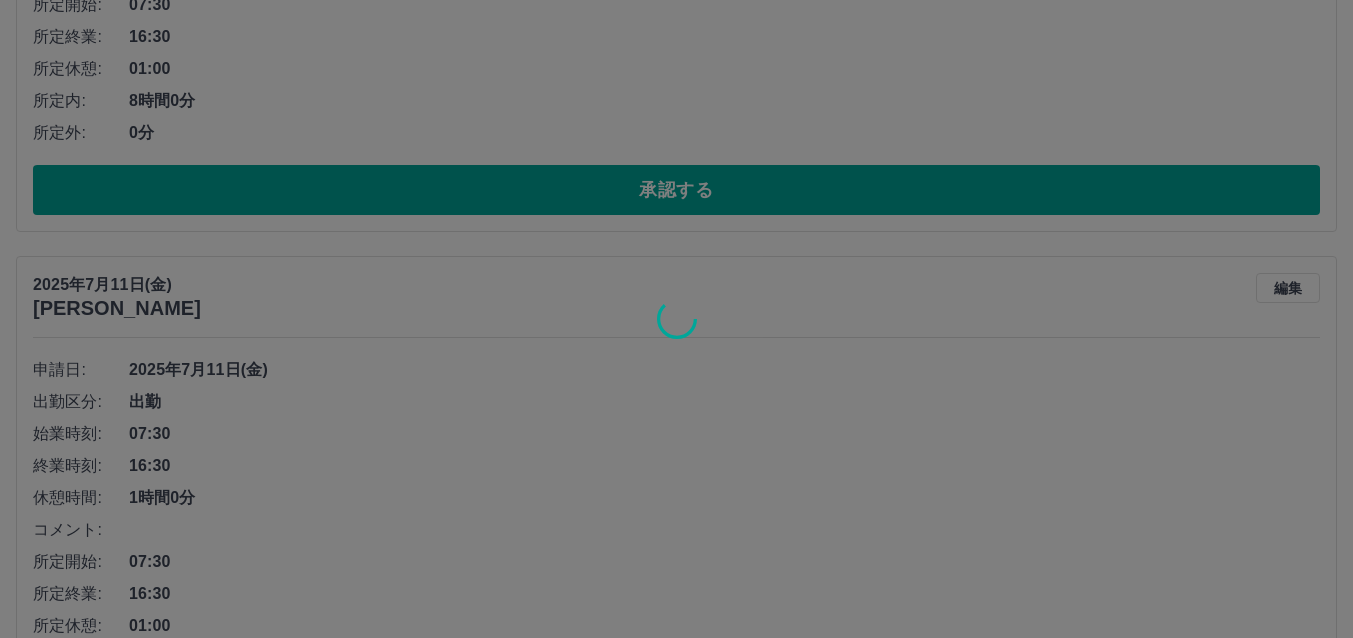 scroll, scrollTop: 6639, scrollLeft: 0, axis: vertical 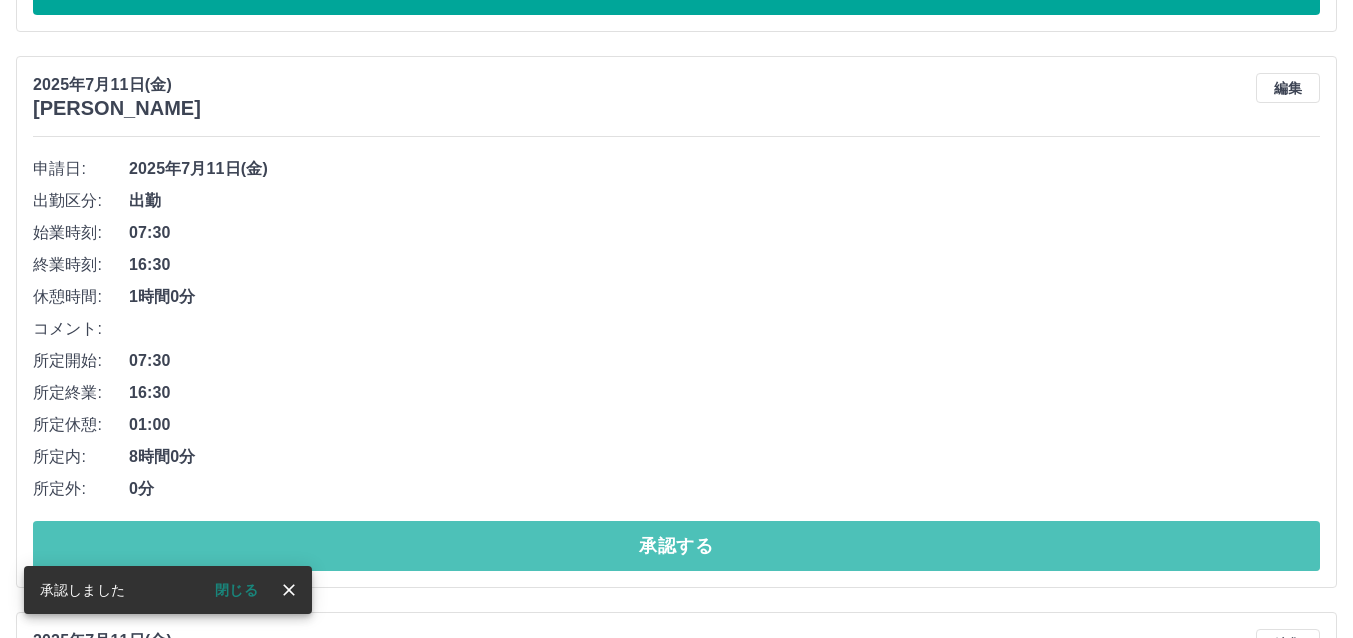 click on "承認する" at bounding box center [676, 546] 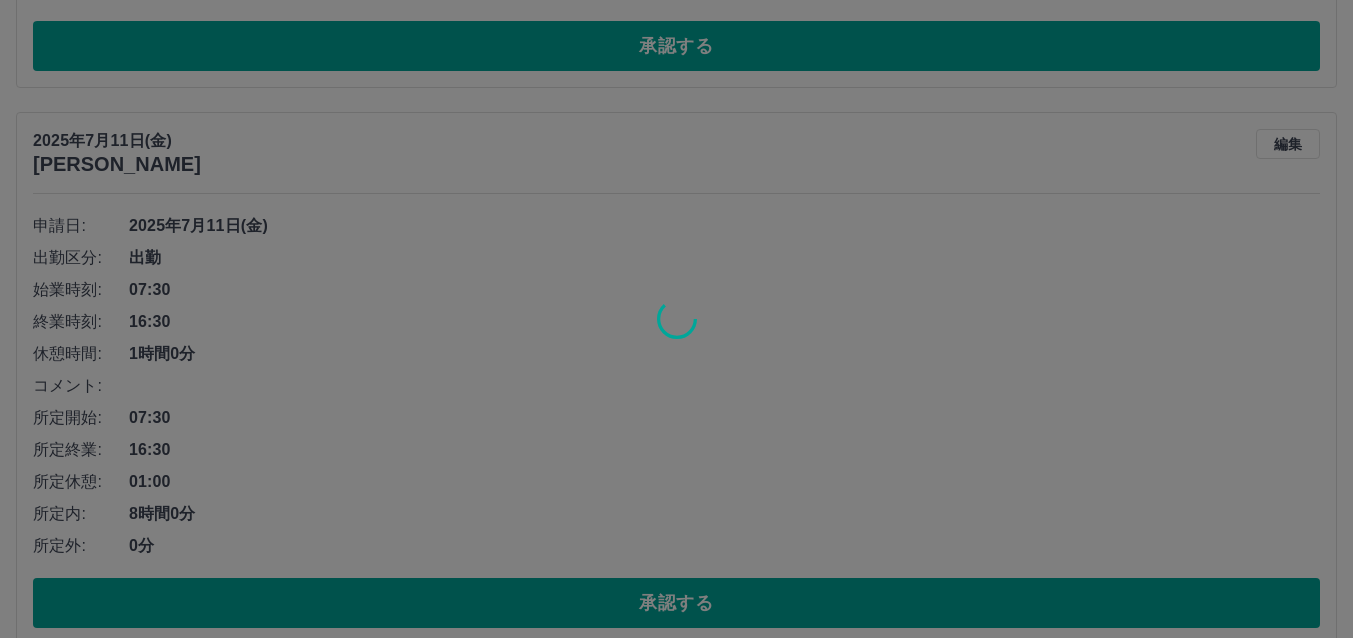 scroll, scrollTop: 6683, scrollLeft: 0, axis: vertical 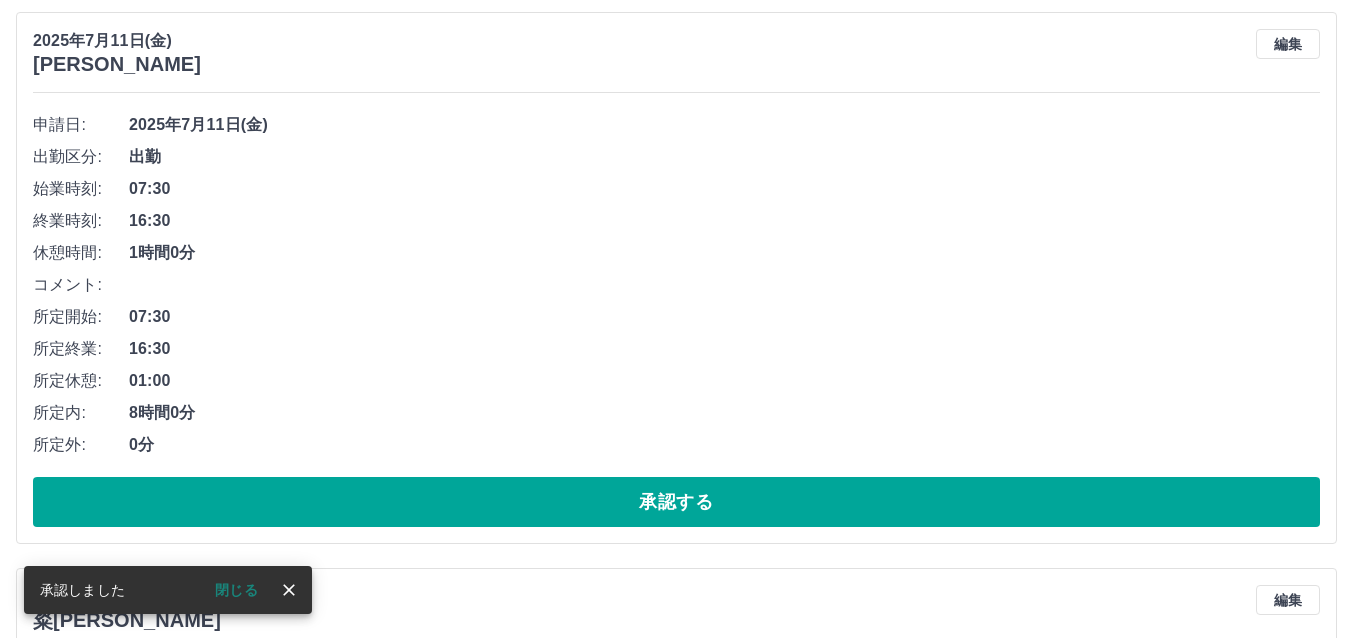 click on "承認する" at bounding box center [676, 502] 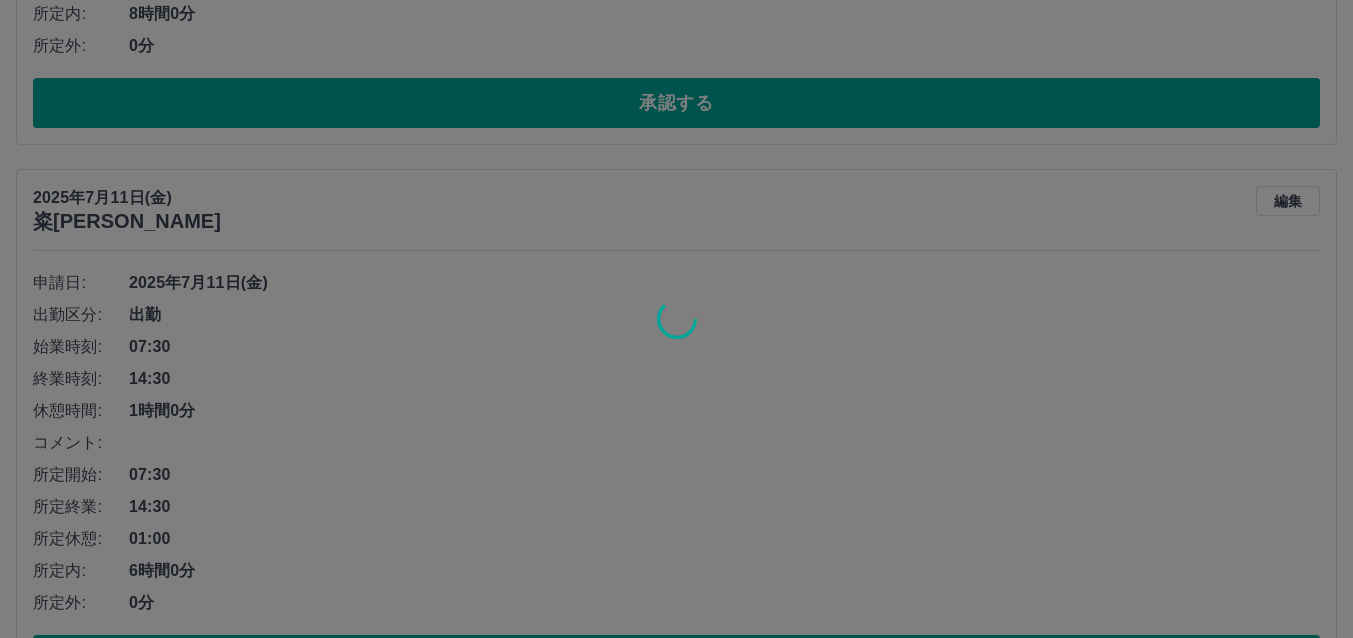 scroll, scrollTop: 6627, scrollLeft: 0, axis: vertical 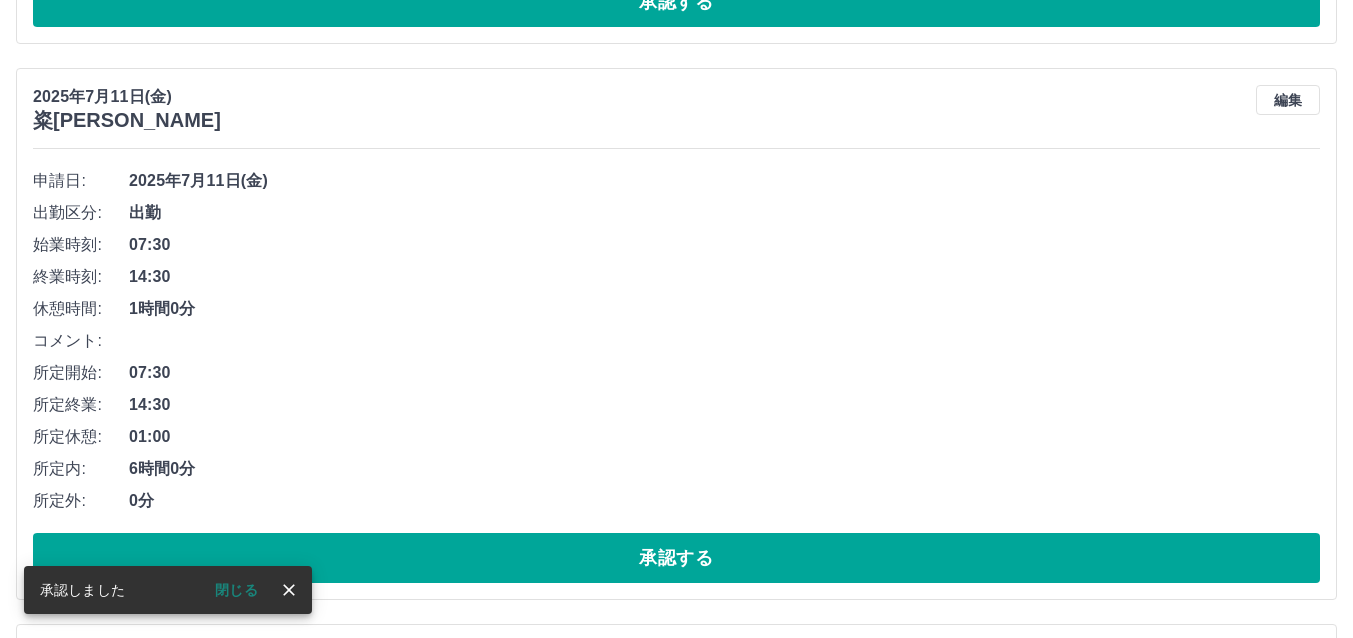 click on "承認する" at bounding box center [676, 558] 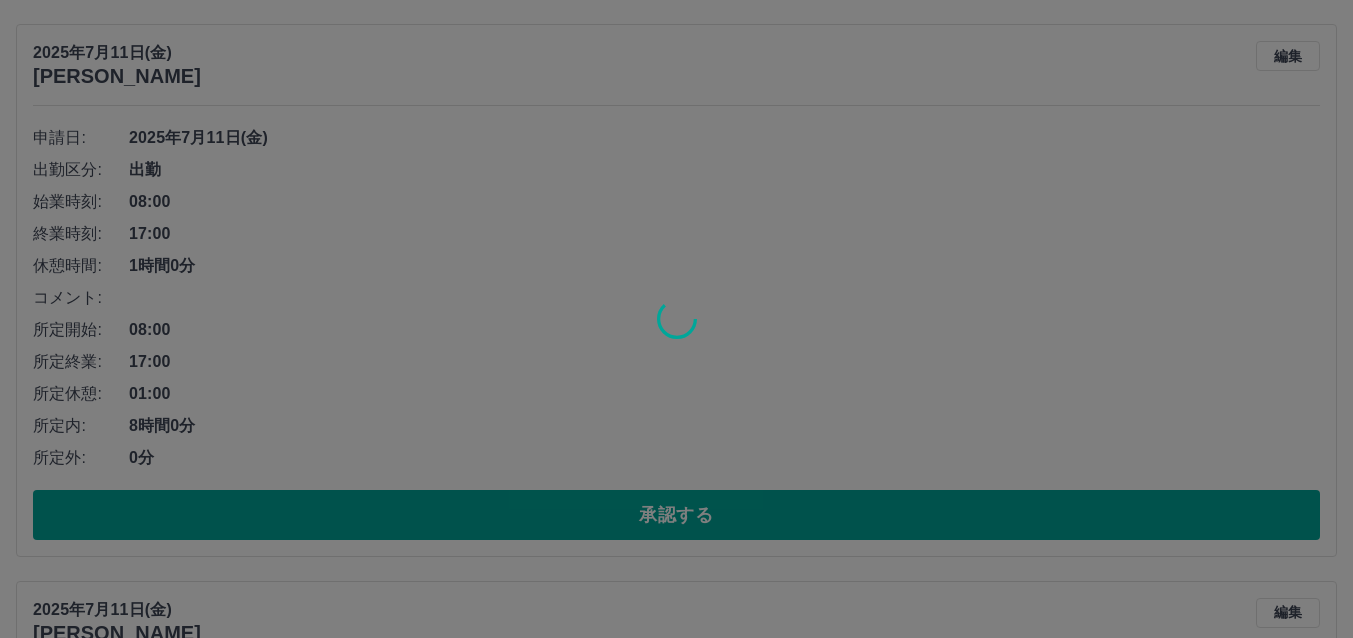 scroll, scrollTop: 6115, scrollLeft: 0, axis: vertical 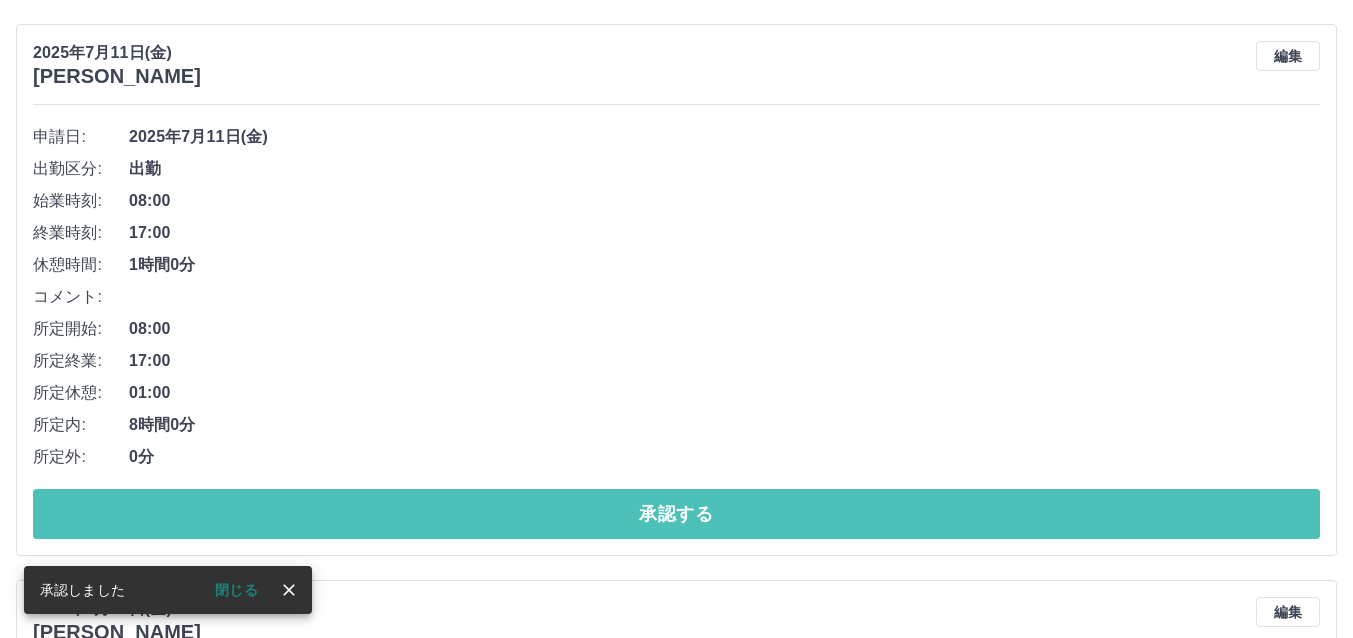 click on "承認する" at bounding box center [676, 514] 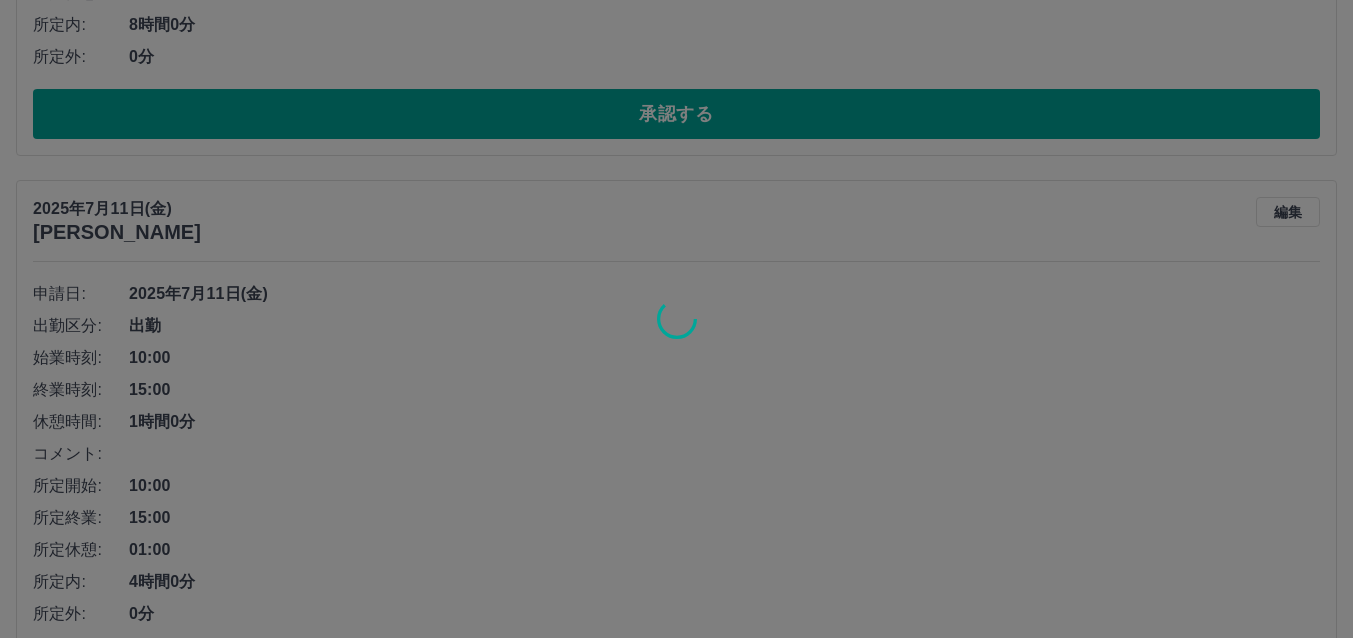 scroll, scrollTop: 6615, scrollLeft: 0, axis: vertical 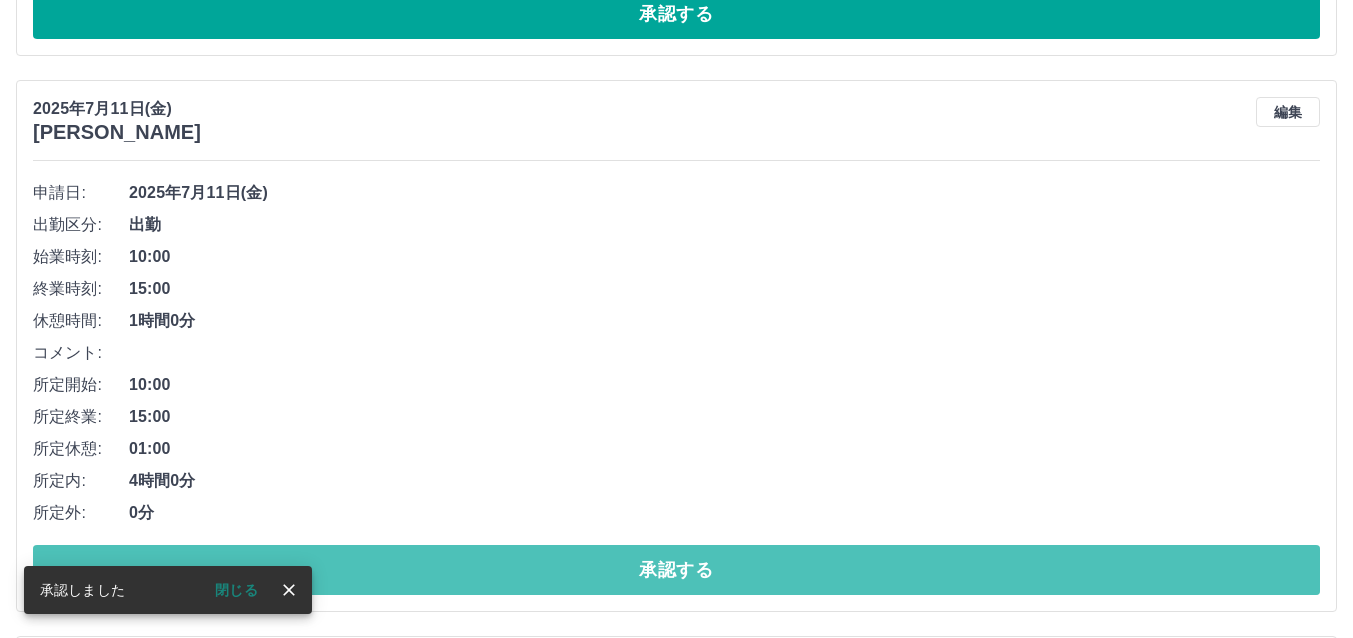 click on "承認する" at bounding box center [676, 570] 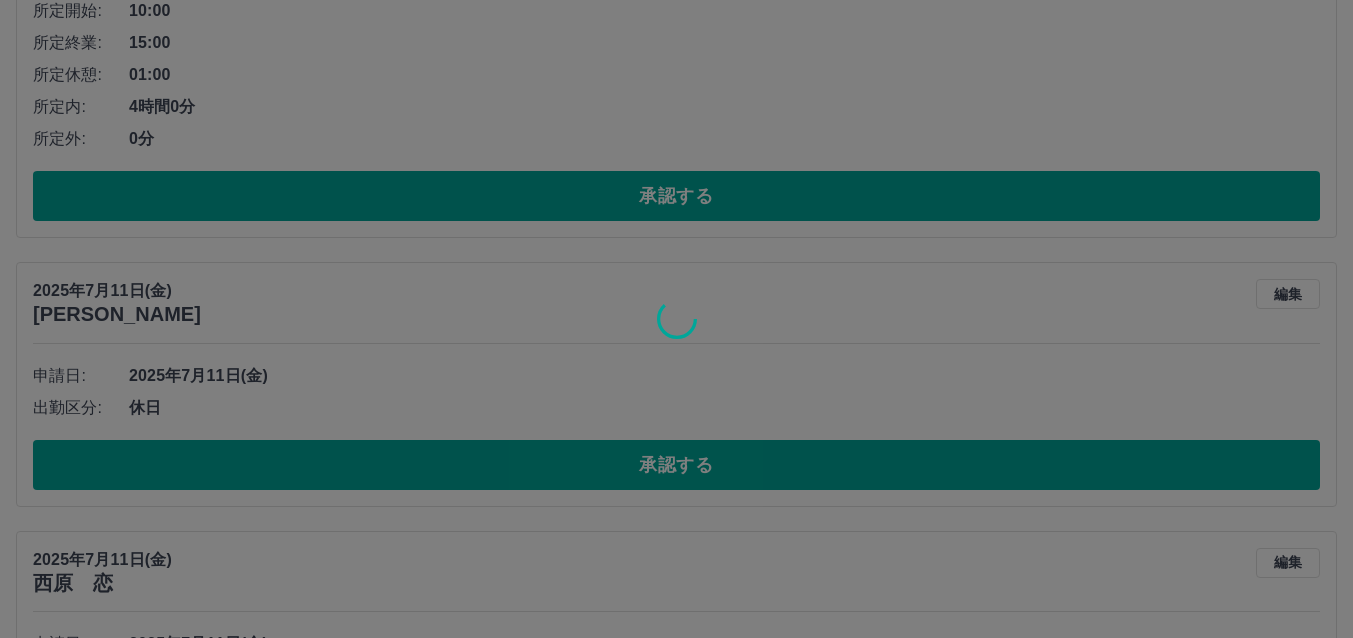 scroll, scrollTop: 6559, scrollLeft: 0, axis: vertical 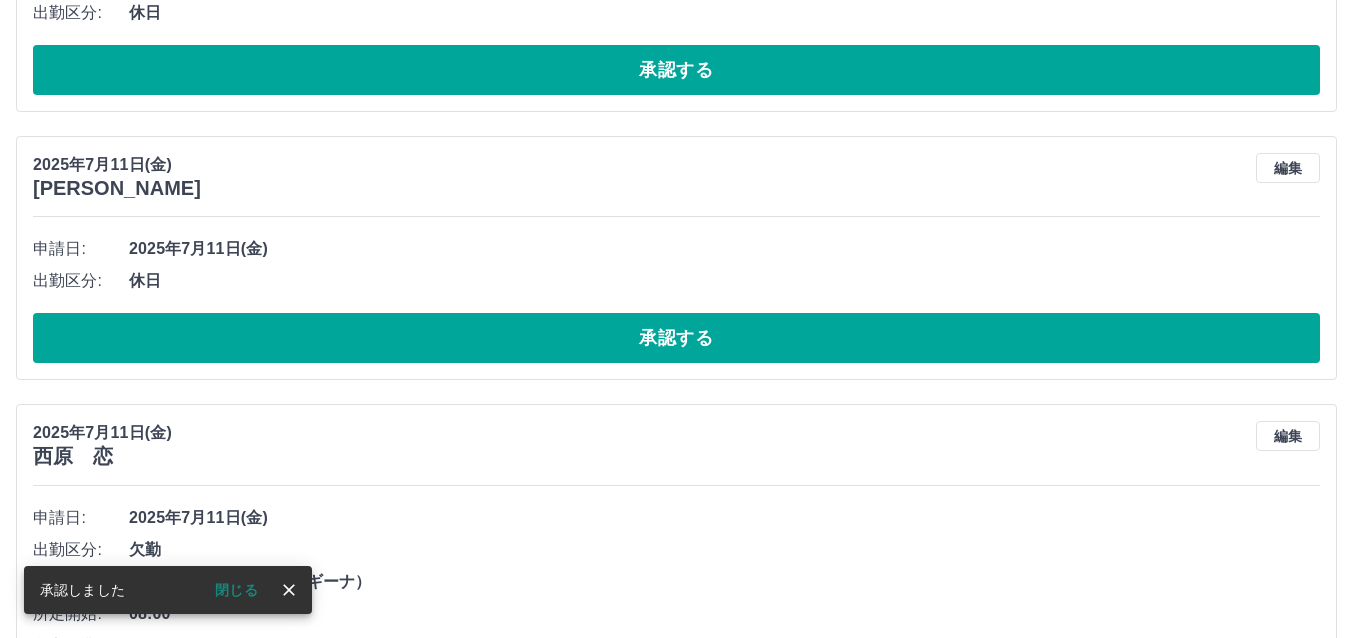 click on "承認する" at bounding box center (676, 338) 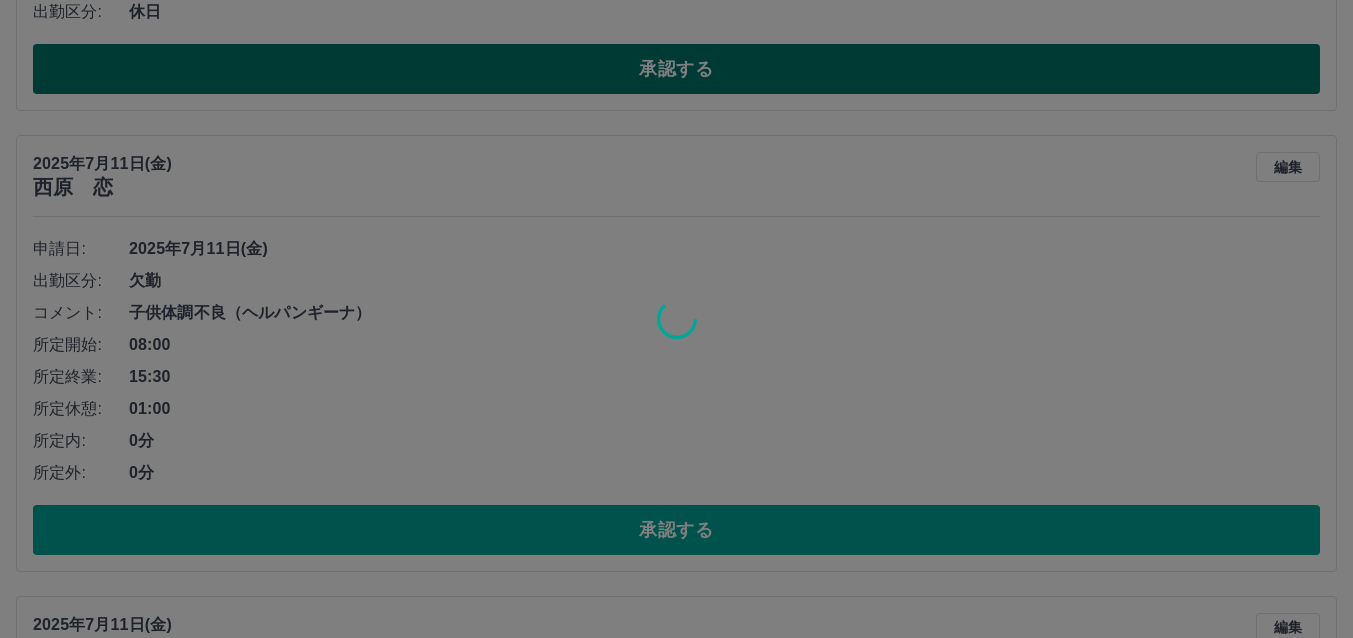 scroll, scrollTop: 6303, scrollLeft: 0, axis: vertical 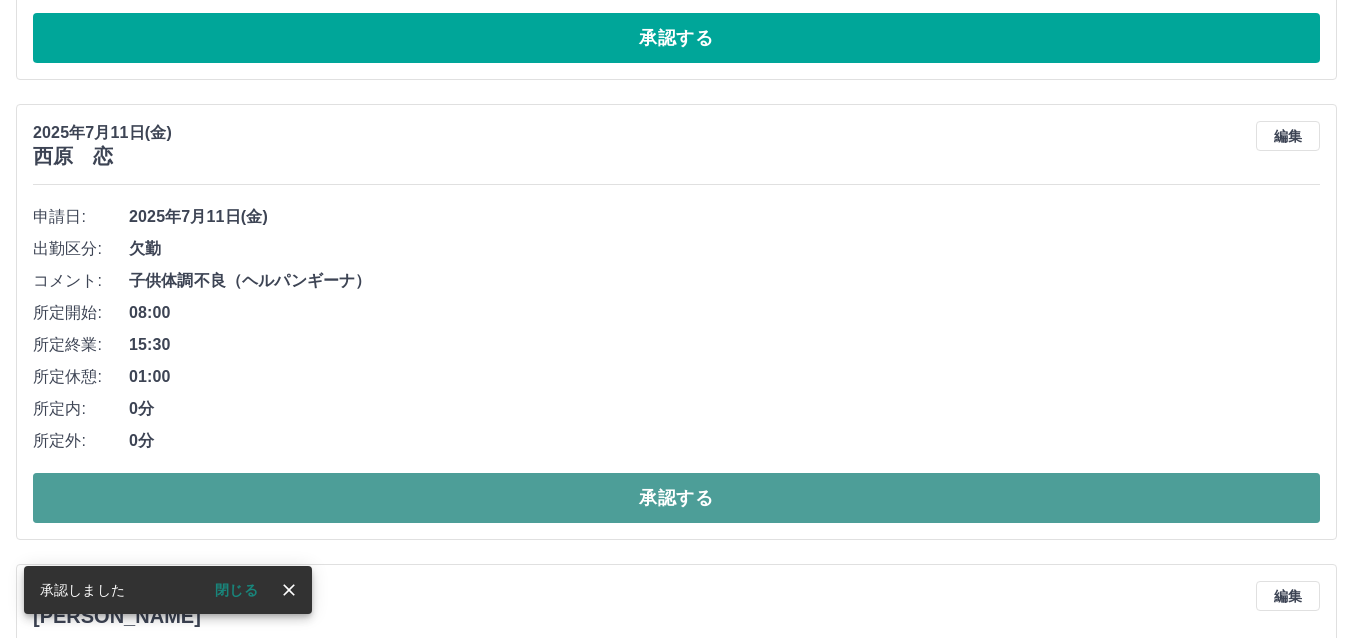 click on "承認する" at bounding box center (676, 498) 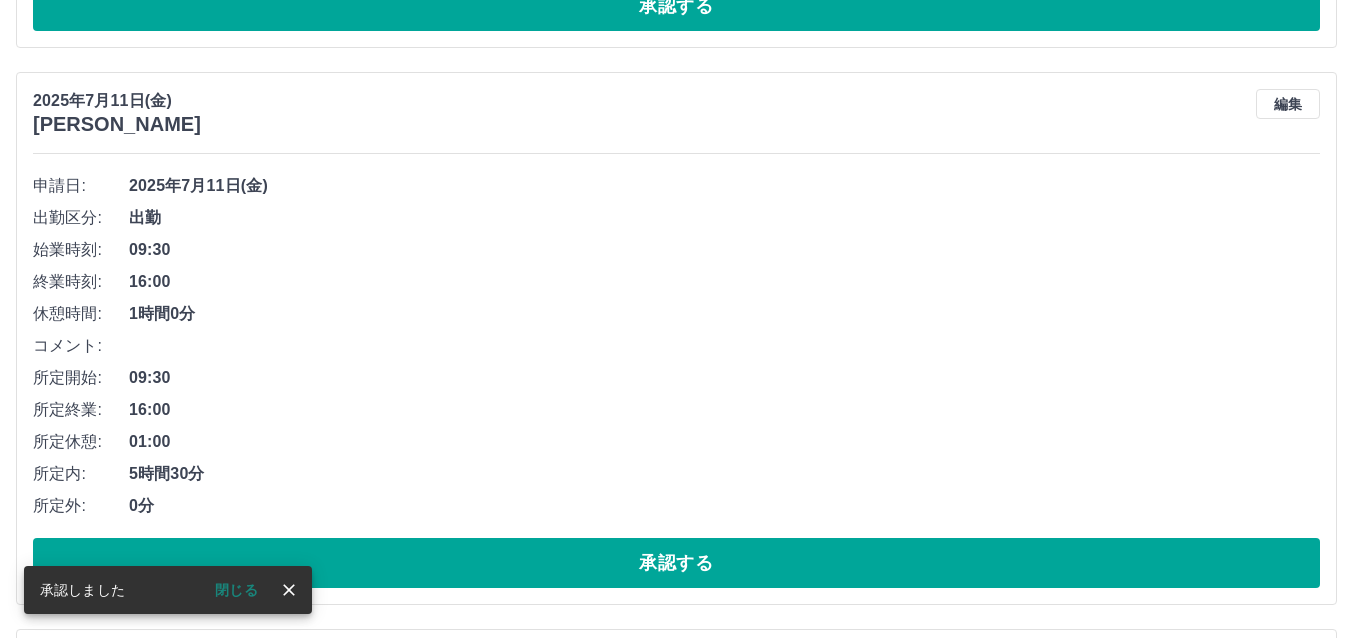 scroll, scrollTop: 5875, scrollLeft: 0, axis: vertical 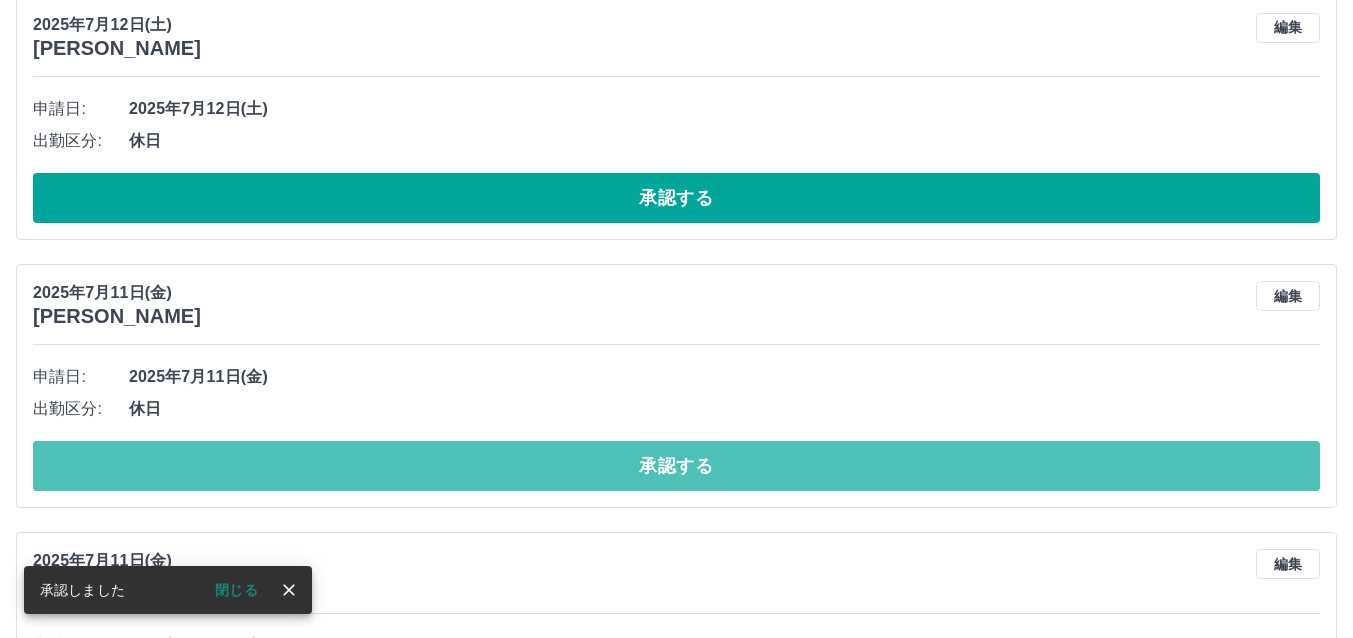 click on "承認する" at bounding box center [676, 466] 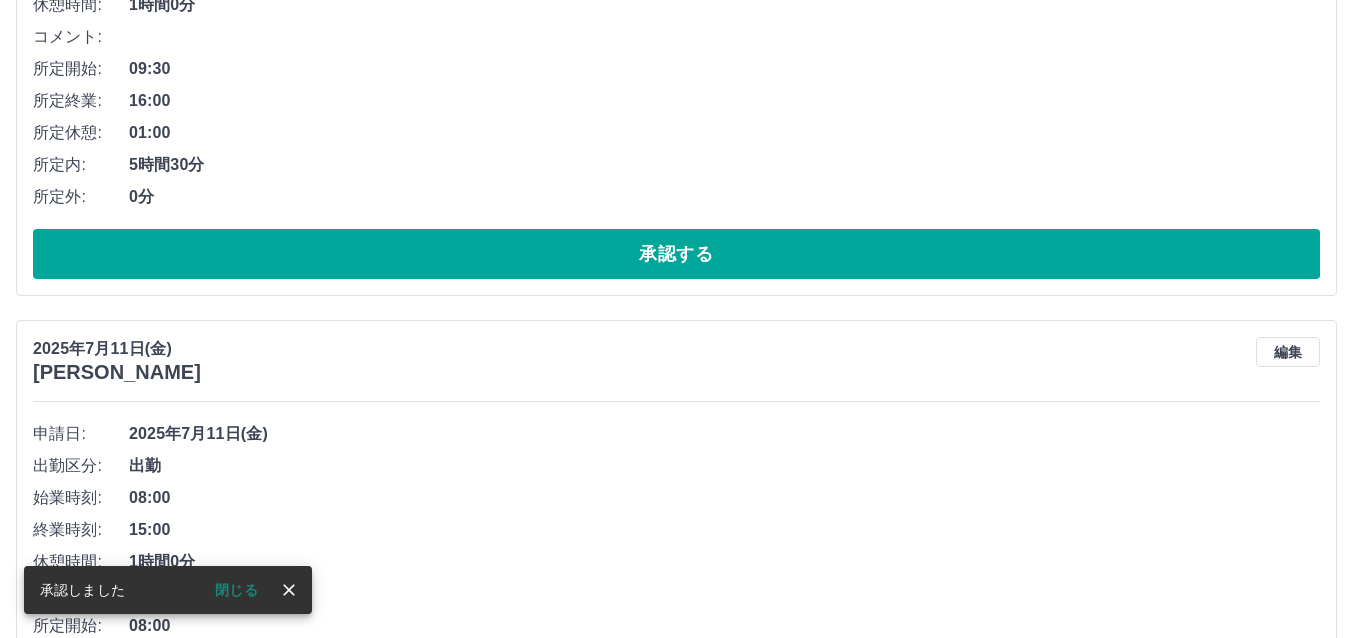scroll, scrollTop: 6107, scrollLeft: 0, axis: vertical 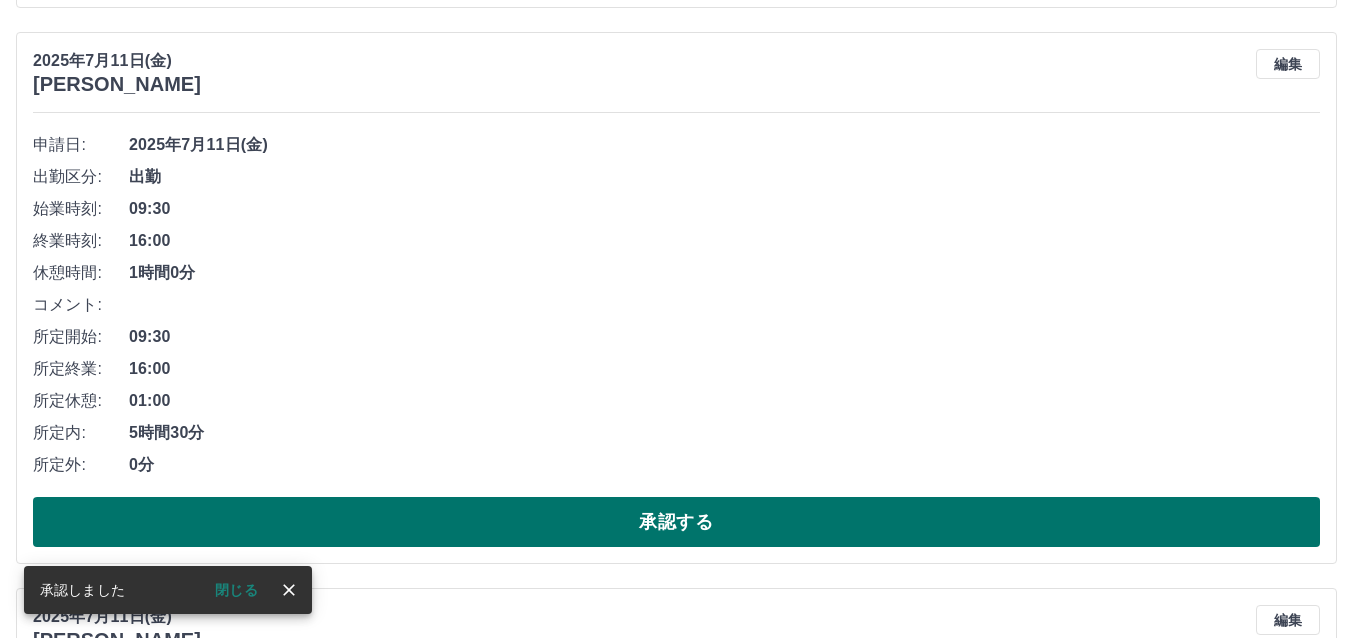 click on "承認する" at bounding box center (676, 522) 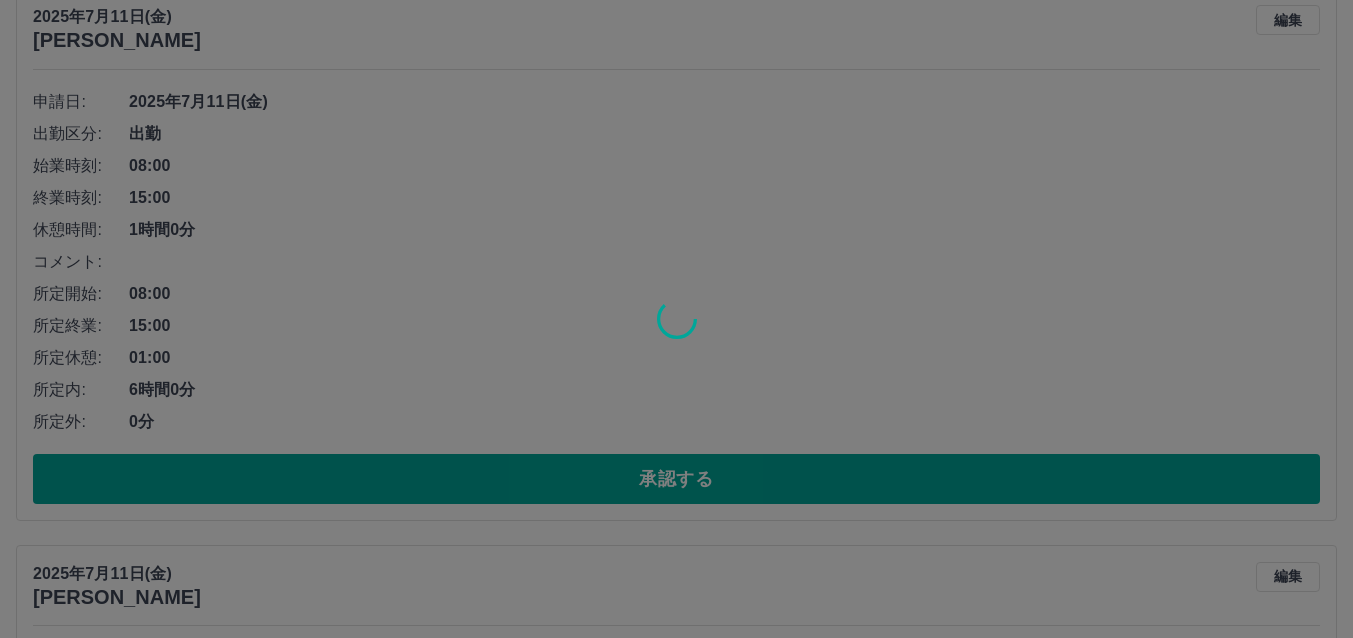 scroll, scrollTop: 6151, scrollLeft: 0, axis: vertical 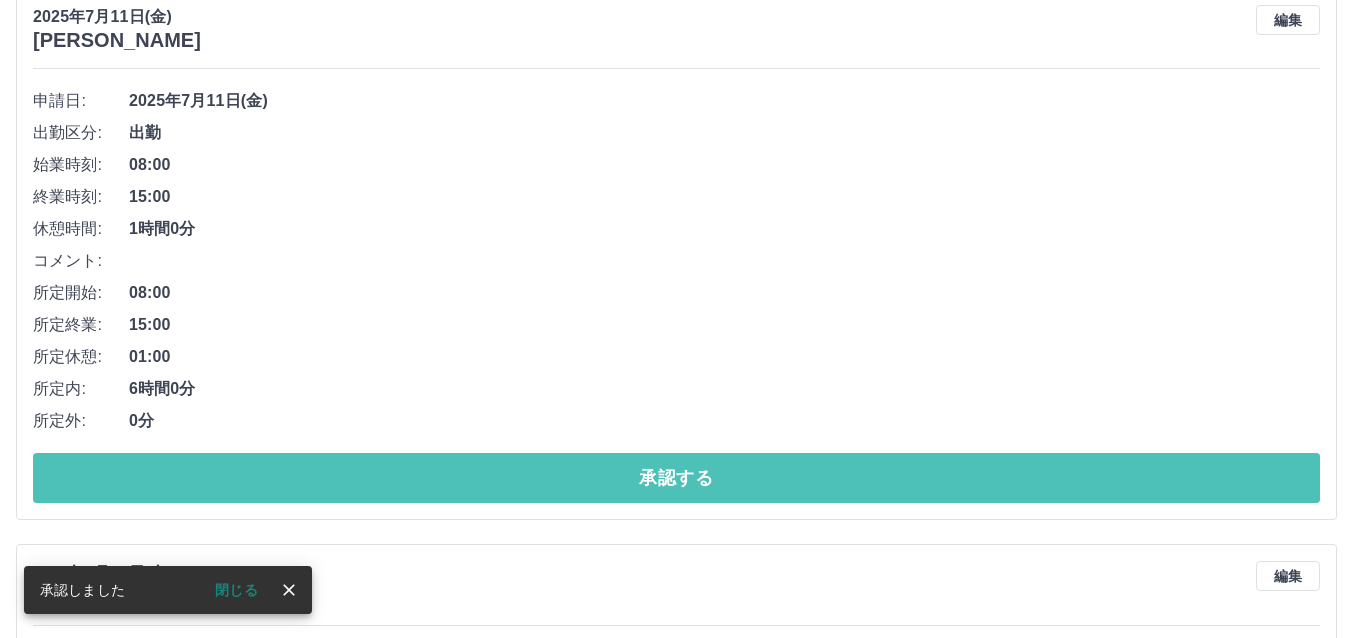click on "承認する" at bounding box center [676, 478] 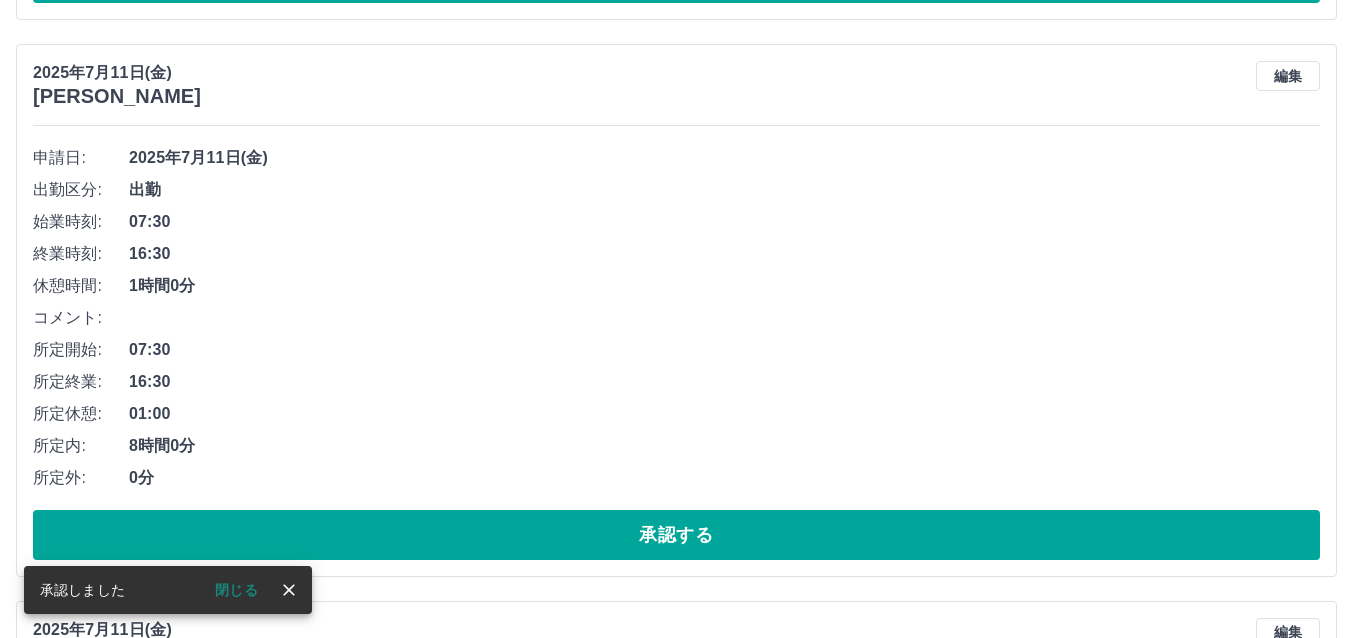 scroll, scrollTop: 6095, scrollLeft: 0, axis: vertical 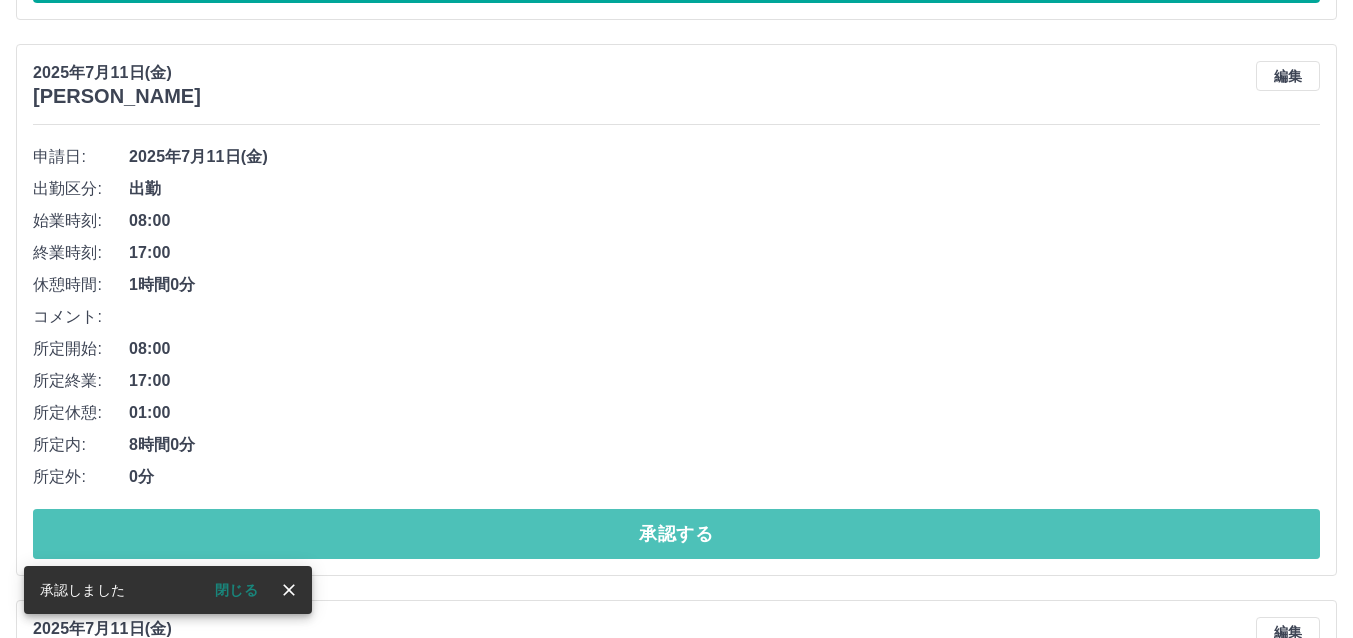 click on "承認する" at bounding box center (676, 534) 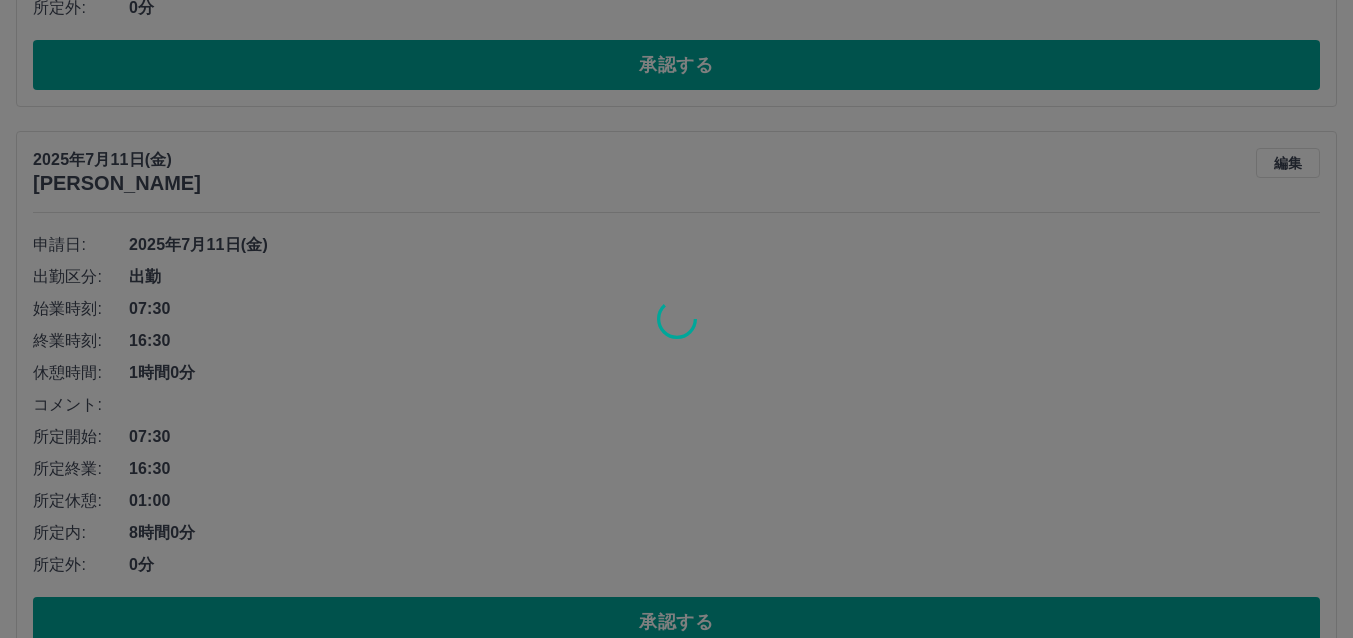 scroll, scrollTop: 6595, scrollLeft: 0, axis: vertical 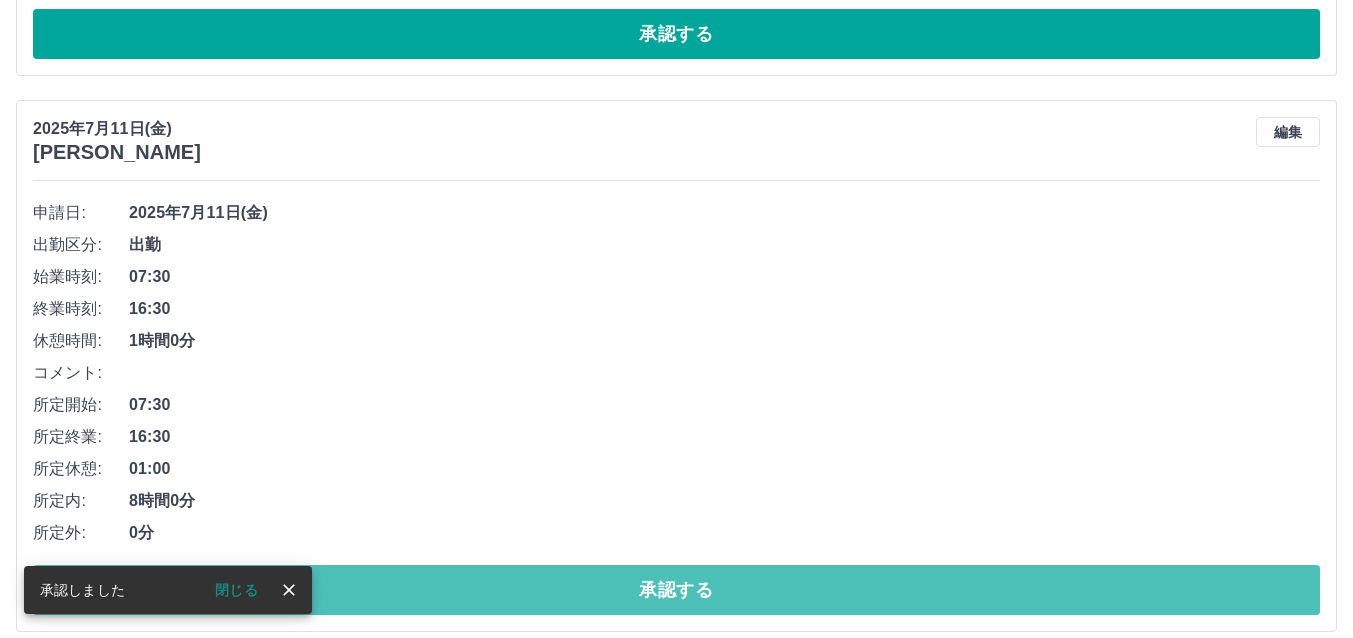 click on "承認する" at bounding box center [676, 590] 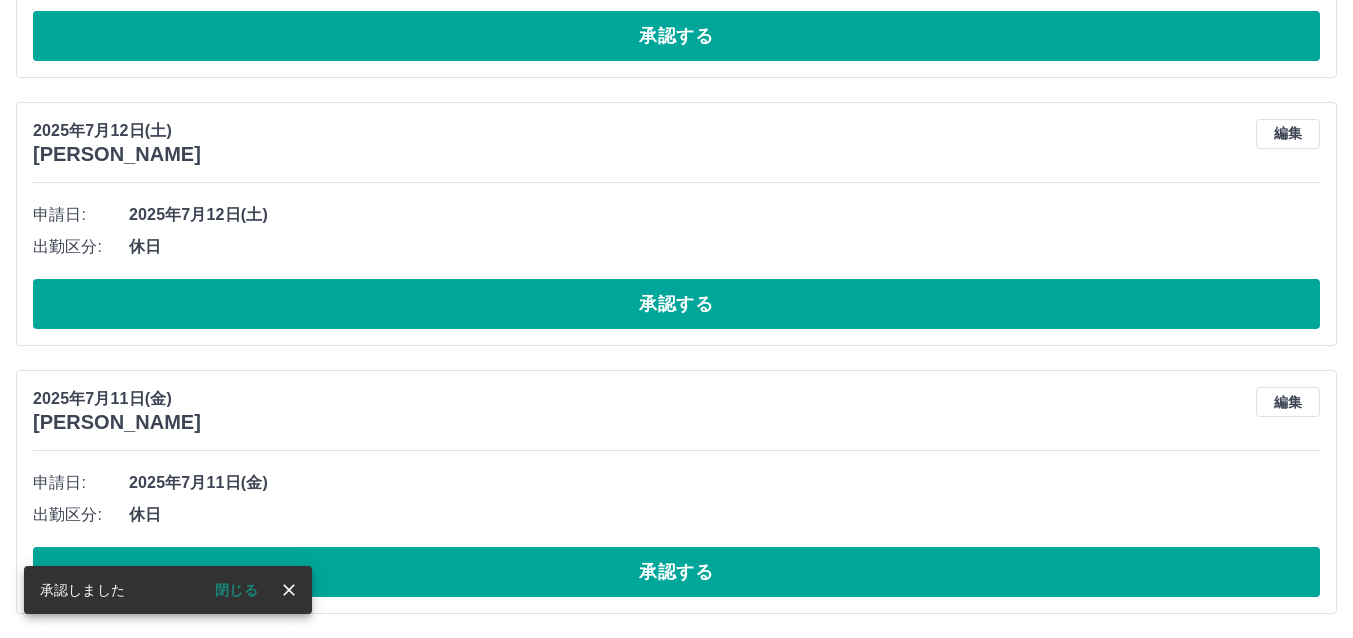 scroll, scrollTop: 5771, scrollLeft: 0, axis: vertical 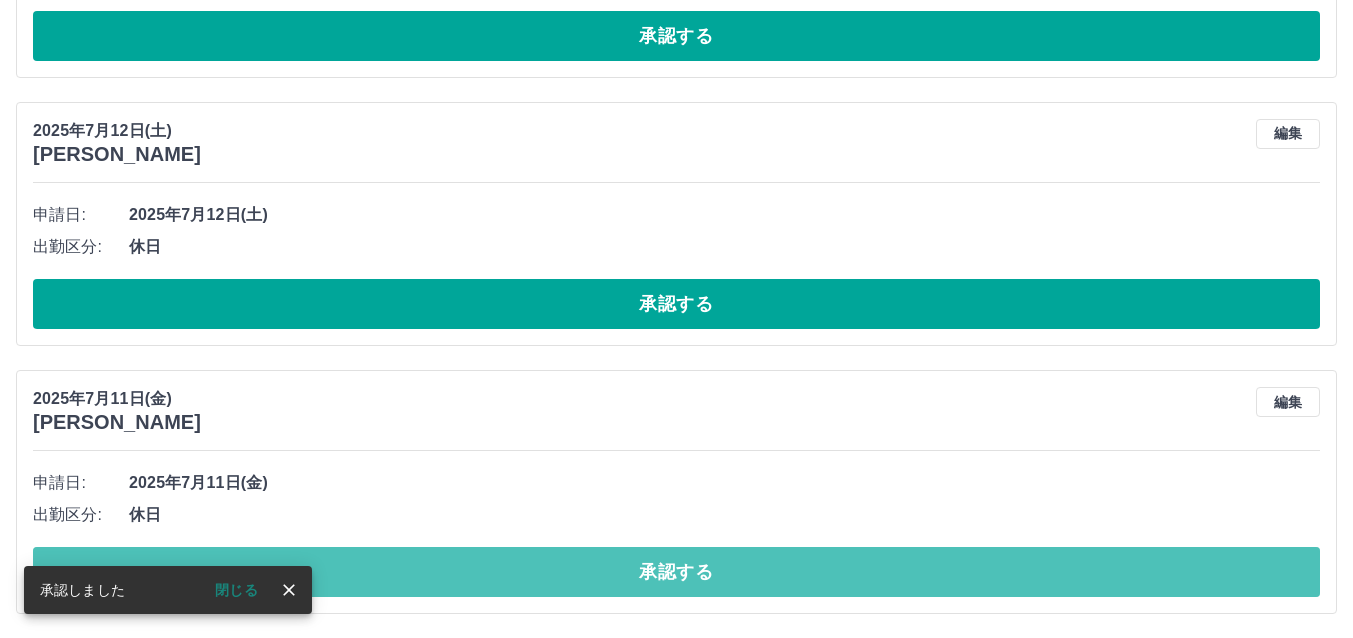 click on "承認する" at bounding box center (676, 572) 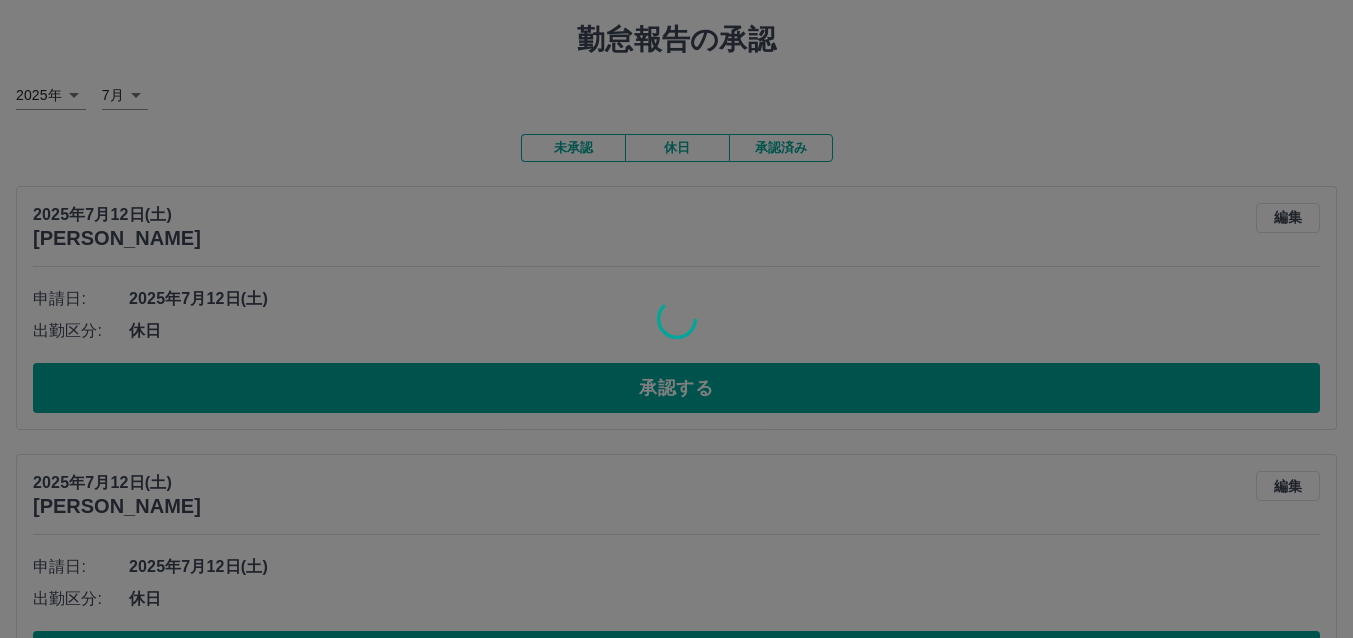 scroll, scrollTop: 0, scrollLeft: 0, axis: both 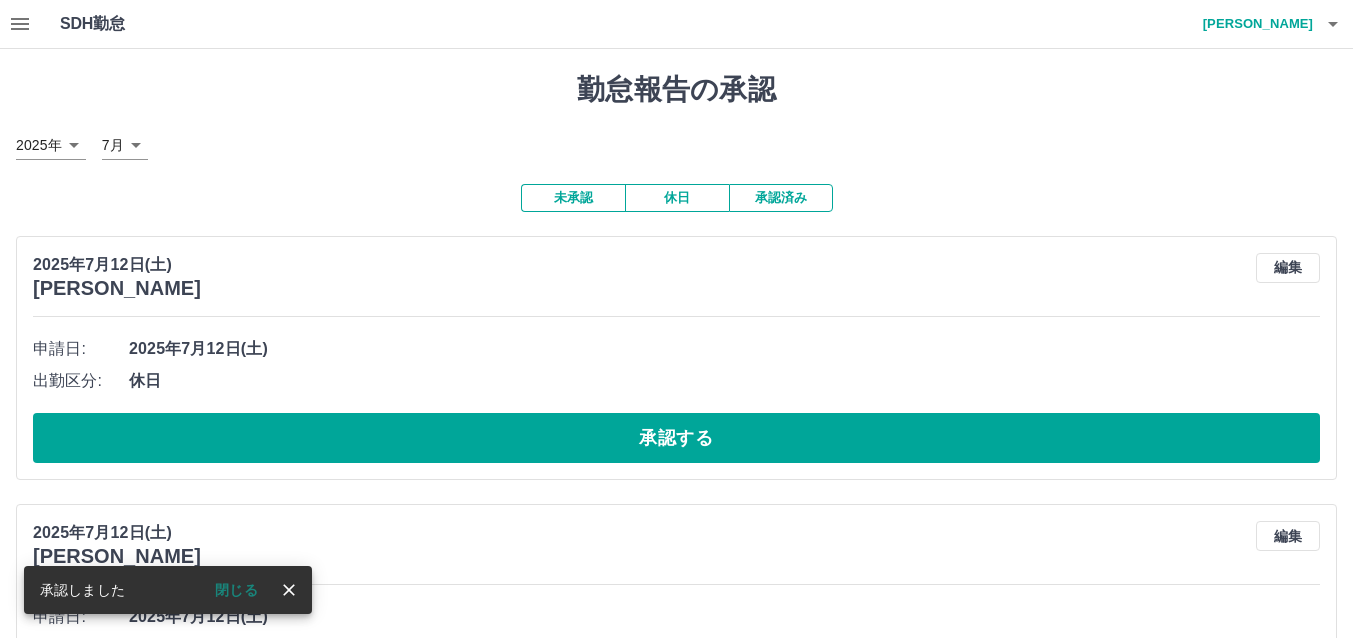 click on "休日" at bounding box center [677, 198] 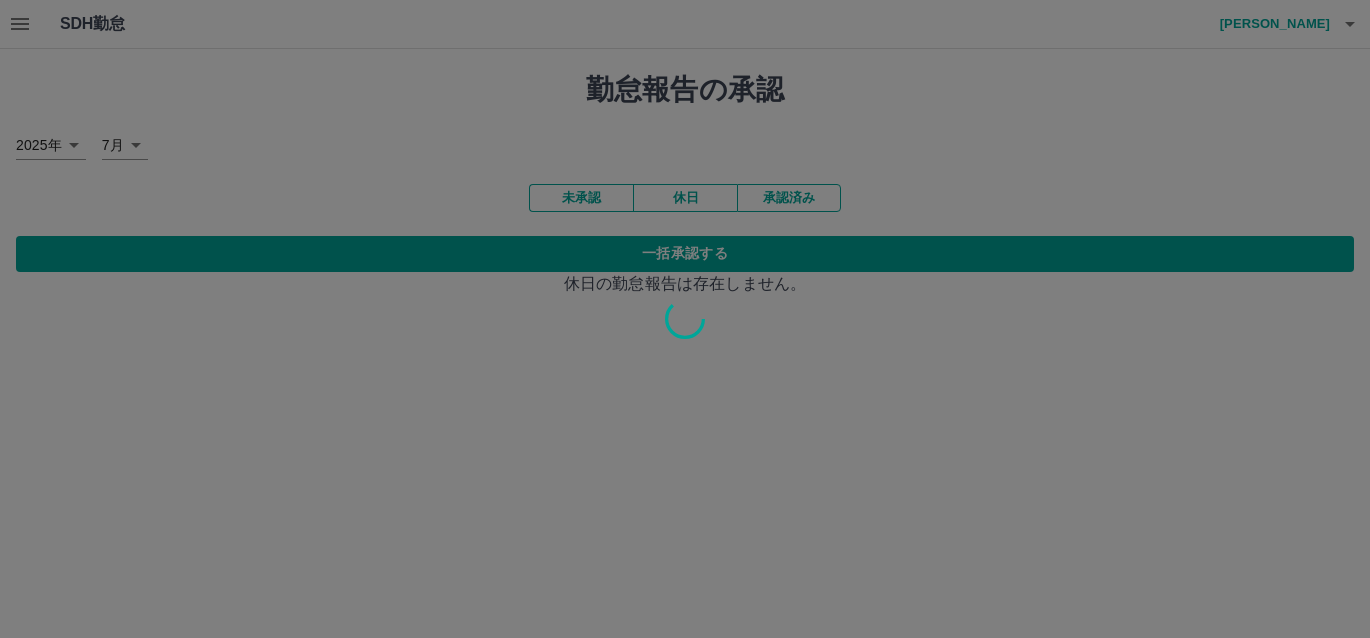 drag, startPoint x: 568, startPoint y: 261, endPoint x: 578, endPoint y: 267, distance: 11.661903 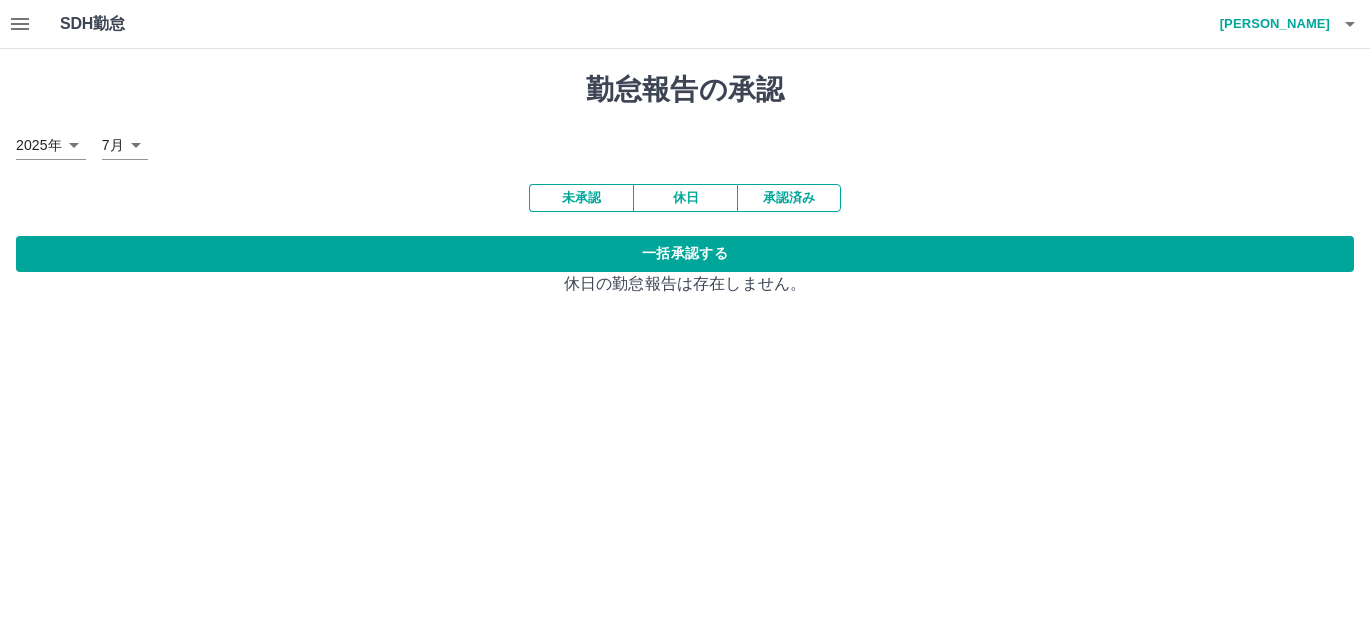 click on "一括承認する" at bounding box center (685, 254) 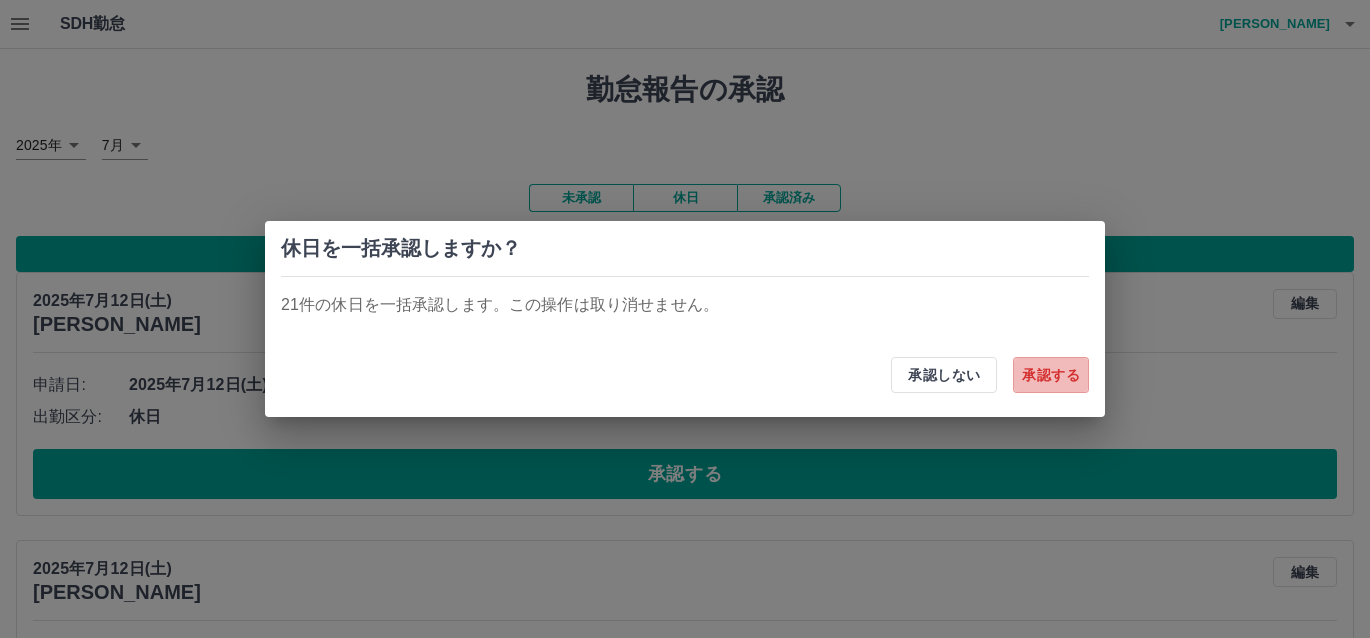 click on "承認する" at bounding box center [1051, 375] 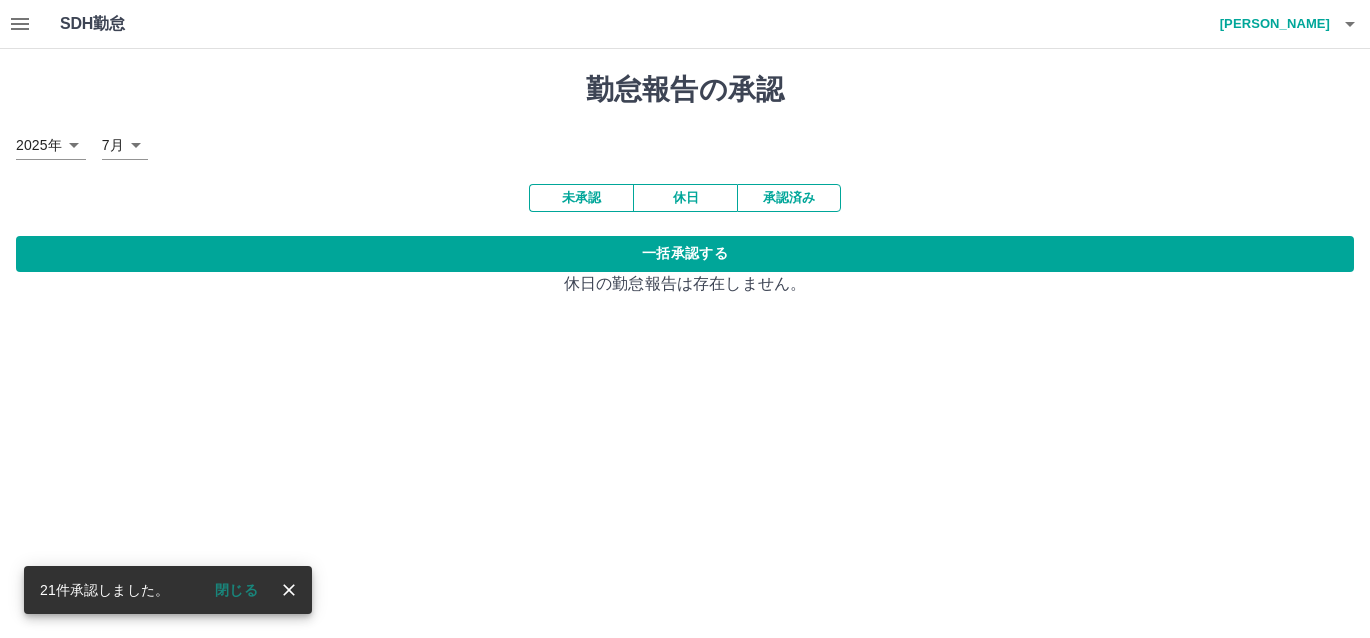 click on "承認済み" at bounding box center [789, 198] 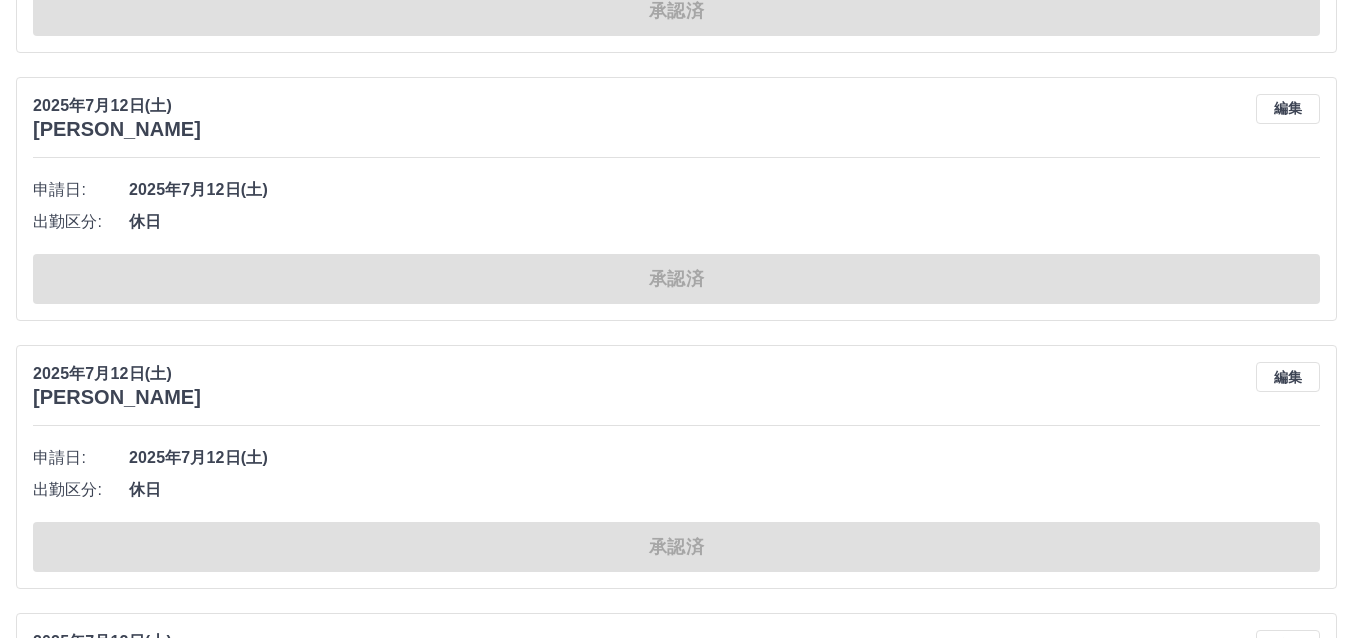 scroll, scrollTop: 4200, scrollLeft: 0, axis: vertical 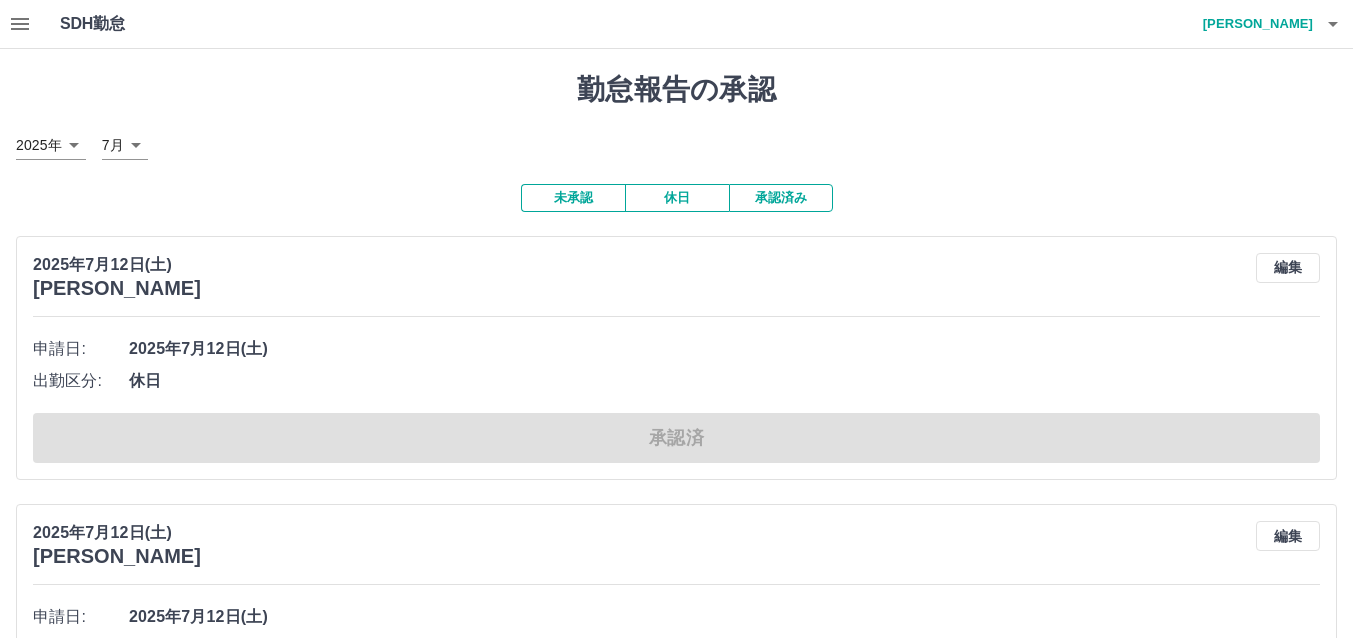 click 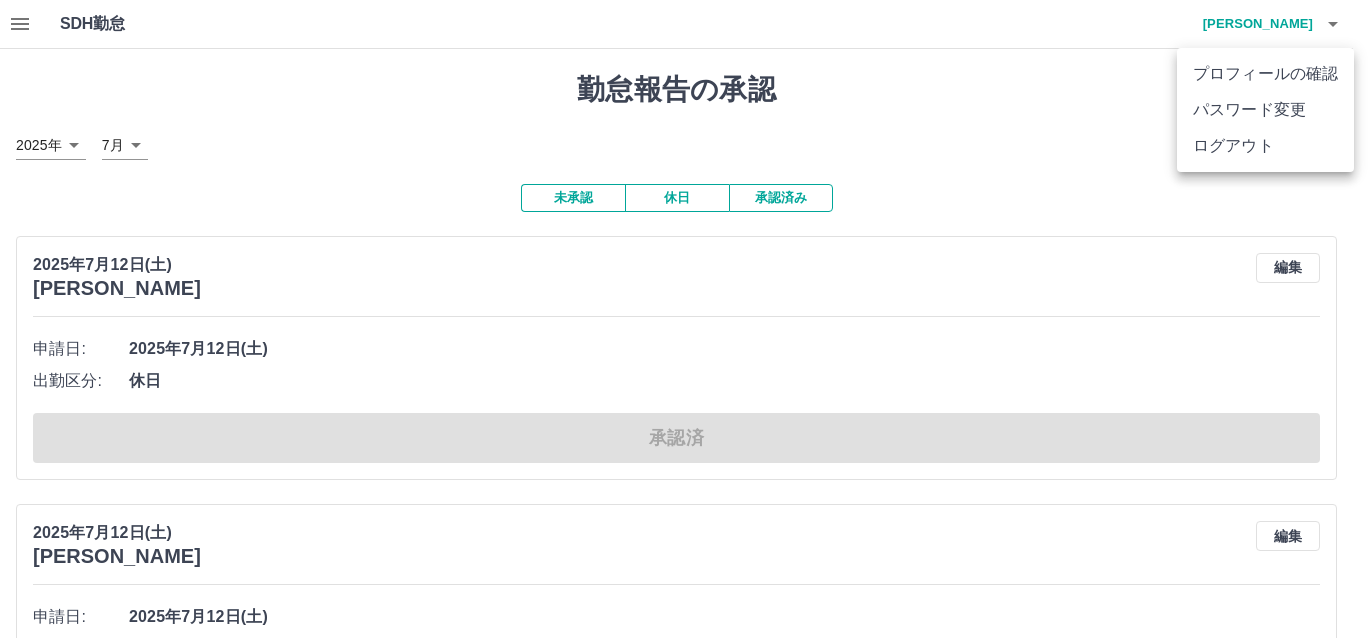 click on "ログアウト" at bounding box center (1265, 146) 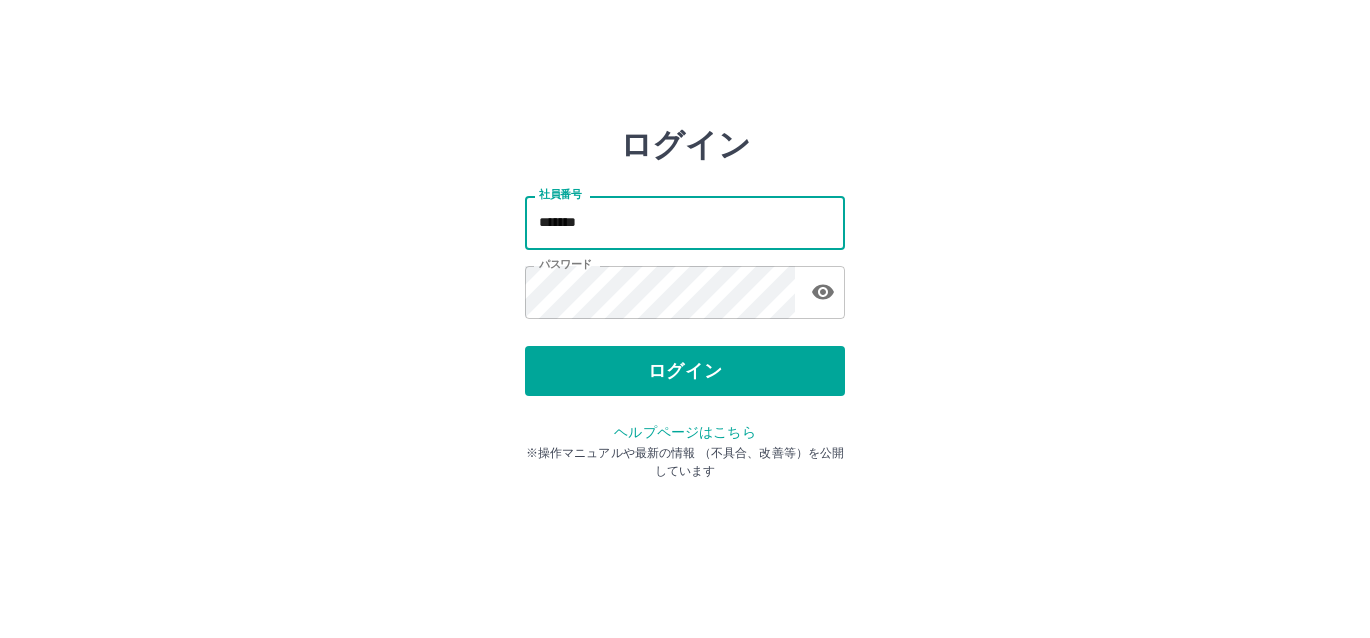 scroll, scrollTop: 0, scrollLeft: 0, axis: both 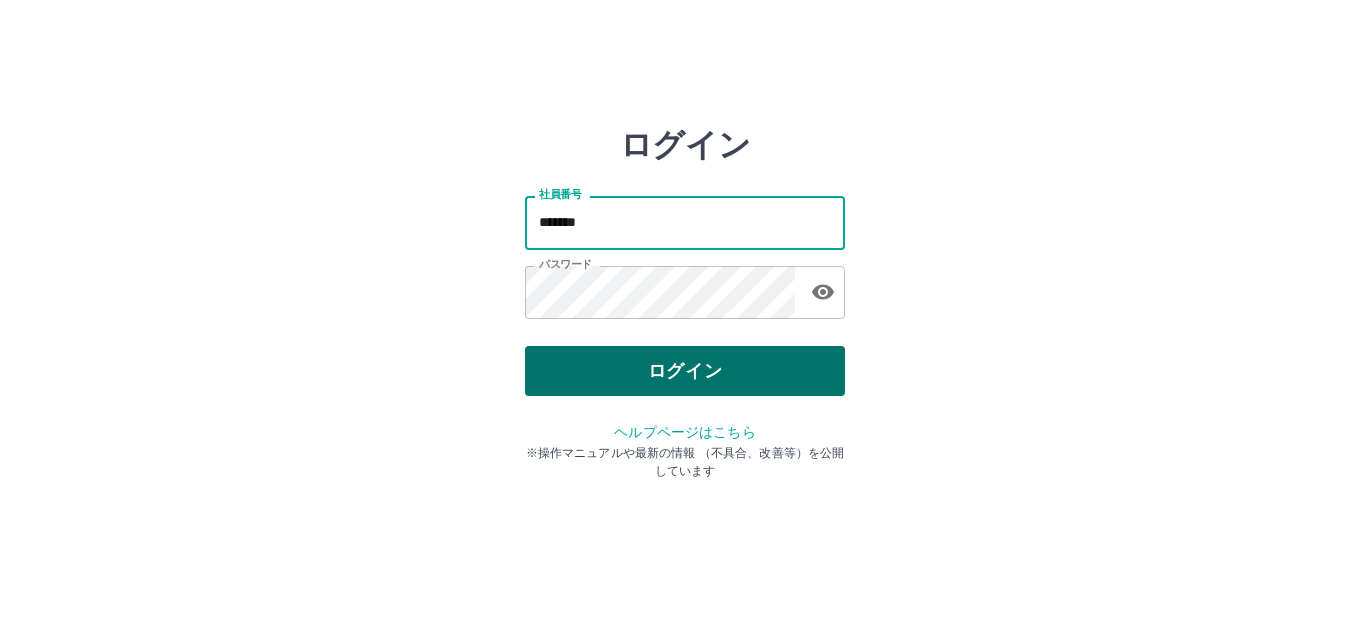 click on "ログイン" at bounding box center [685, 371] 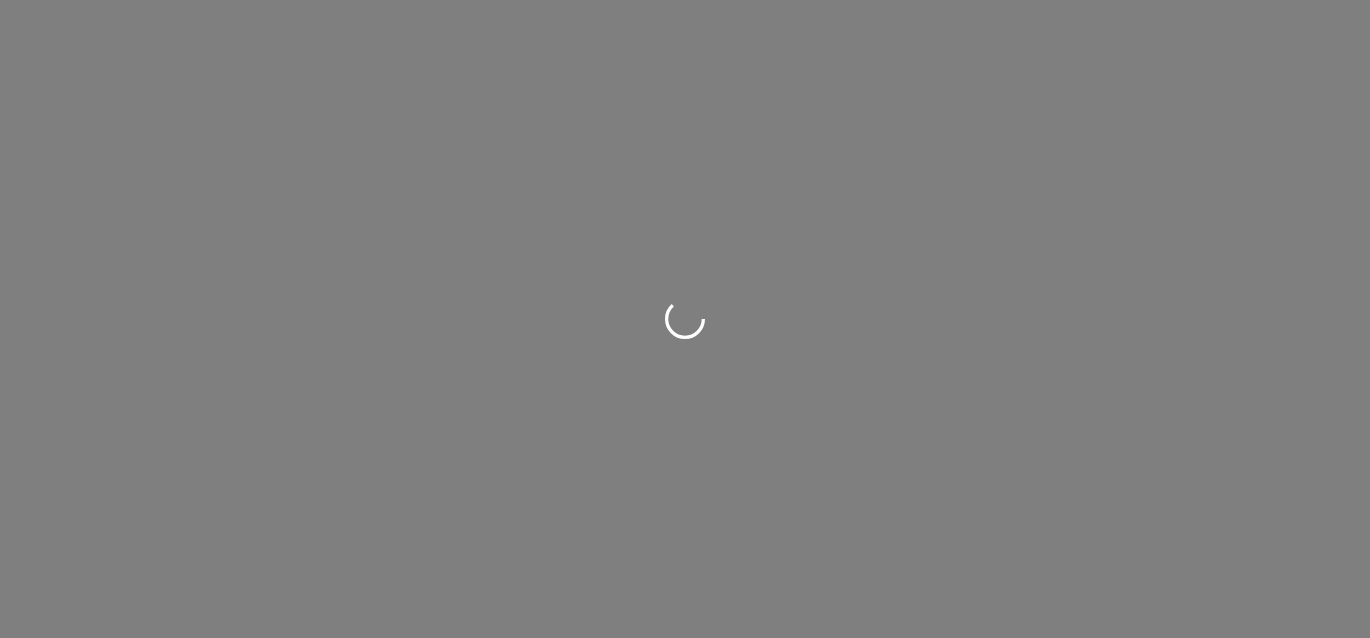 scroll, scrollTop: 0, scrollLeft: 0, axis: both 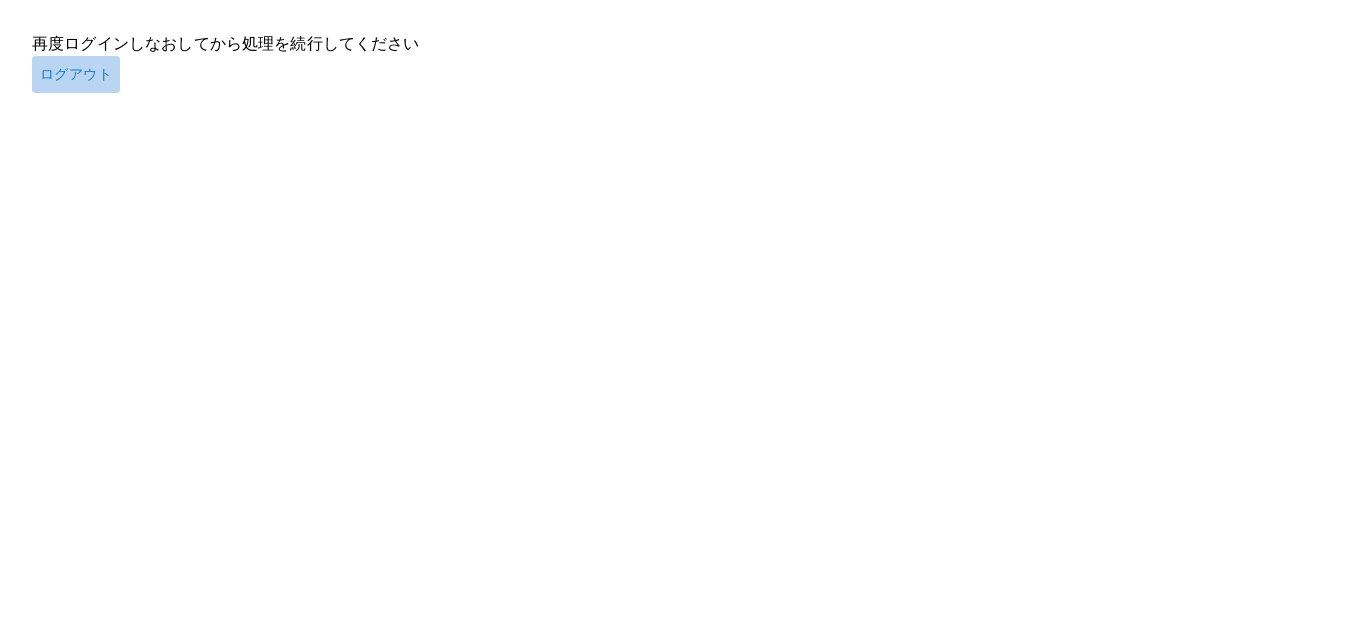 click on "ログアウト" at bounding box center (76, 74) 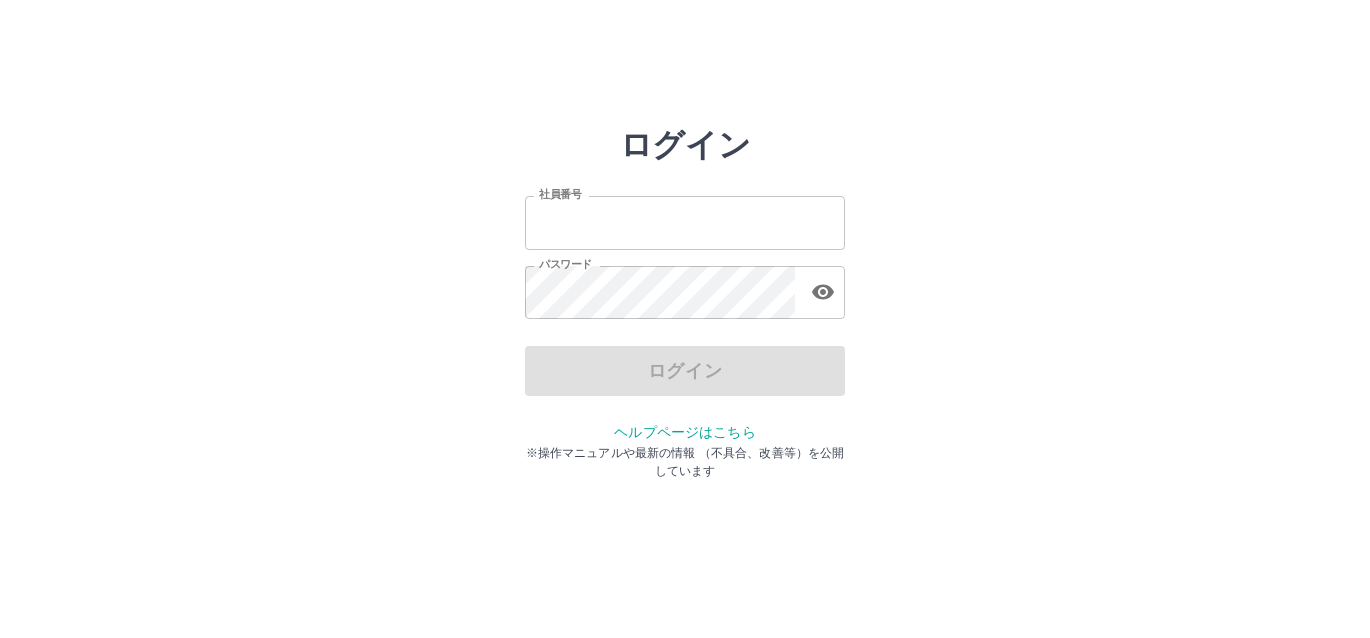 scroll, scrollTop: 0, scrollLeft: 0, axis: both 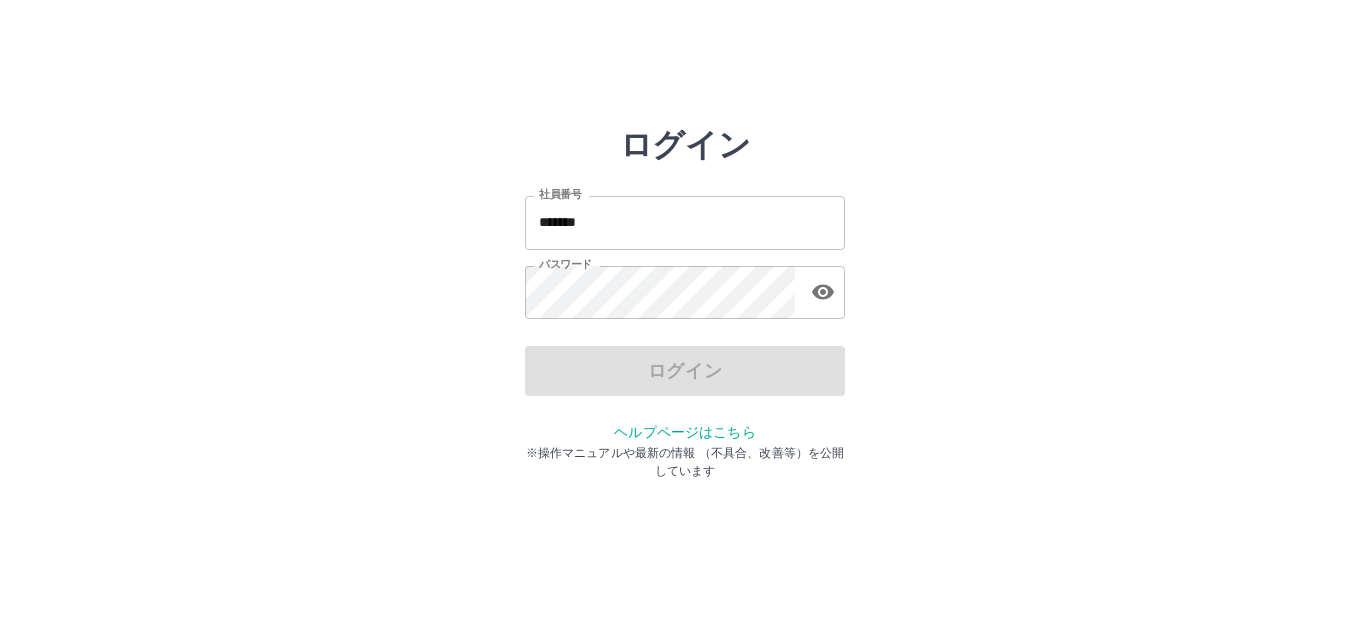 click on "ログイン" at bounding box center [685, 371] 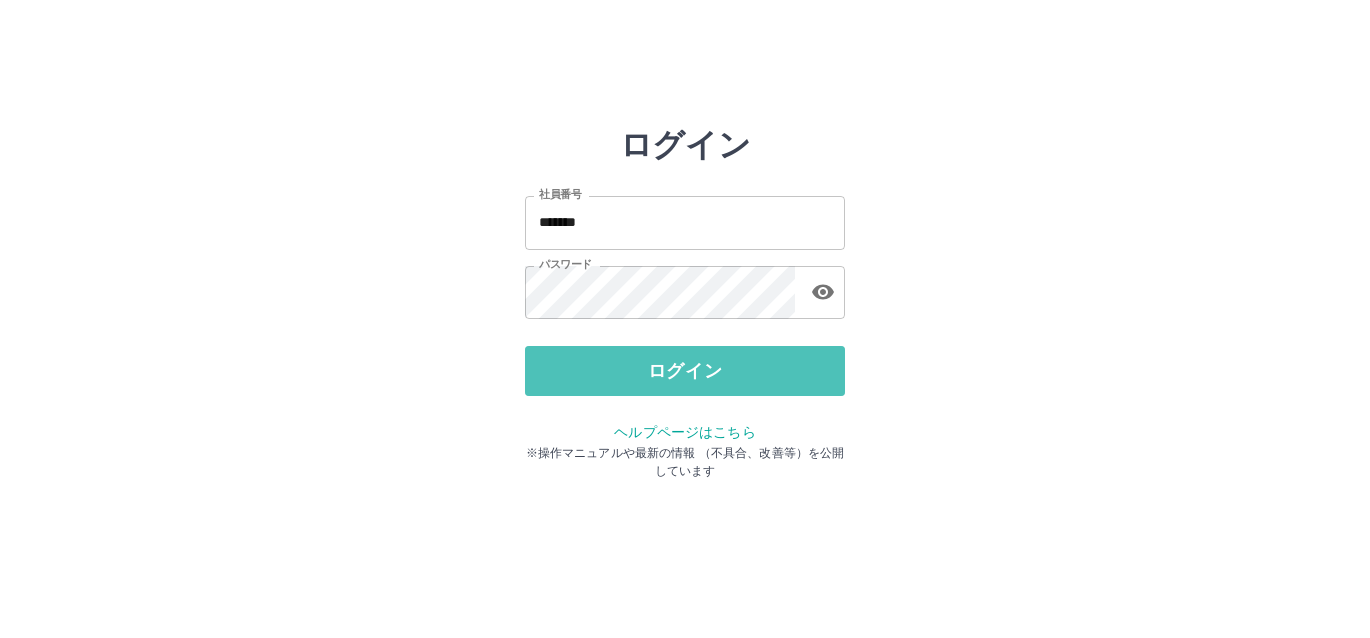 click on "ログイン" at bounding box center (685, 371) 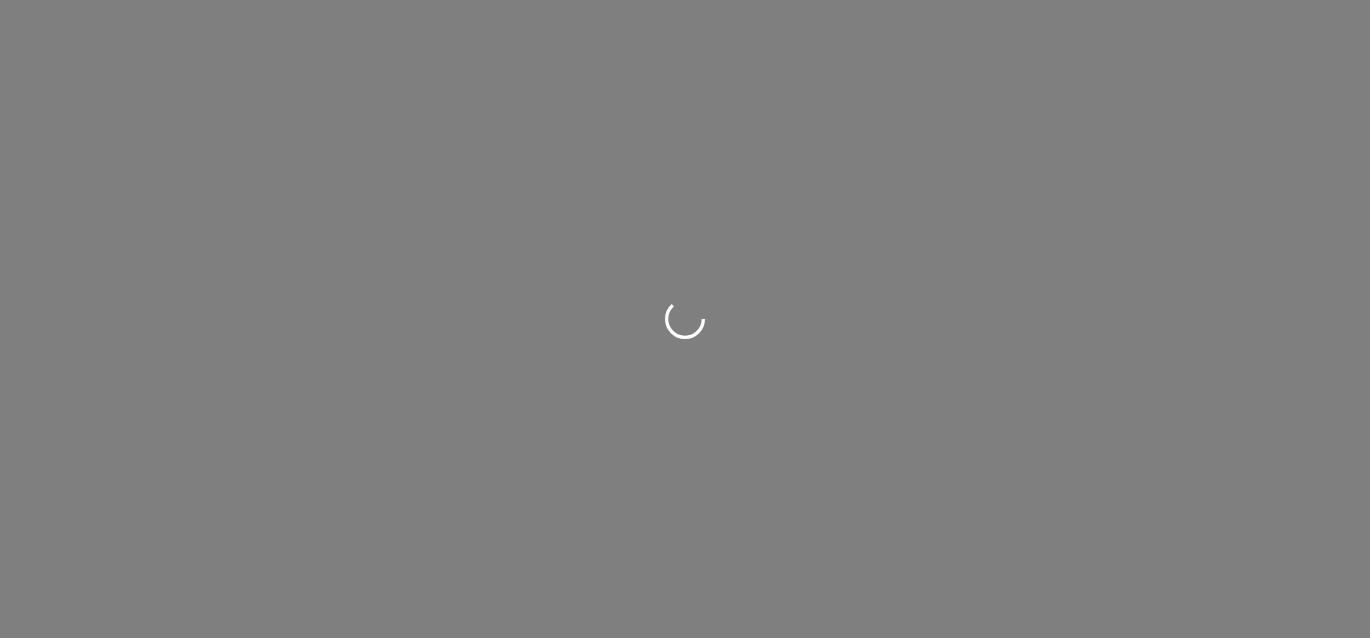 scroll, scrollTop: 0, scrollLeft: 0, axis: both 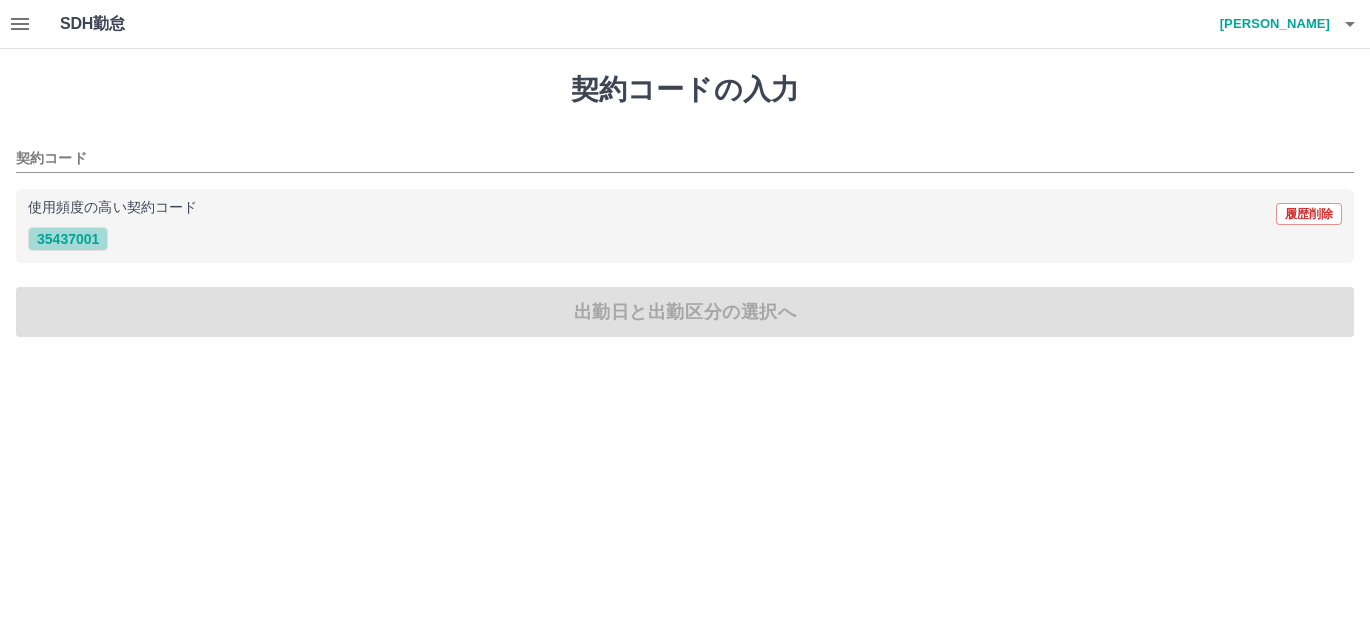 click on "35437001" at bounding box center (68, 239) 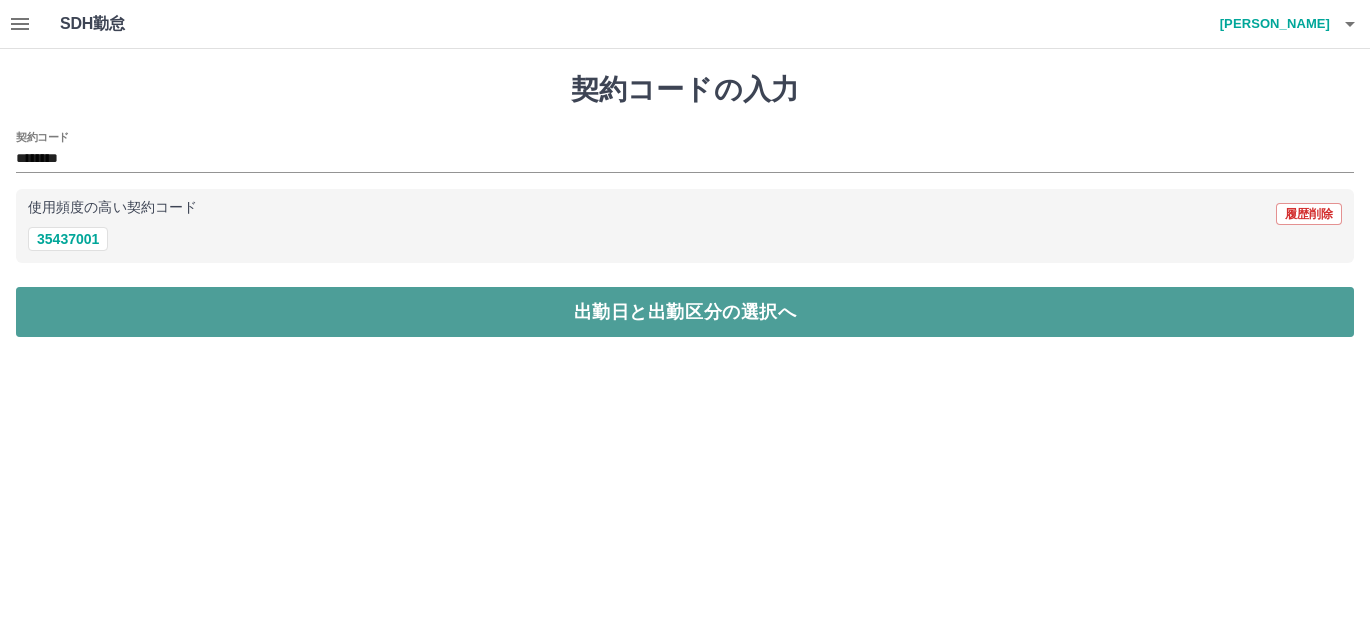 click on "出勤日と出勤区分の選択へ" at bounding box center (685, 312) 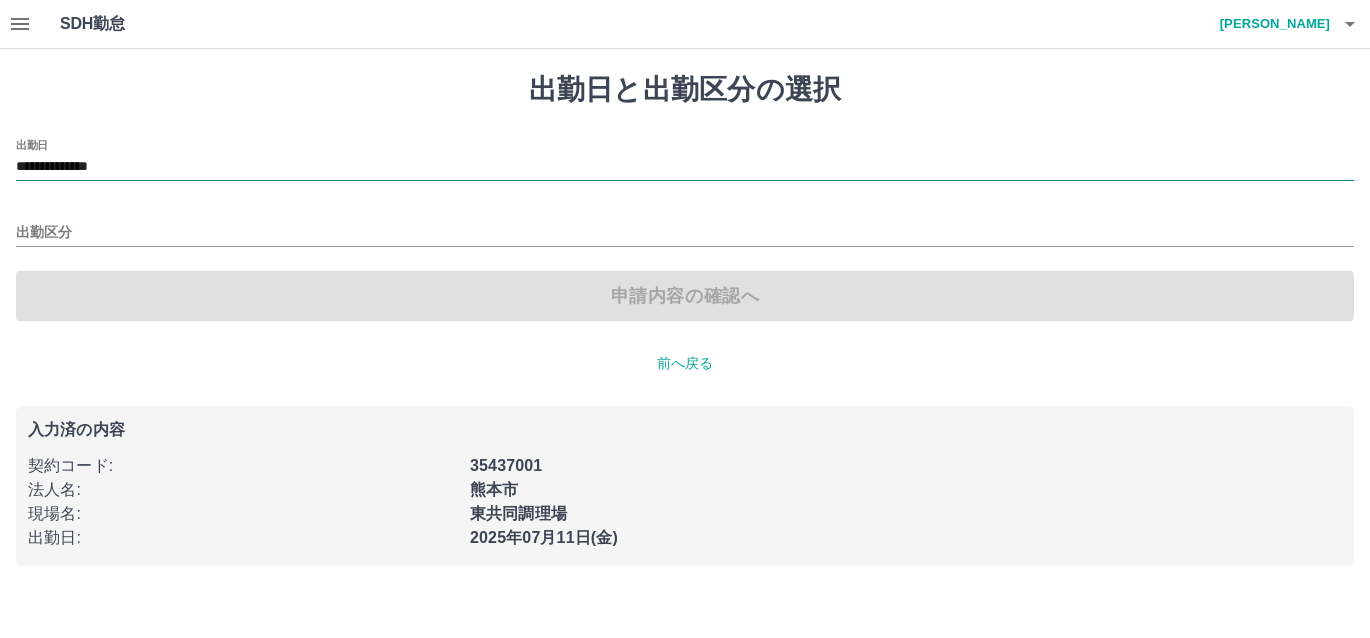 click on "**********" at bounding box center [685, 167] 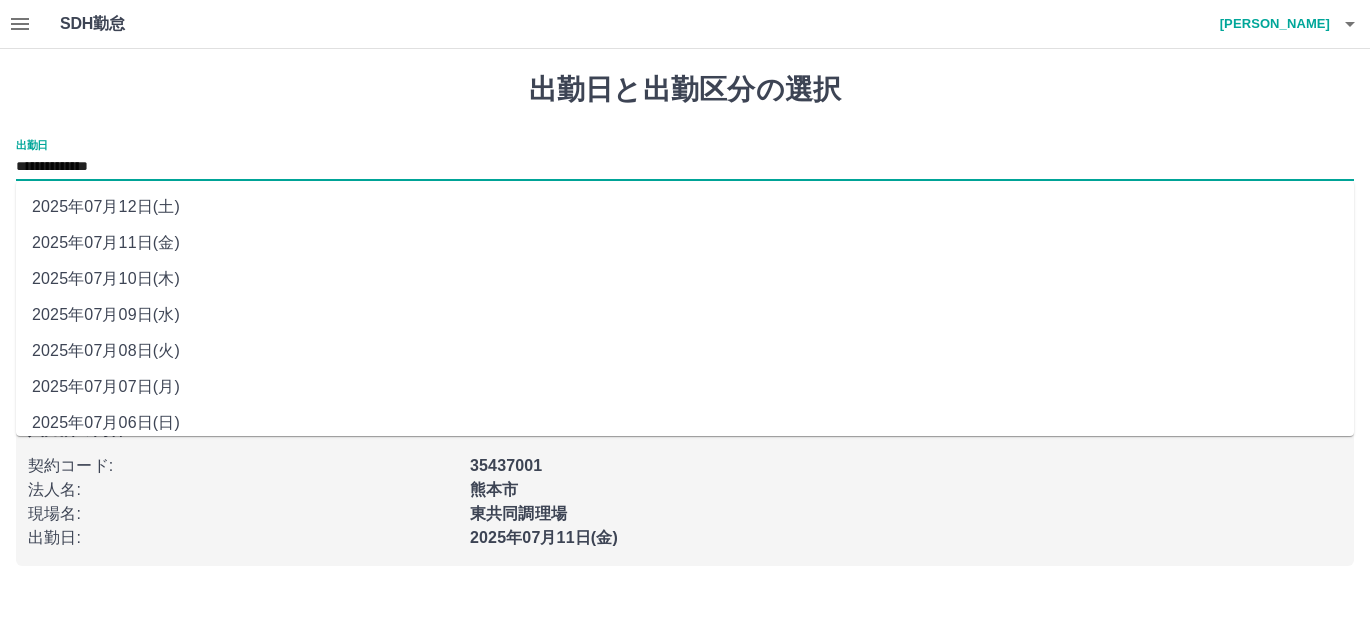 click on "2025年07月12日(土)" at bounding box center [685, 207] 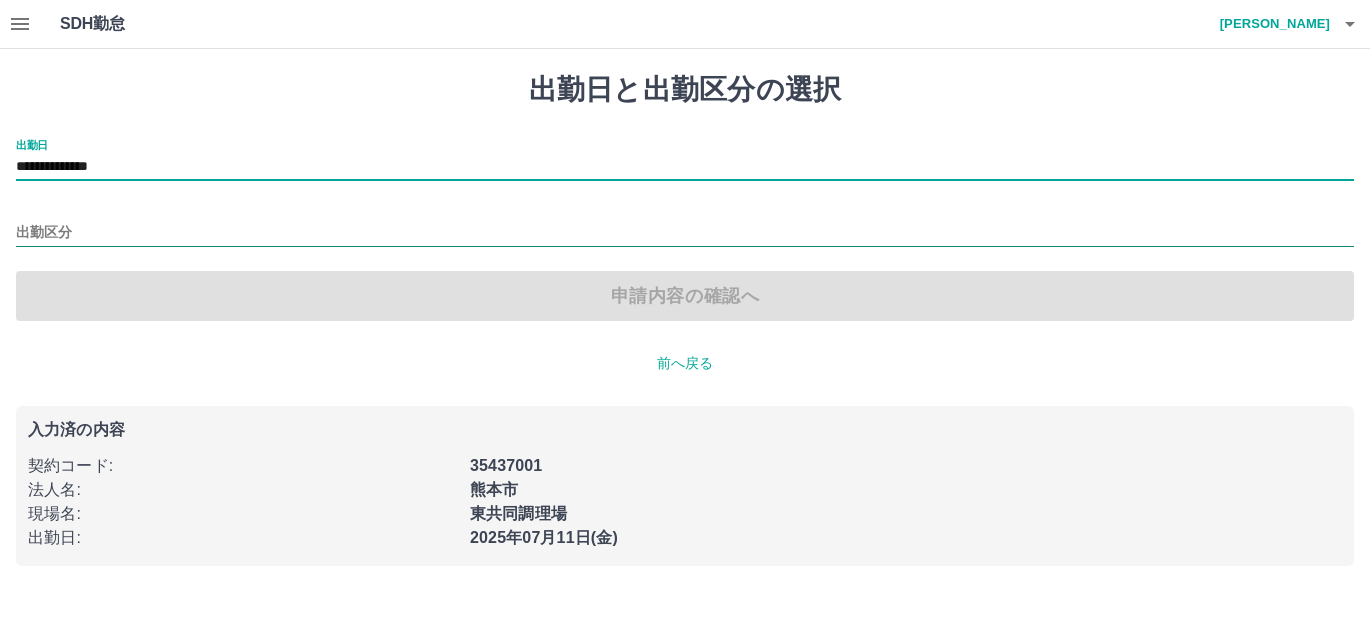 click on "出勤区分" at bounding box center [685, 233] 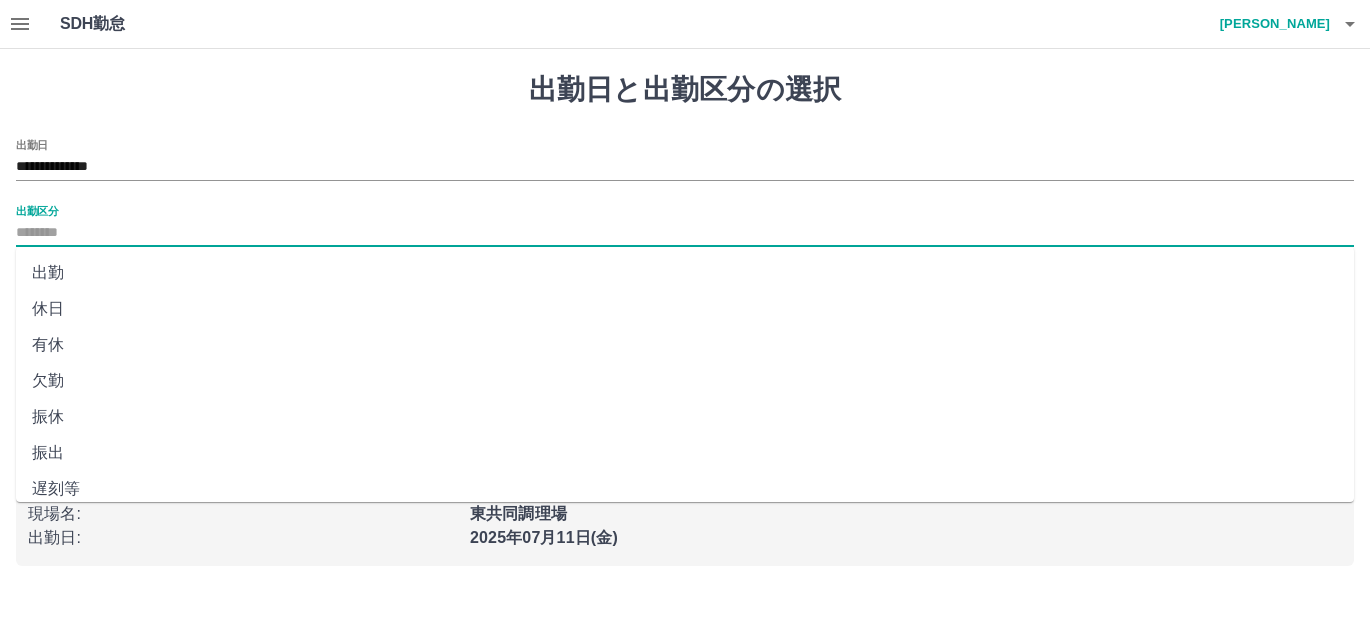 click on "休日" at bounding box center (685, 309) 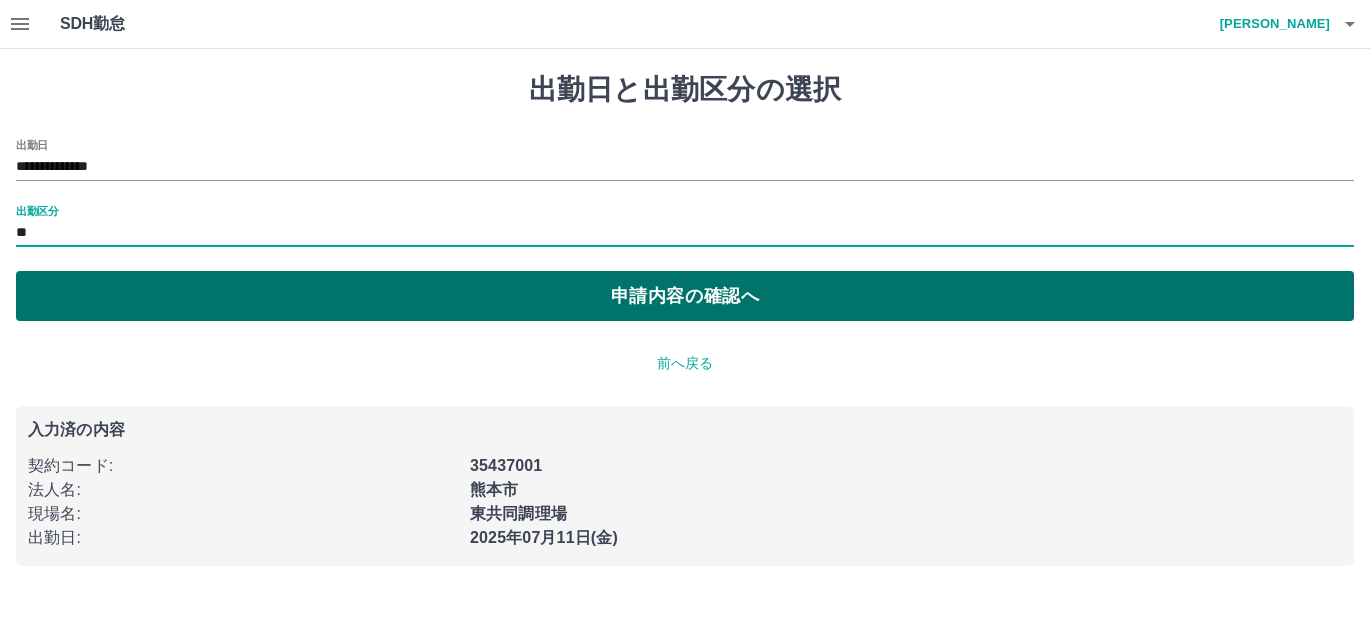 drag, startPoint x: 108, startPoint y: 292, endPoint x: 154, endPoint y: 304, distance: 47.539455 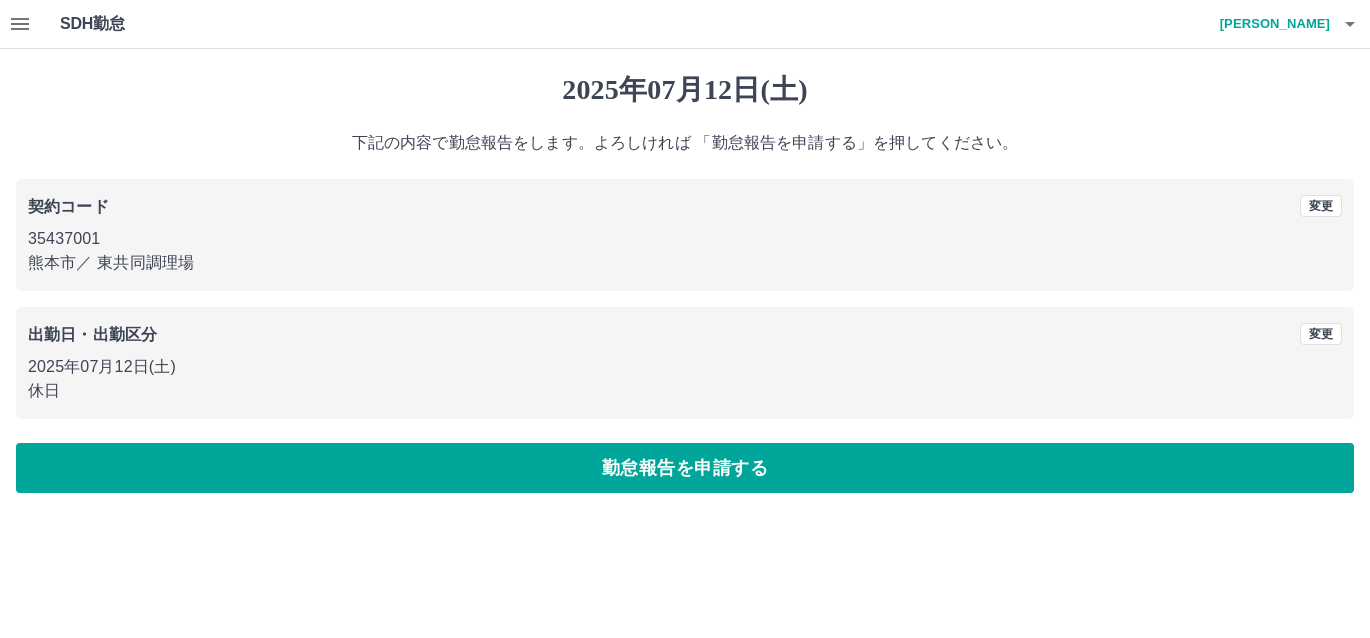 click on "勤怠報告を申請する" at bounding box center (685, 468) 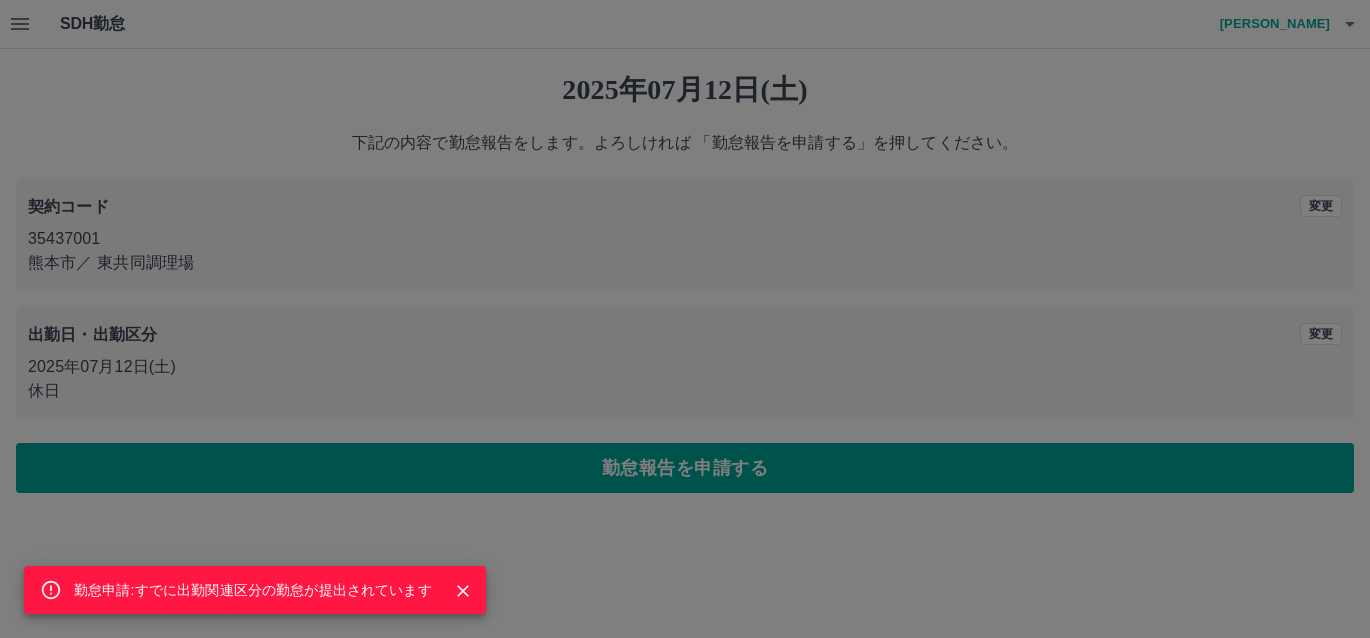 drag, startPoint x: 468, startPoint y: 593, endPoint x: 476, endPoint y: 586, distance: 10.630146 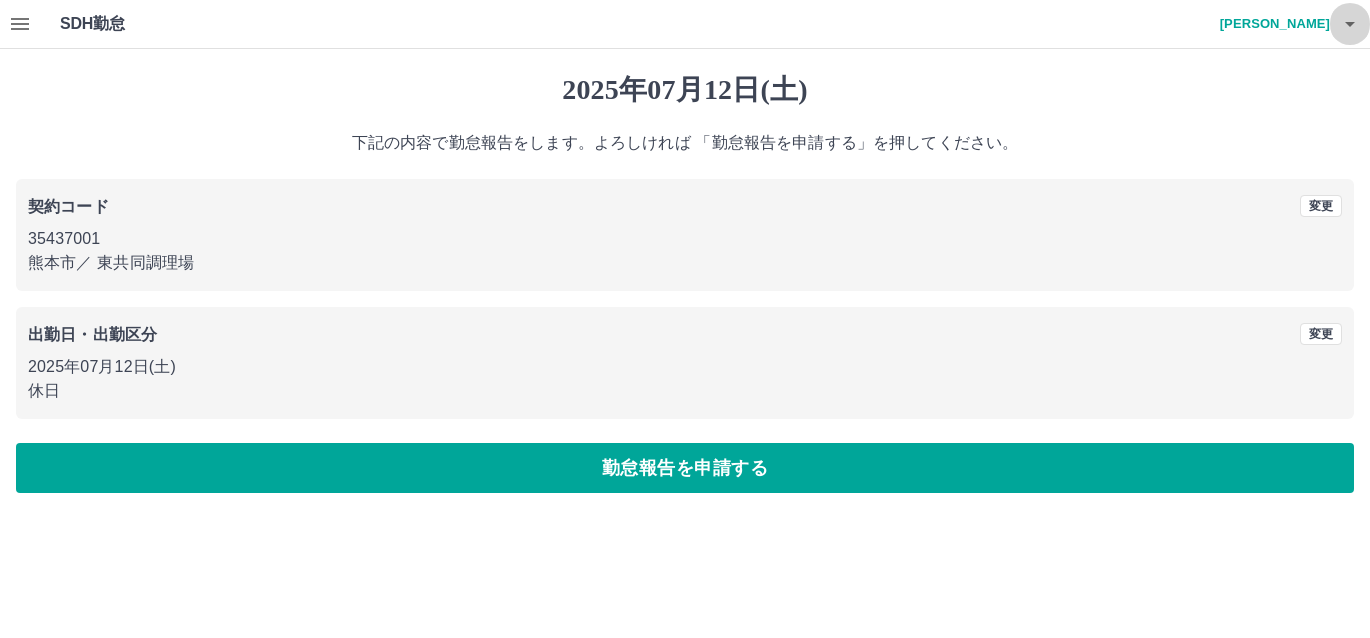 click 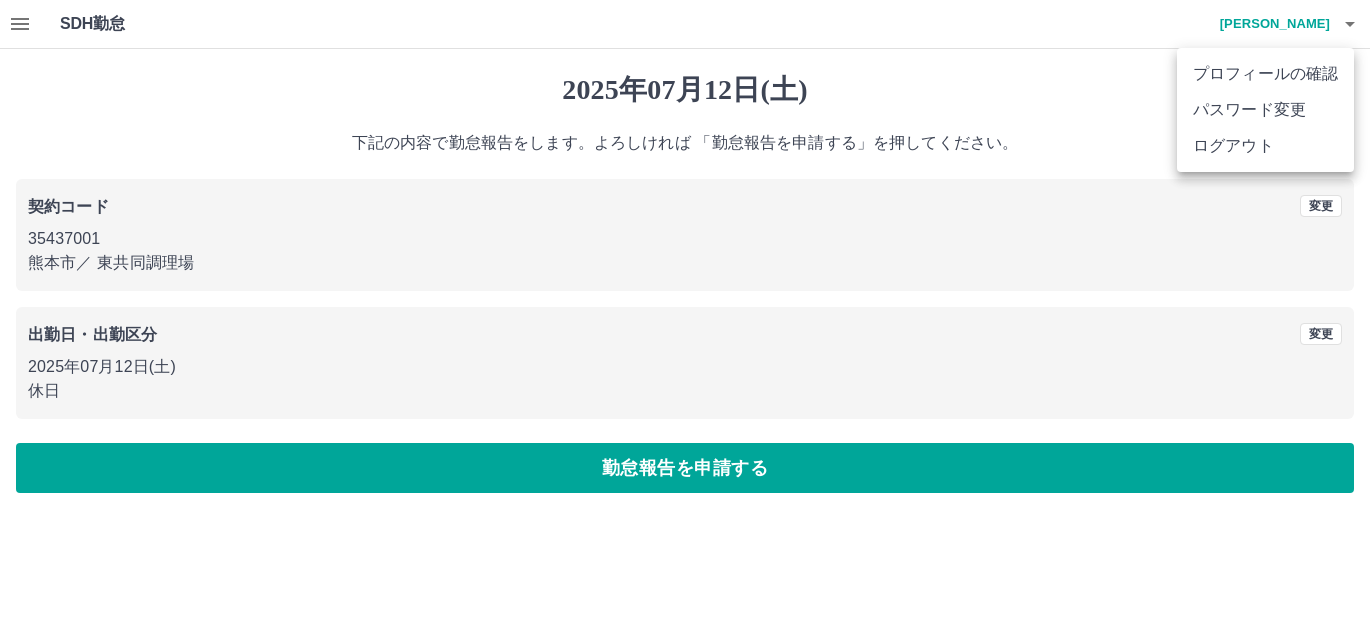 click on "ログアウト" at bounding box center (1265, 146) 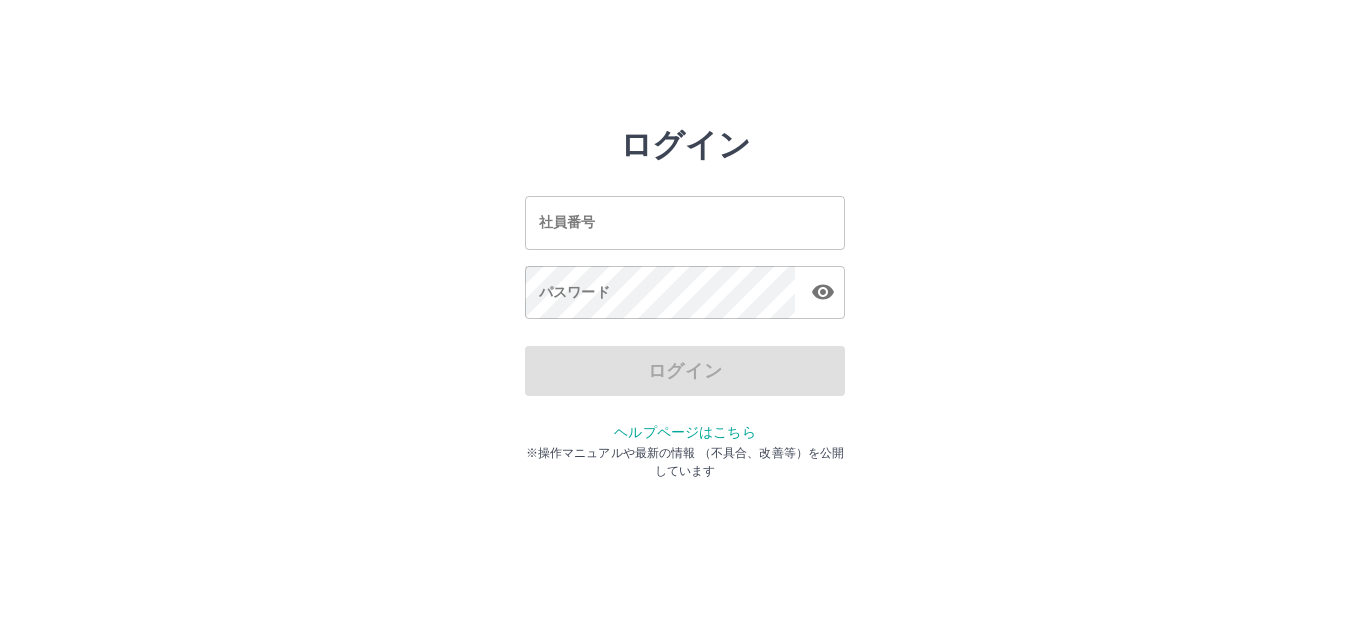 scroll, scrollTop: 0, scrollLeft: 0, axis: both 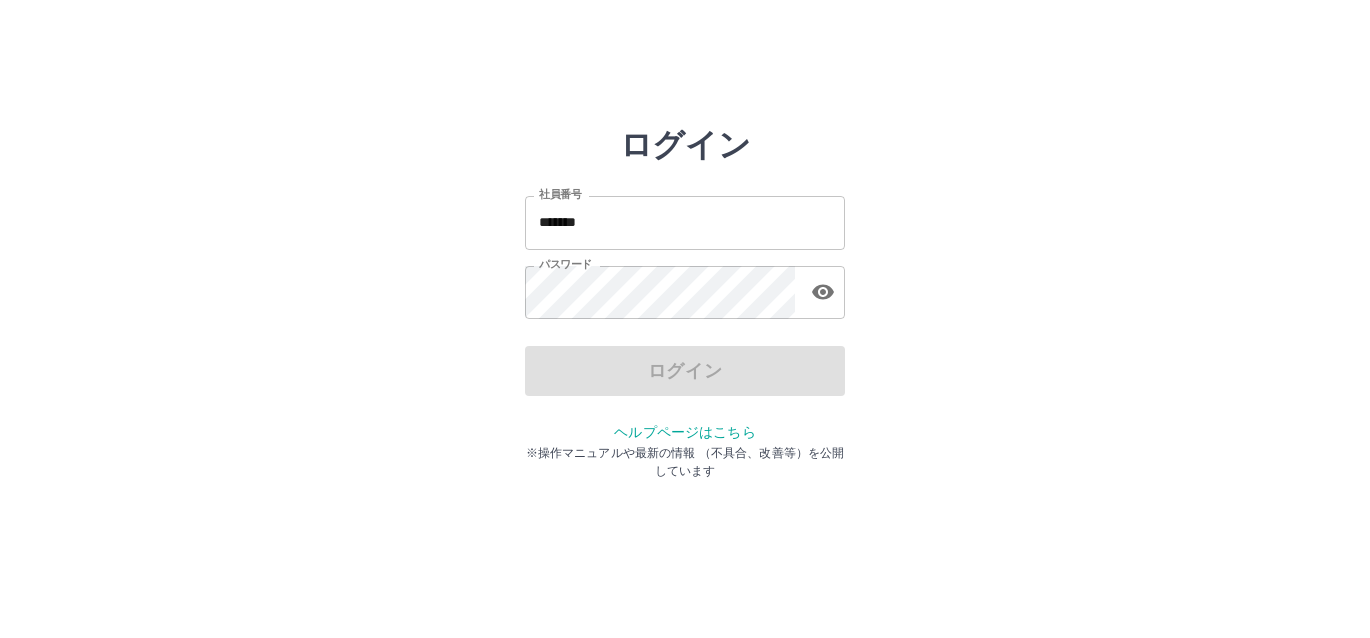 click on "*******" at bounding box center [685, 222] 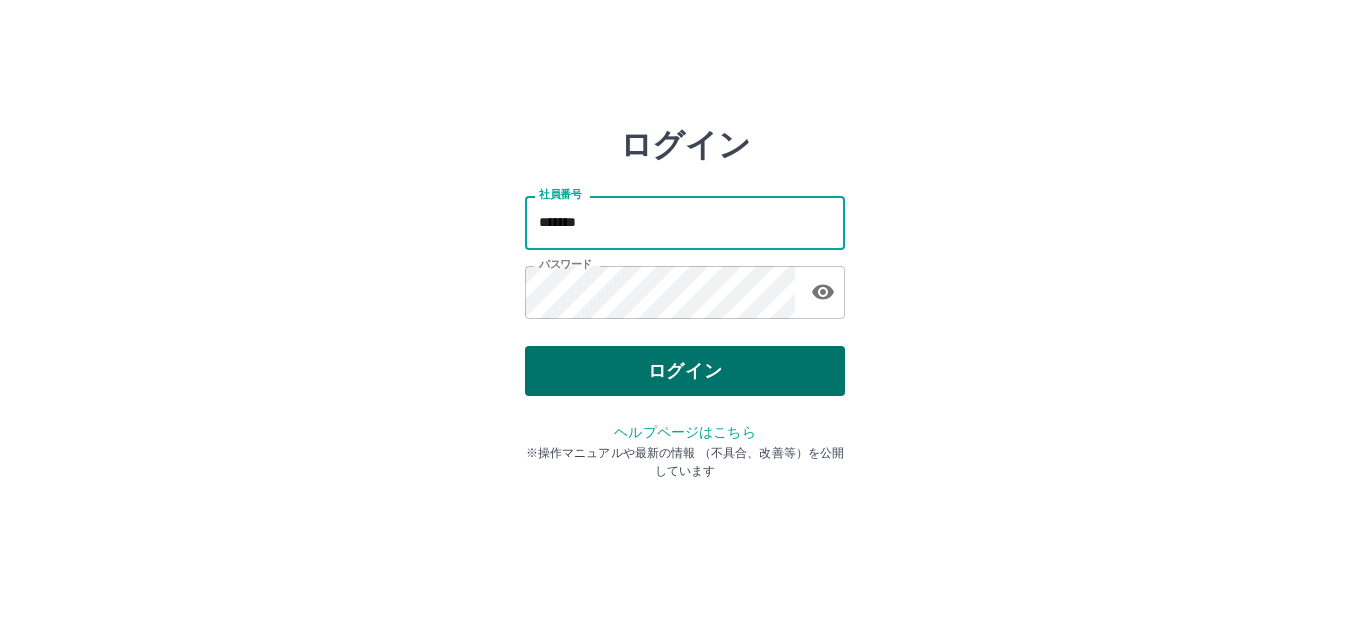 type on "*******" 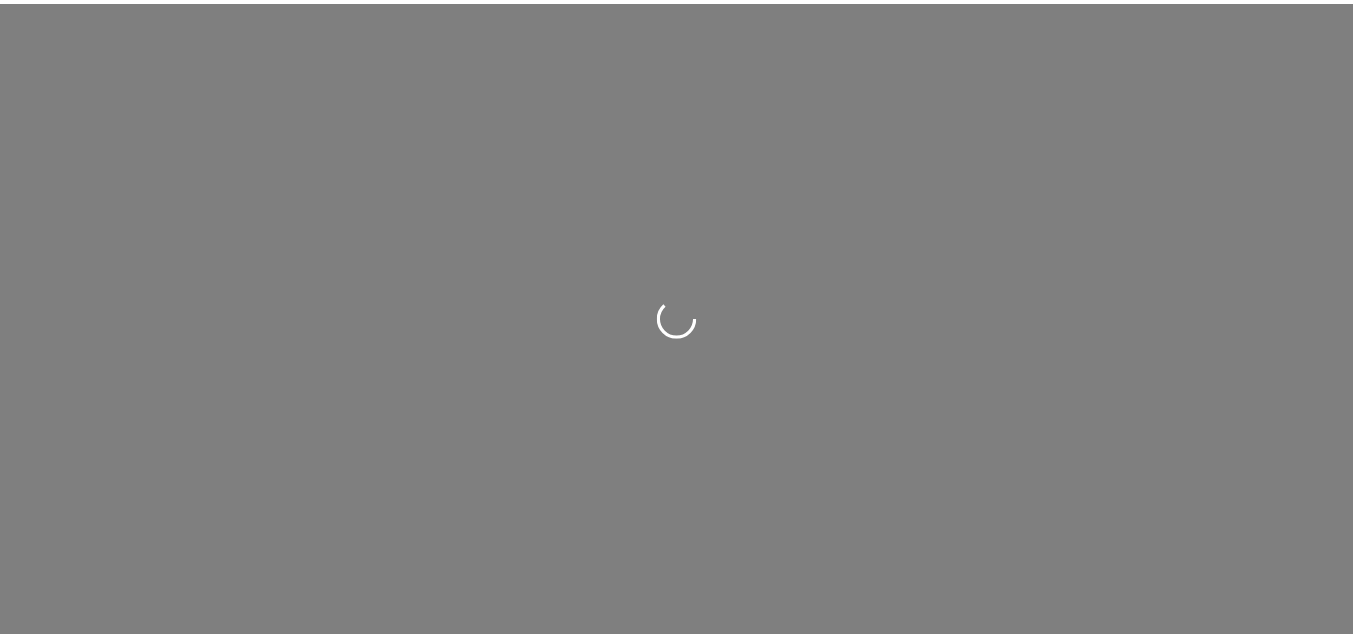scroll, scrollTop: 0, scrollLeft: 0, axis: both 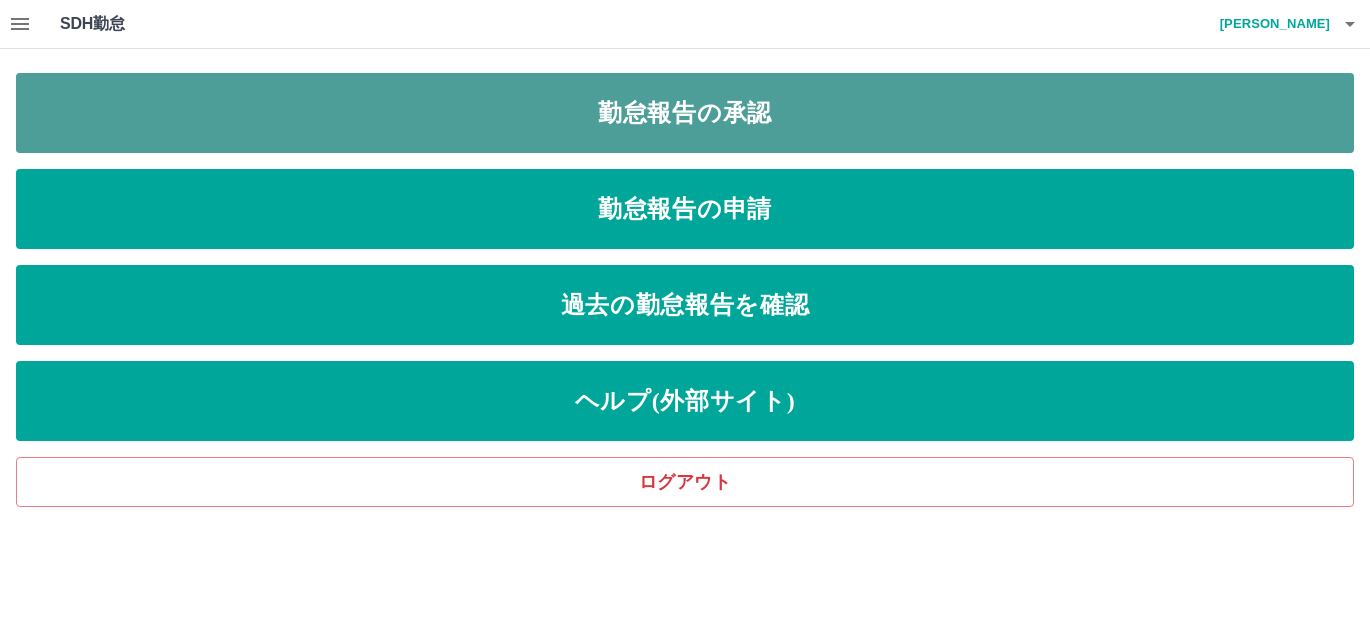 click on "勤怠報告の承認" at bounding box center (685, 113) 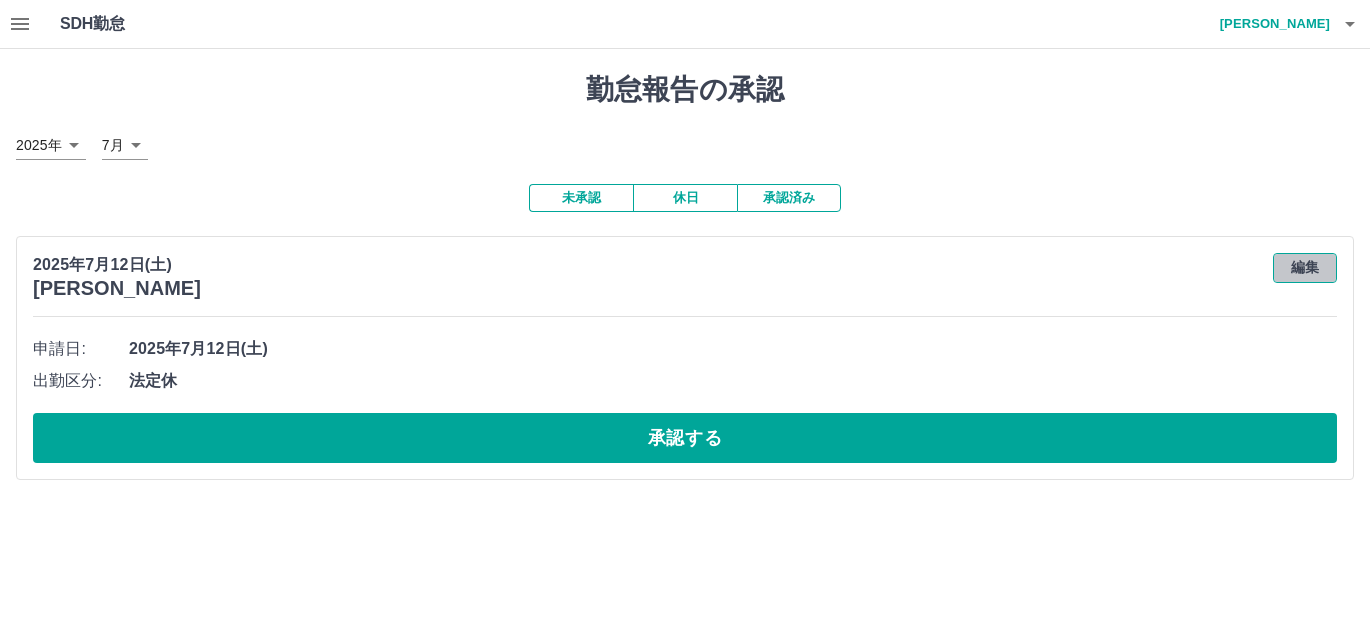 click on "編集" at bounding box center [1305, 268] 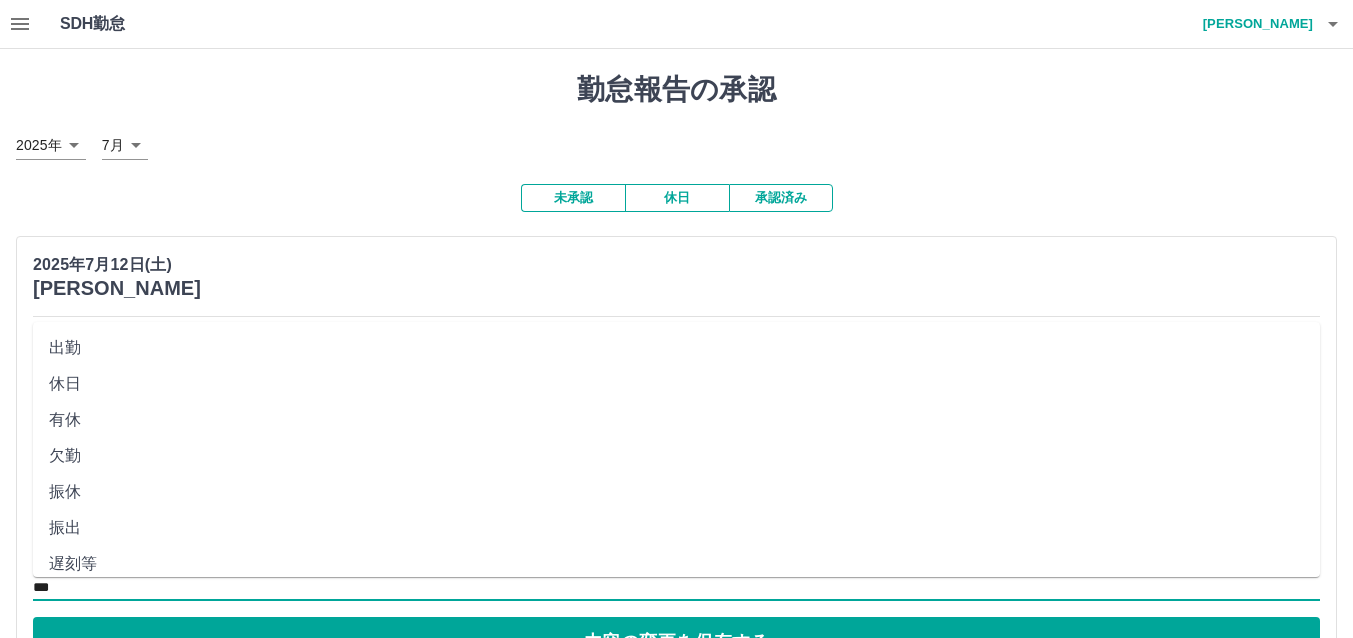drag, startPoint x: 123, startPoint y: 588, endPoint x: 140, endPoint y: 579, distance: 19.235384 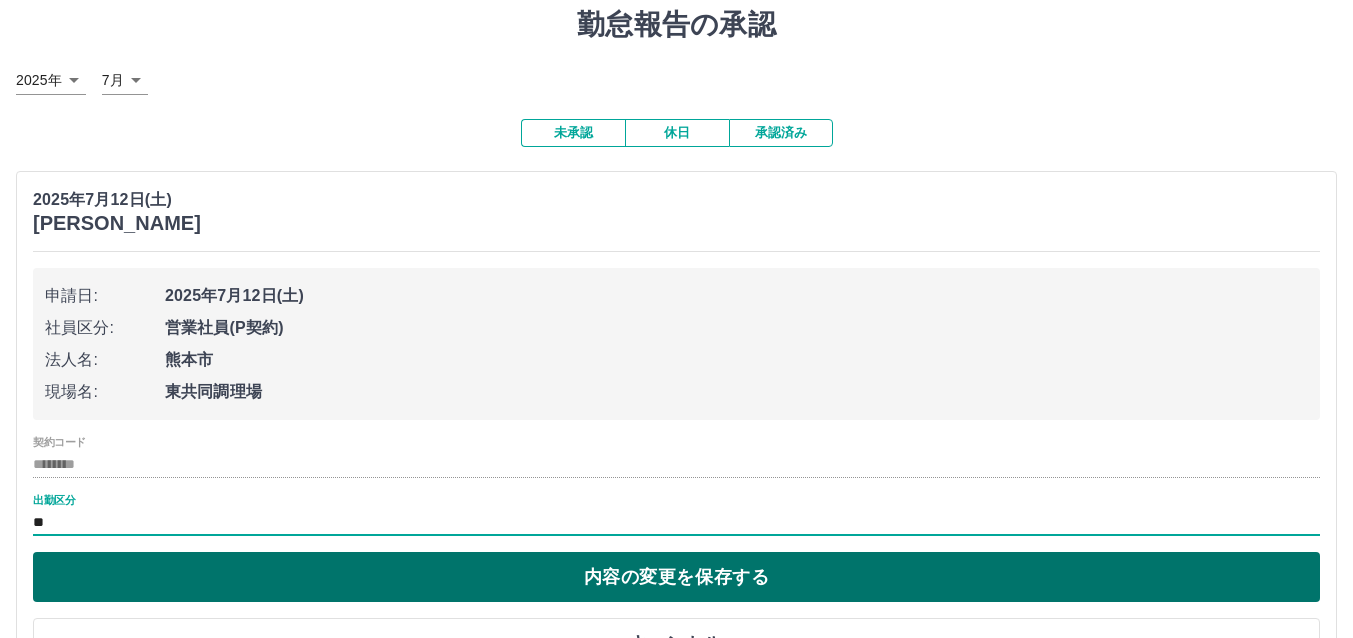 scroll, scrollTop: 100, scrollLeft: 0, axis: vertical 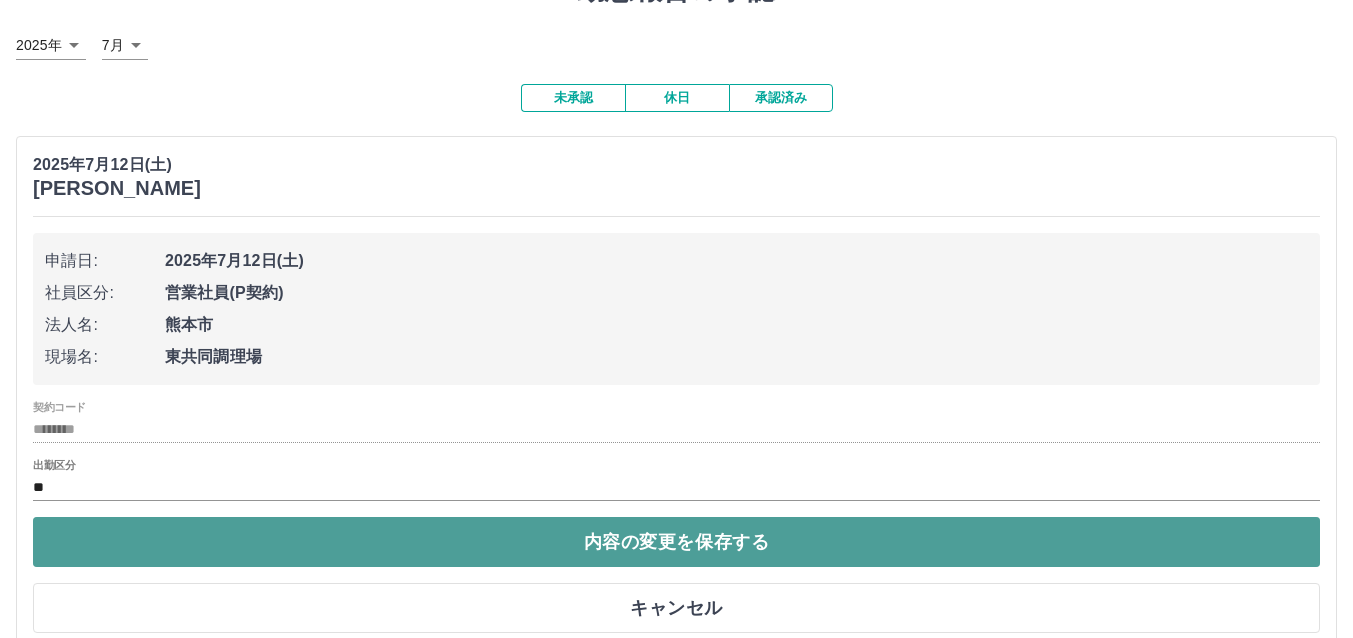 click on "内容の変更を保存する" at bounding box center (676, 542) 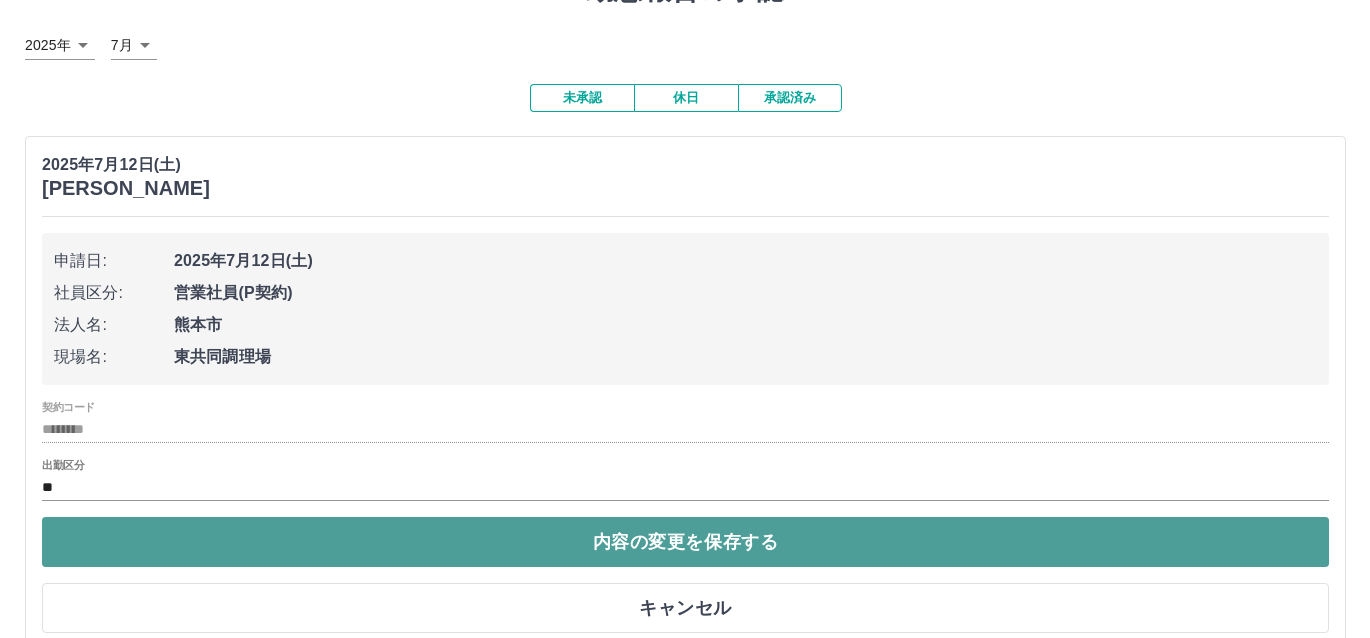 scroll, scrollTop: 0, scrollLeft: 0, axis: both 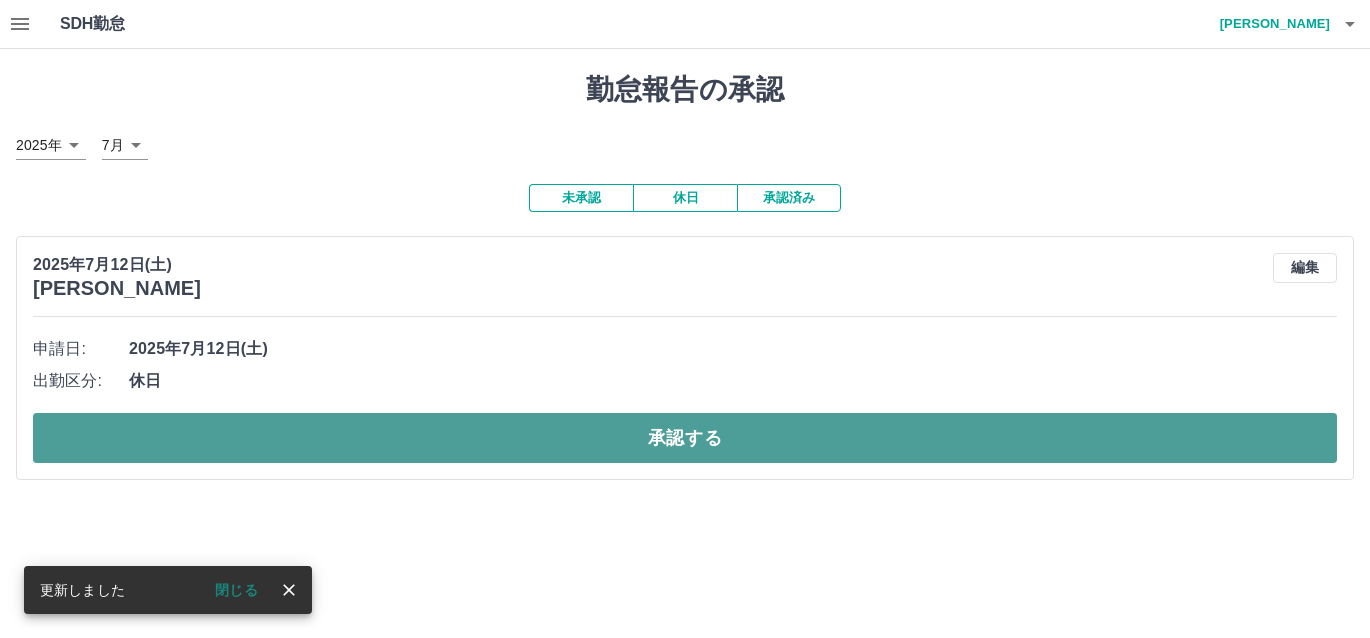 click on "承認する" at bounding box center (685, 438) 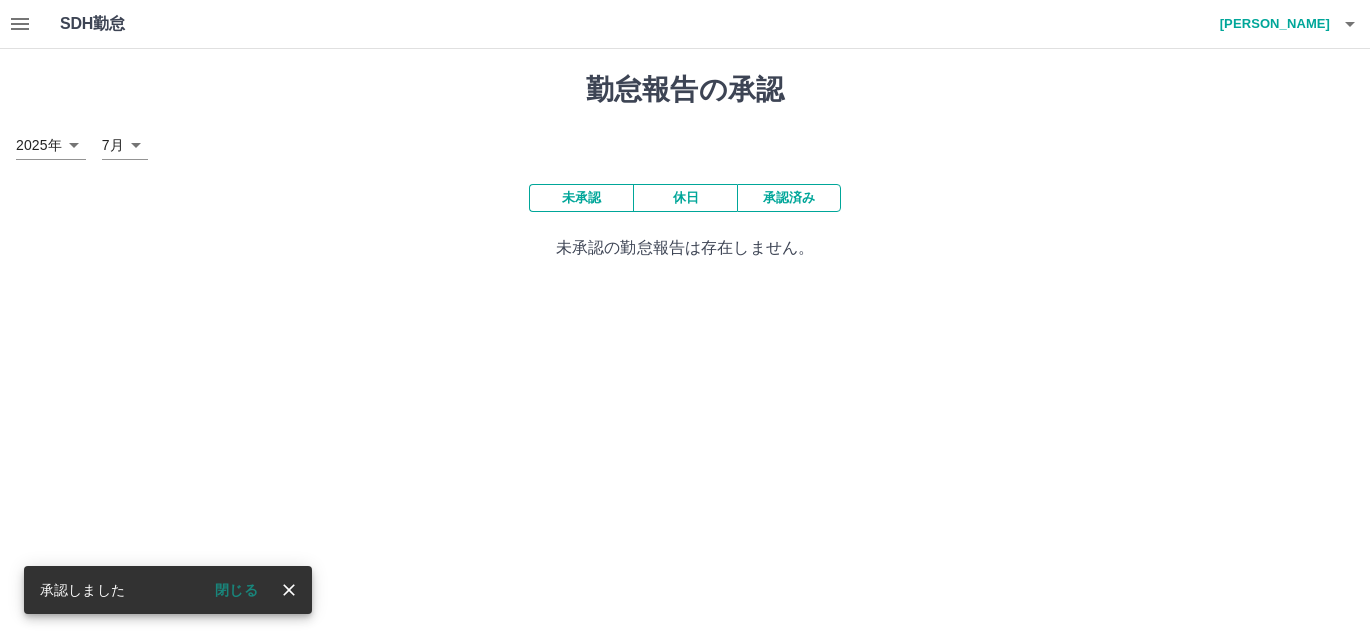 click 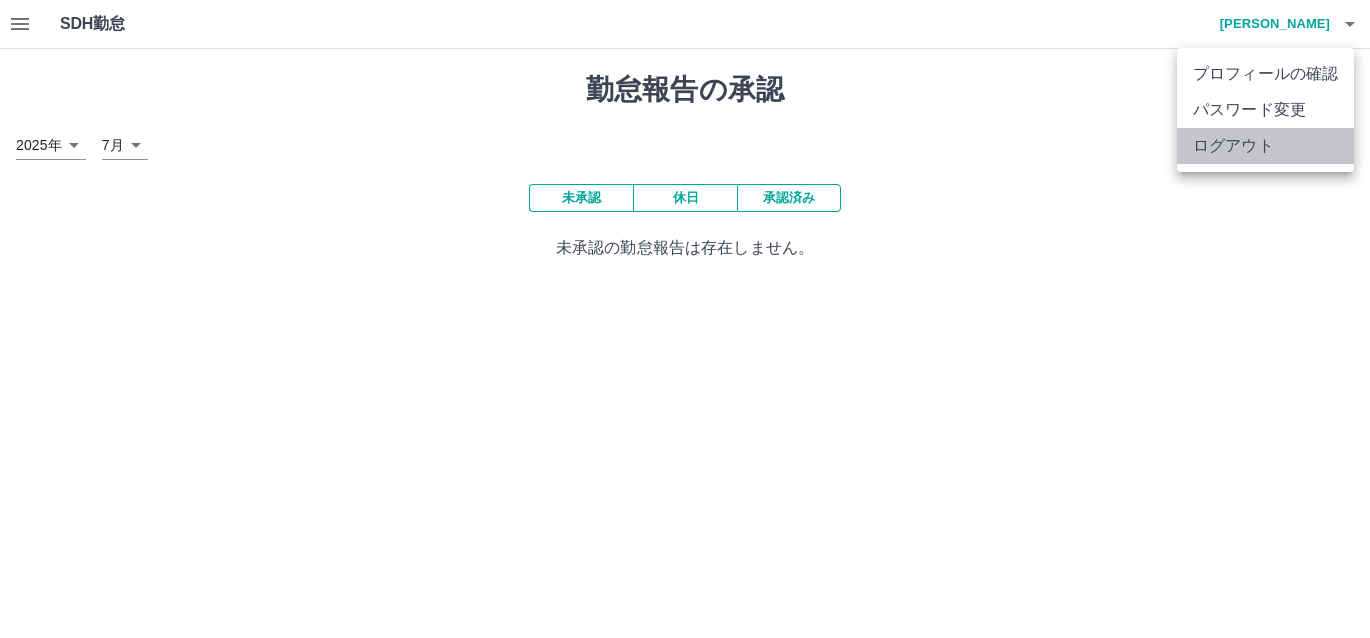 click on "ログアウト" at bounding box center [1265, 146] 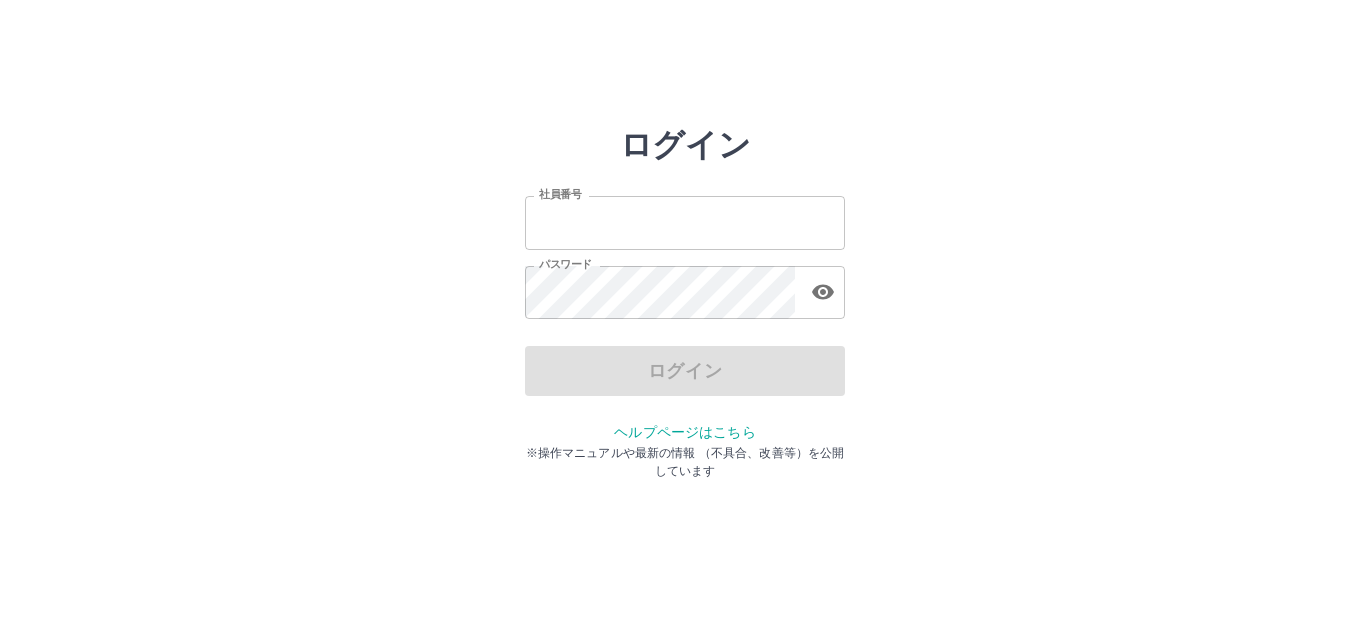 scroll, scrollTop: 0, scrollLeft: 0, axis: both 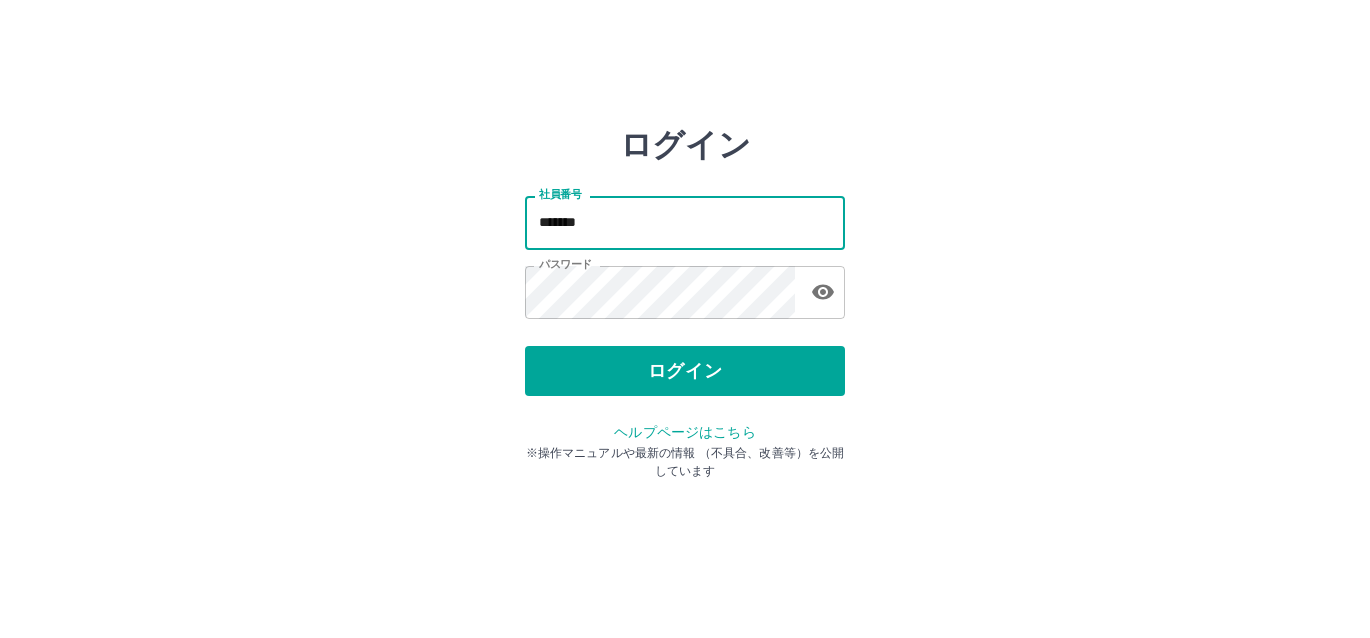 click on "*******" at bounding box center (685, 222) 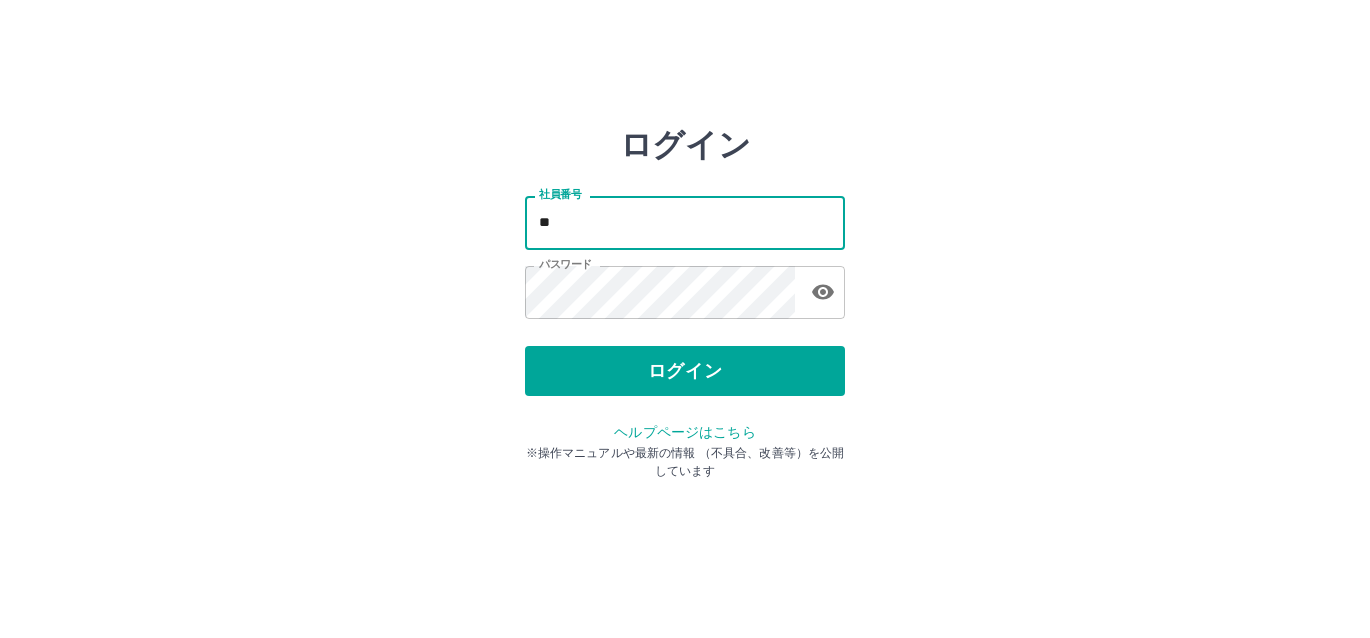 type on "*" 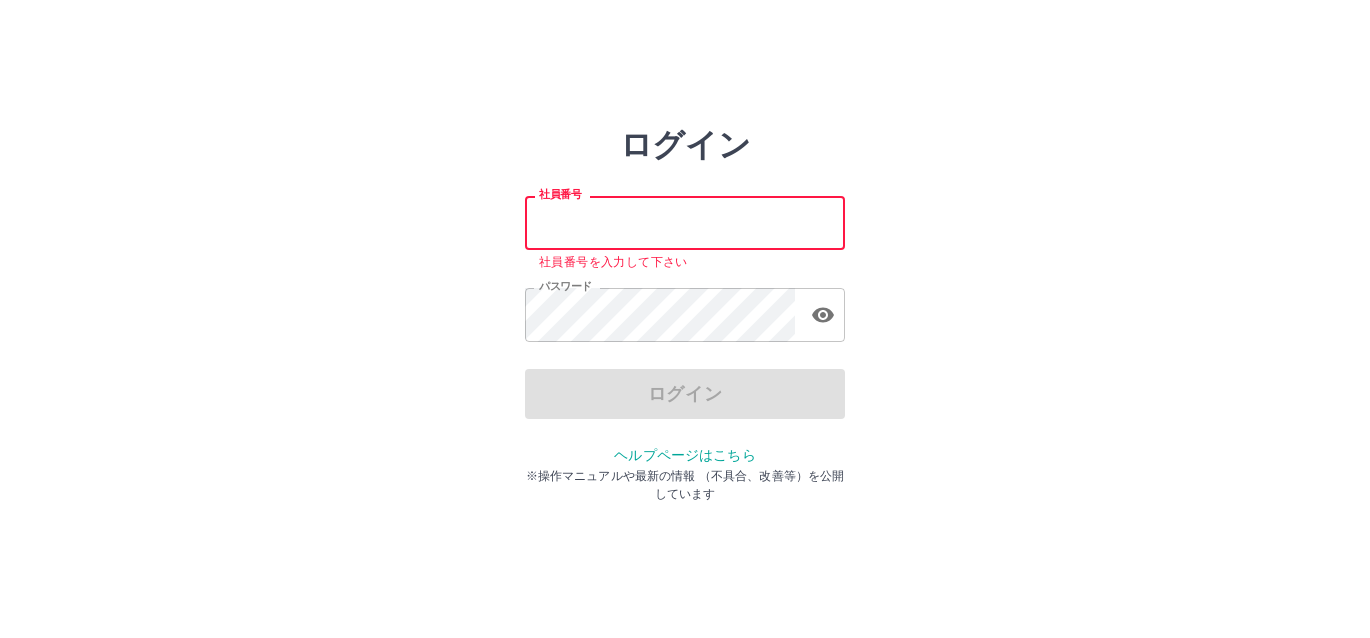 type 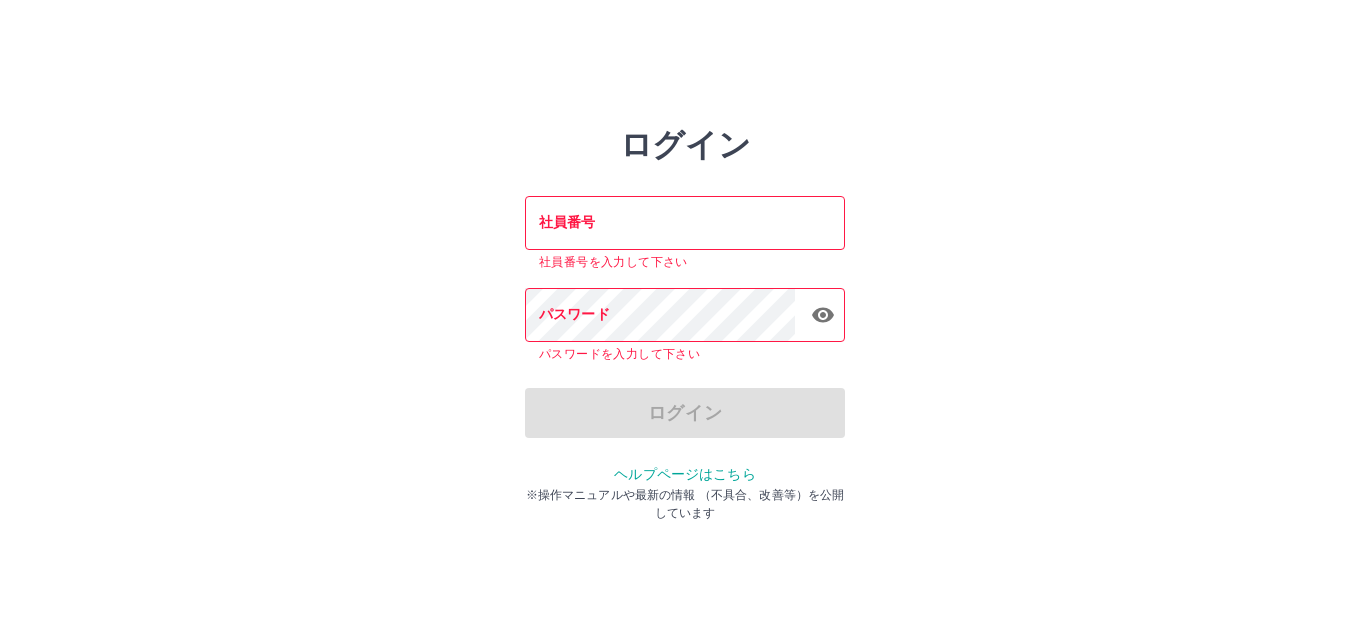drag, startPoint x: 910, startPoint y: 186, endPoint x: 1217, endPoint y: 125, distance: 313.0016 